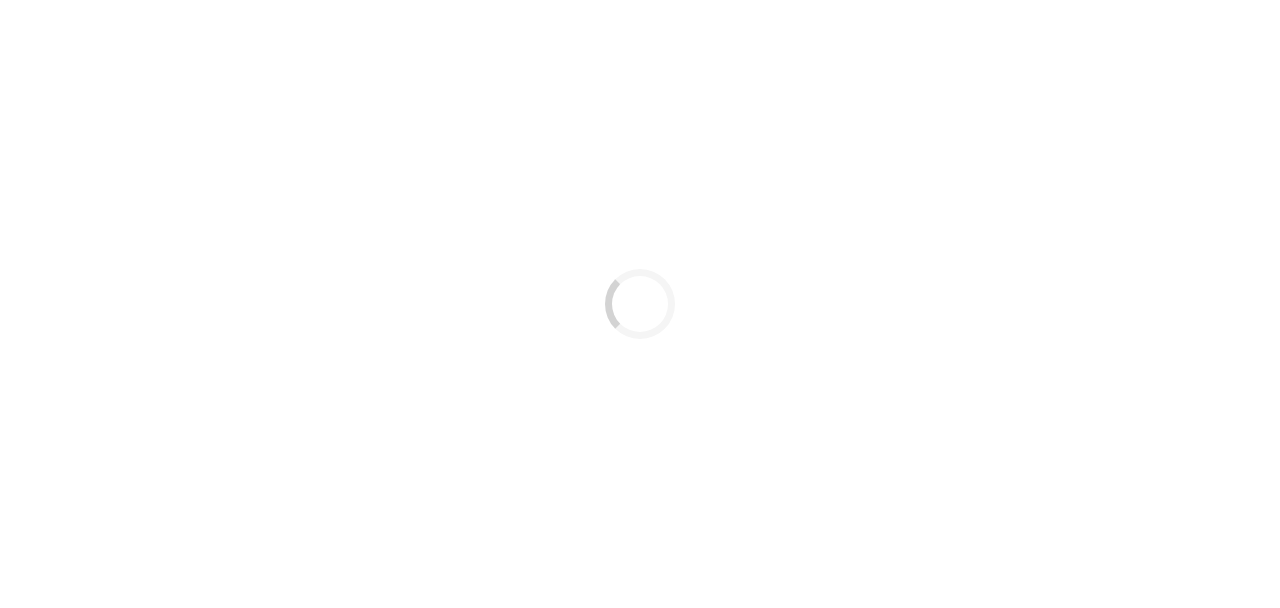 scroll, scrollTop: 0, scrollLeft: 0, axis: both 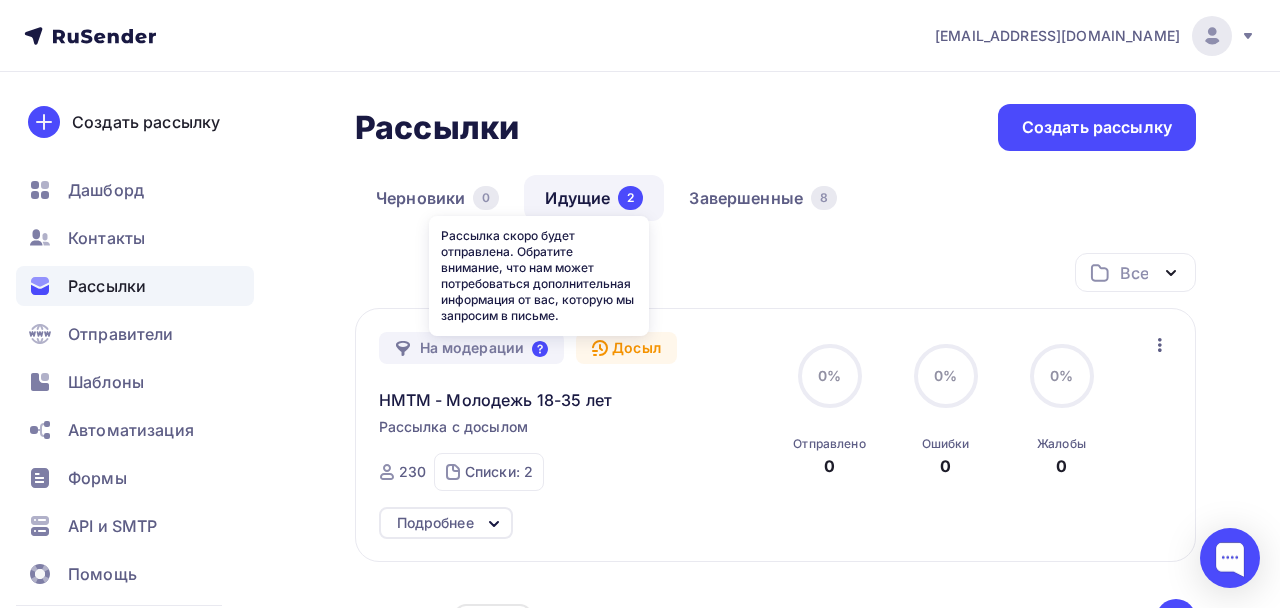 click 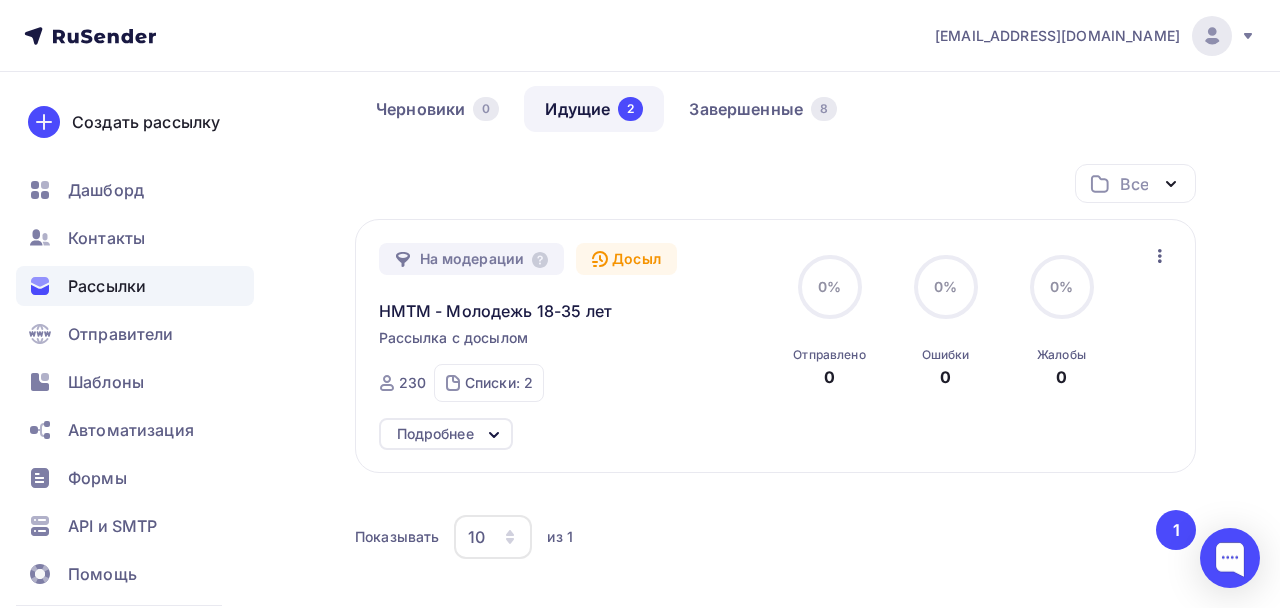 scroll, scrollTop: 0, scrollLeft: 0, axis: both 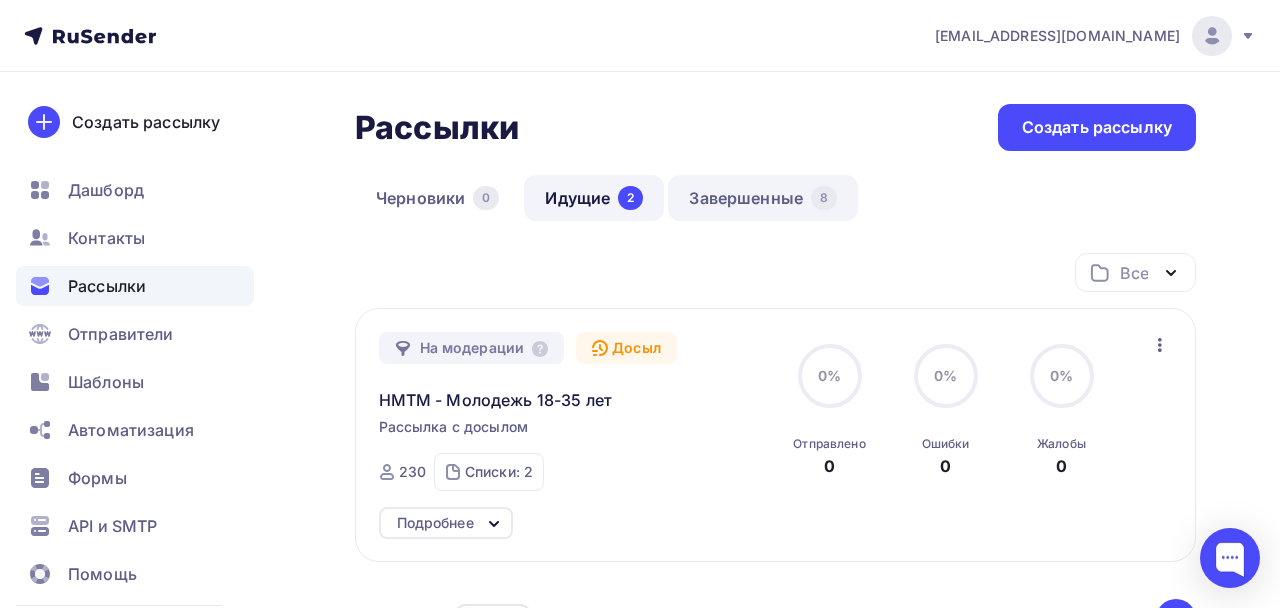 click on "Завершенные
8" at bounding box center [763, 198] 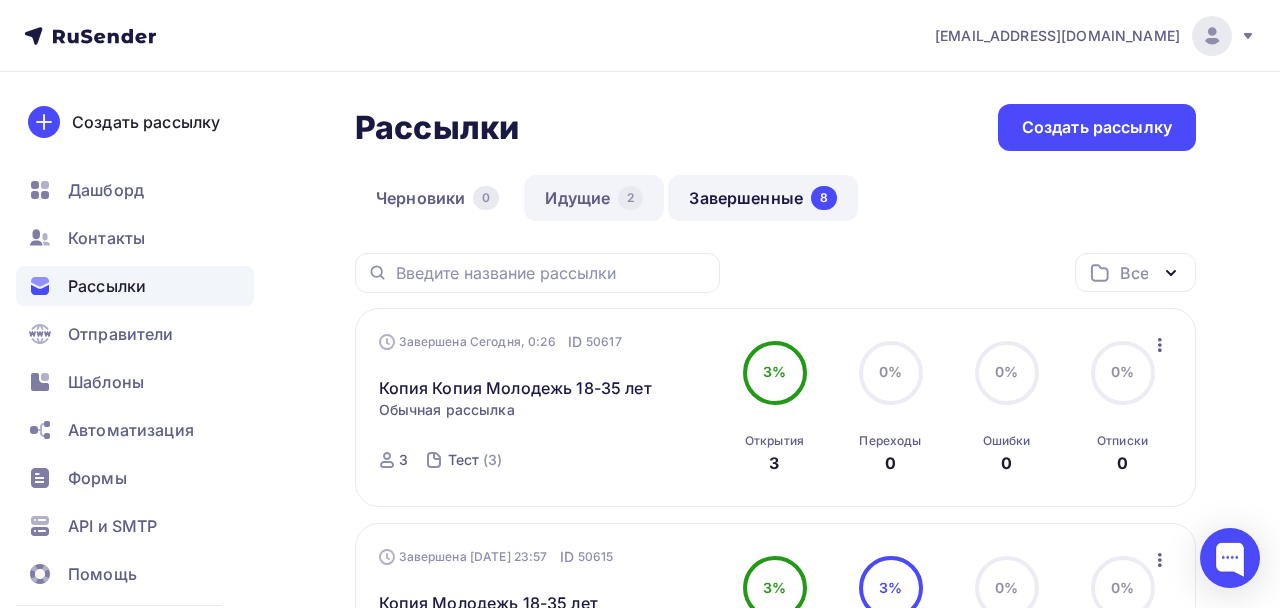 click on "Идущие
2" at bounding box center [594, 198] 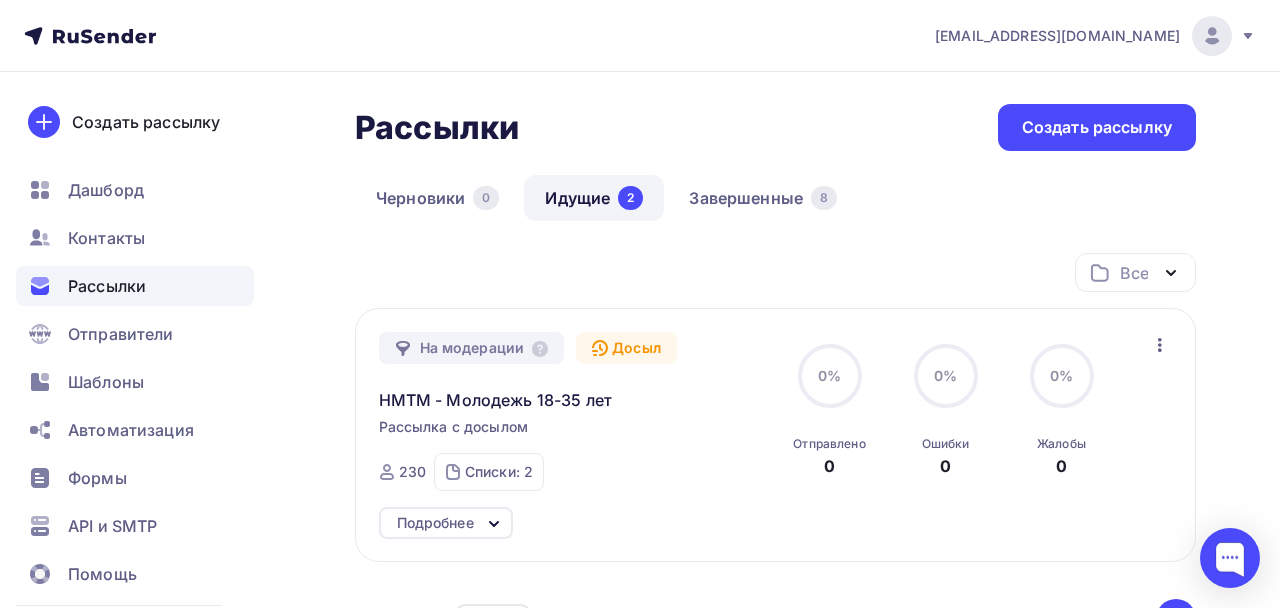 click 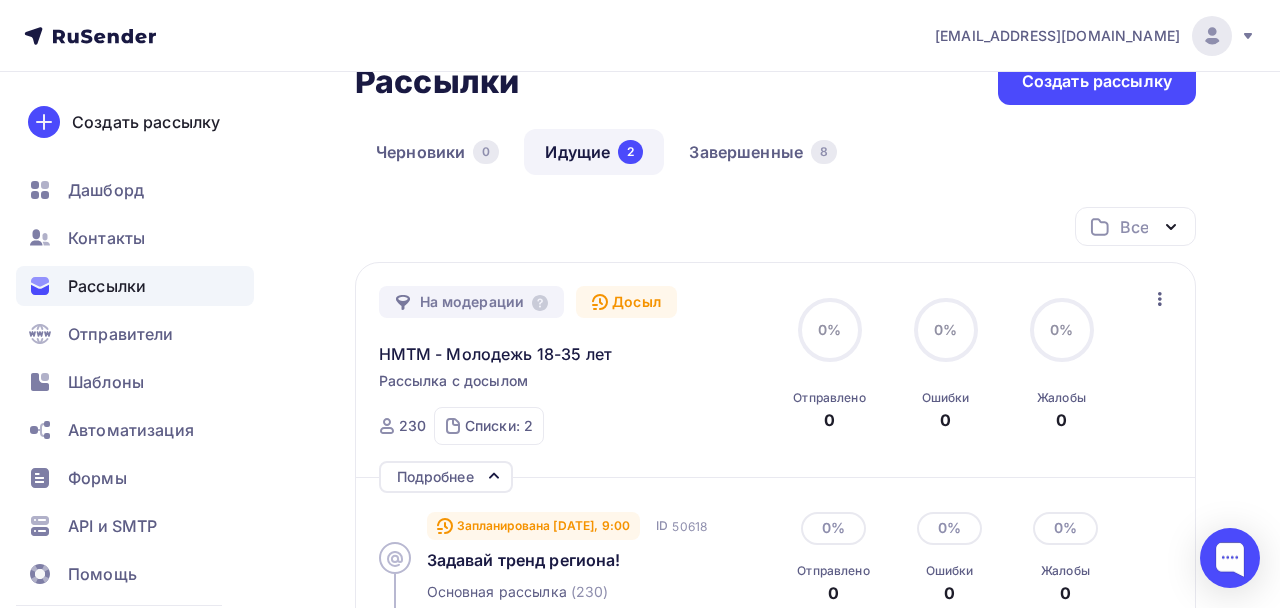 scroll, scrollTop: 3, scrollLeft: 0, axis: vertical 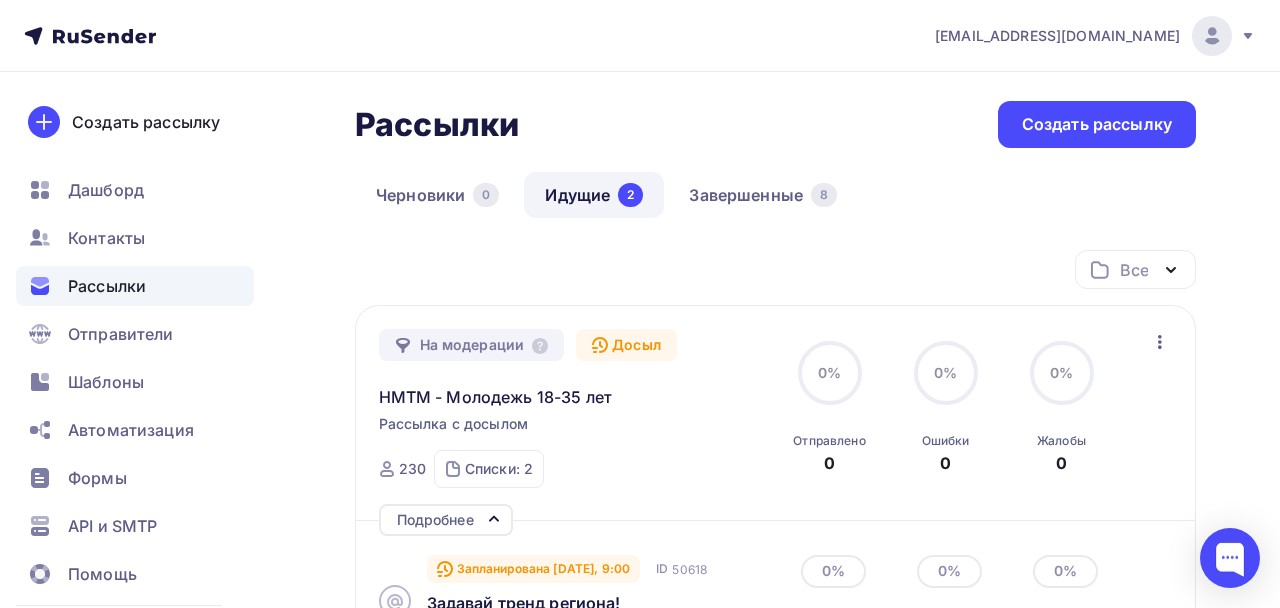 click 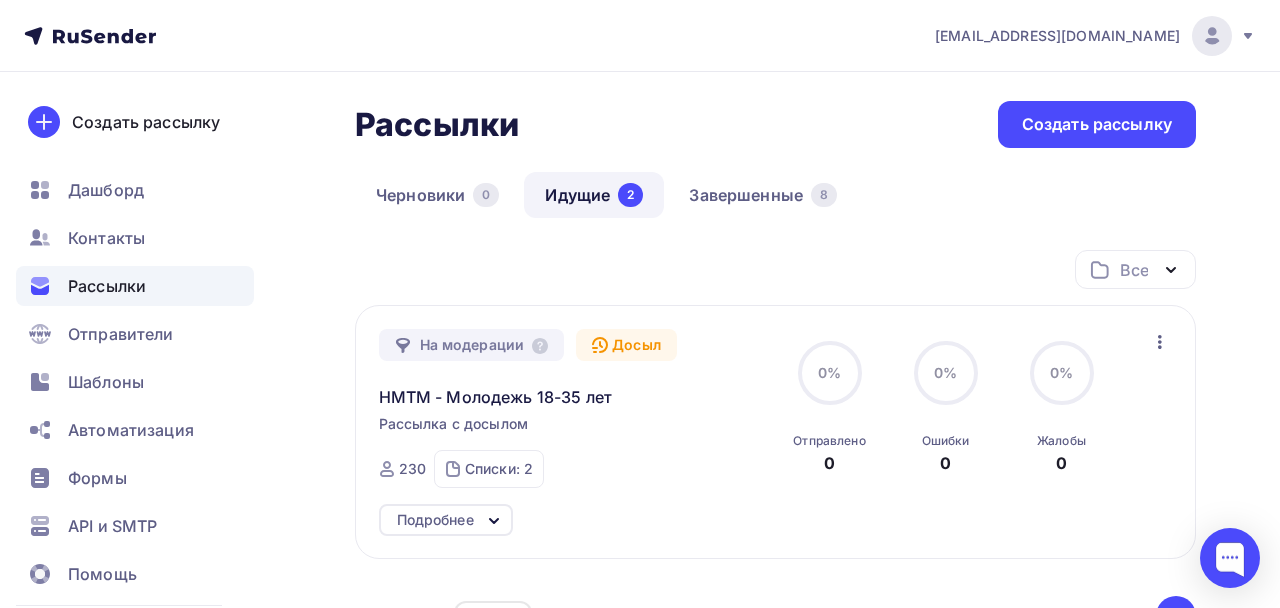click 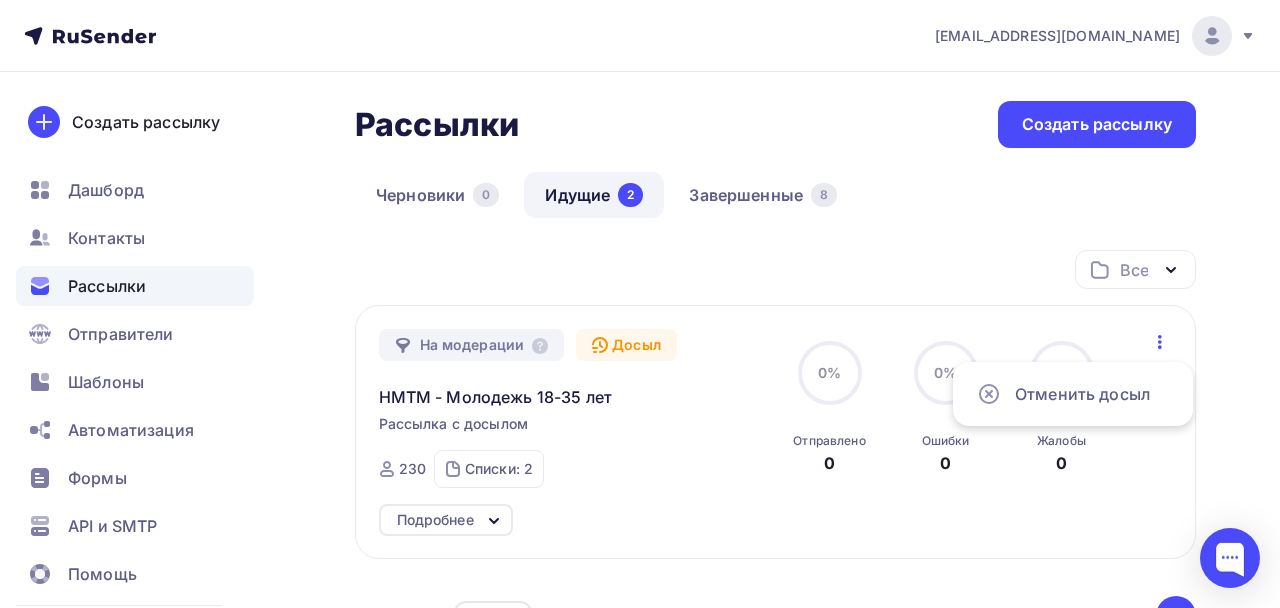 click on "Все
Все папки           Создать новую папку" at bounding box center (775, 277) 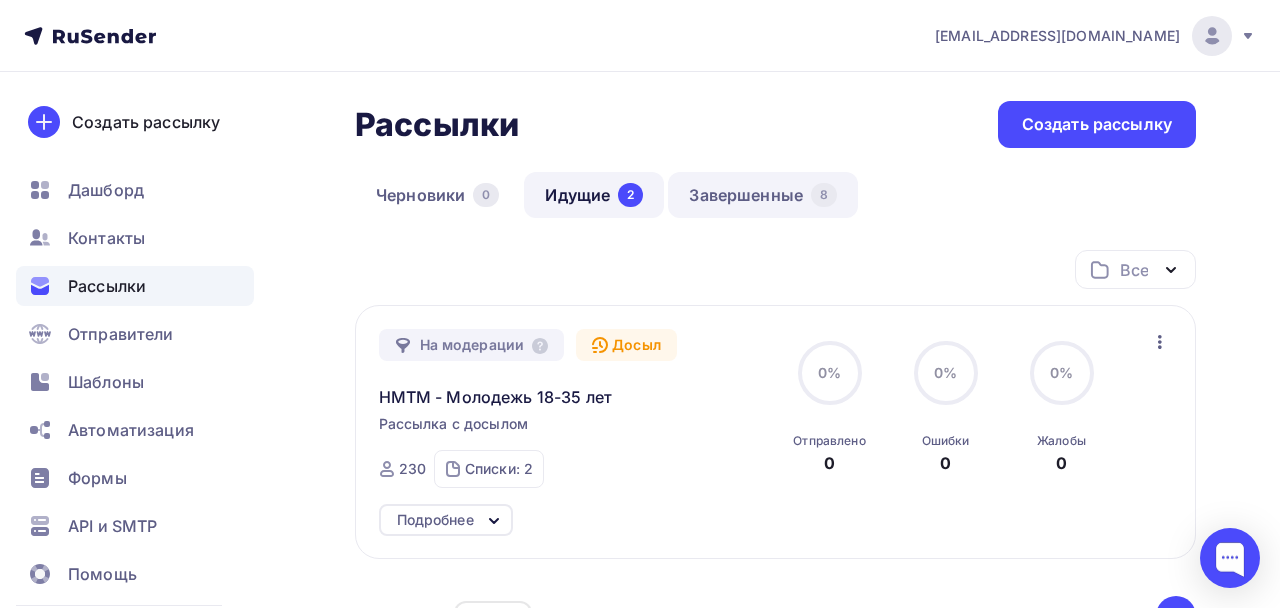 click on "Завершенные
8" at bounding box center [763, 195] 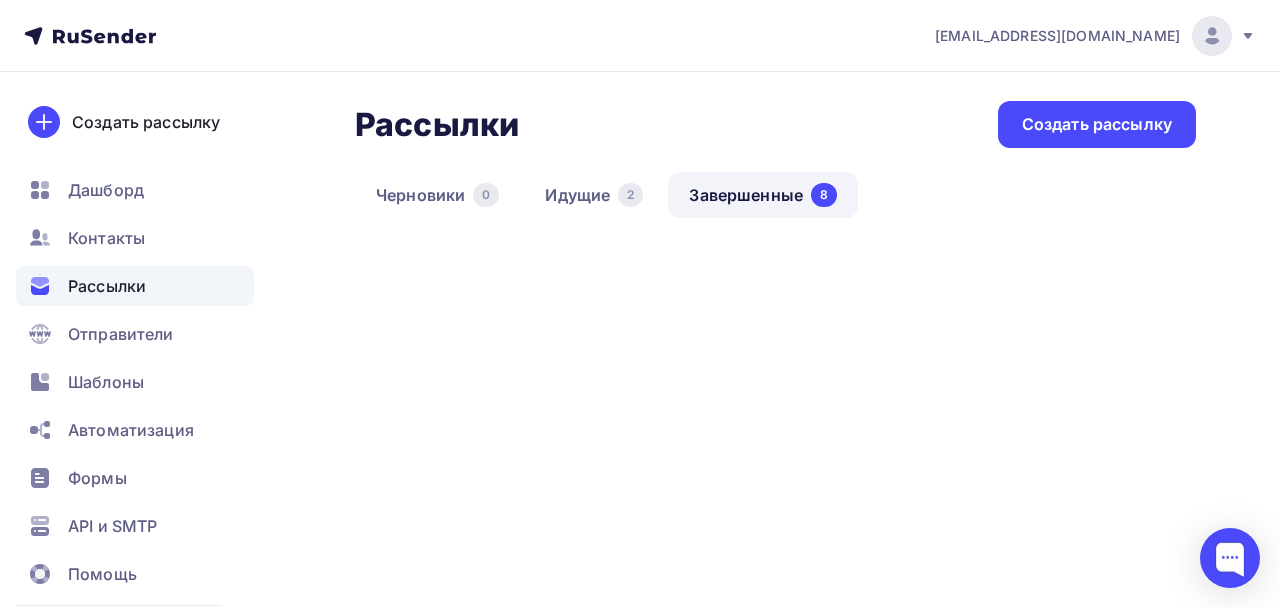 scroll, scrollTop: 0, scrollLeft: 0, axis: both 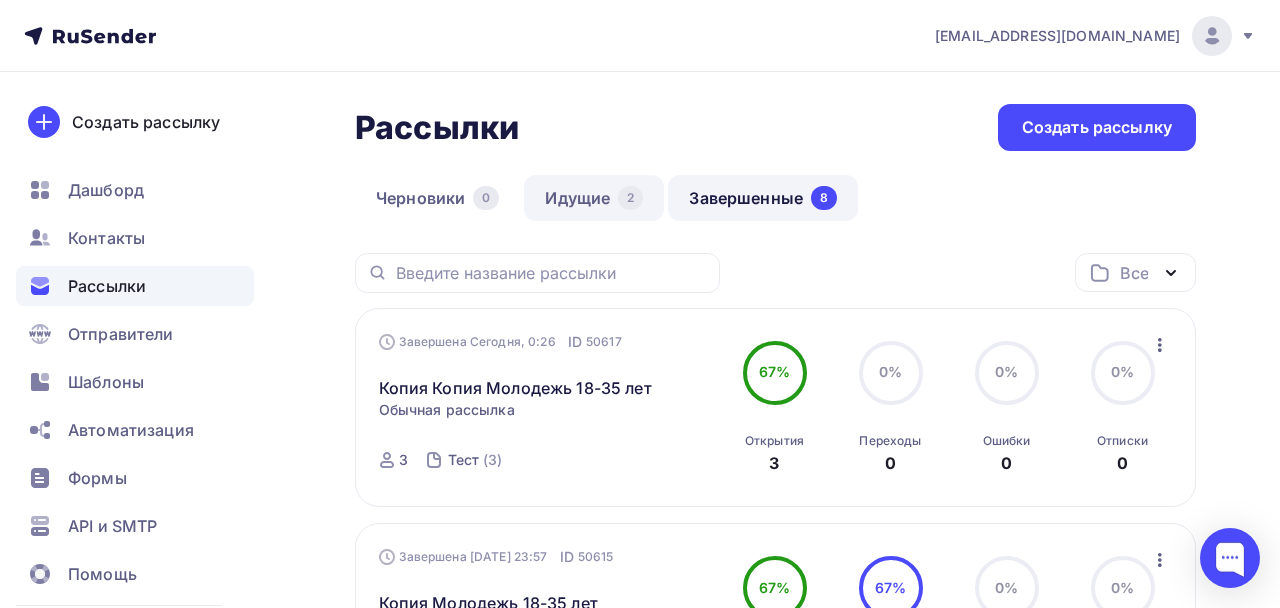 click on "Идущие
2" at bounding box center (594, 198) 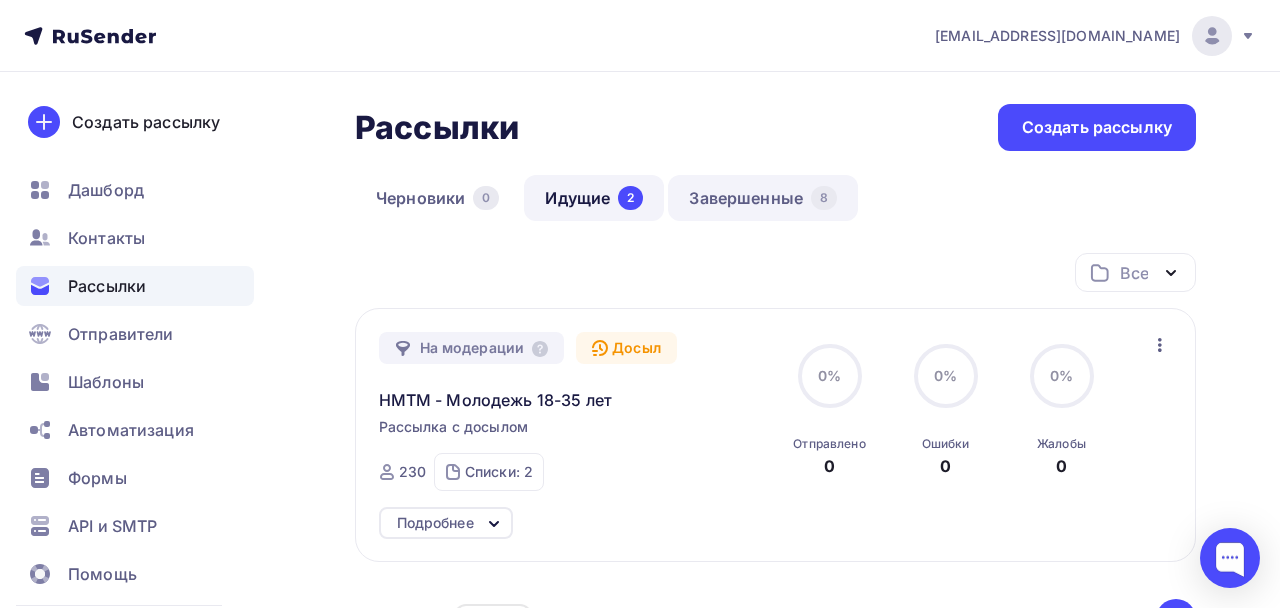 click on "Завершенные
8" at bounding box center [763, 198] 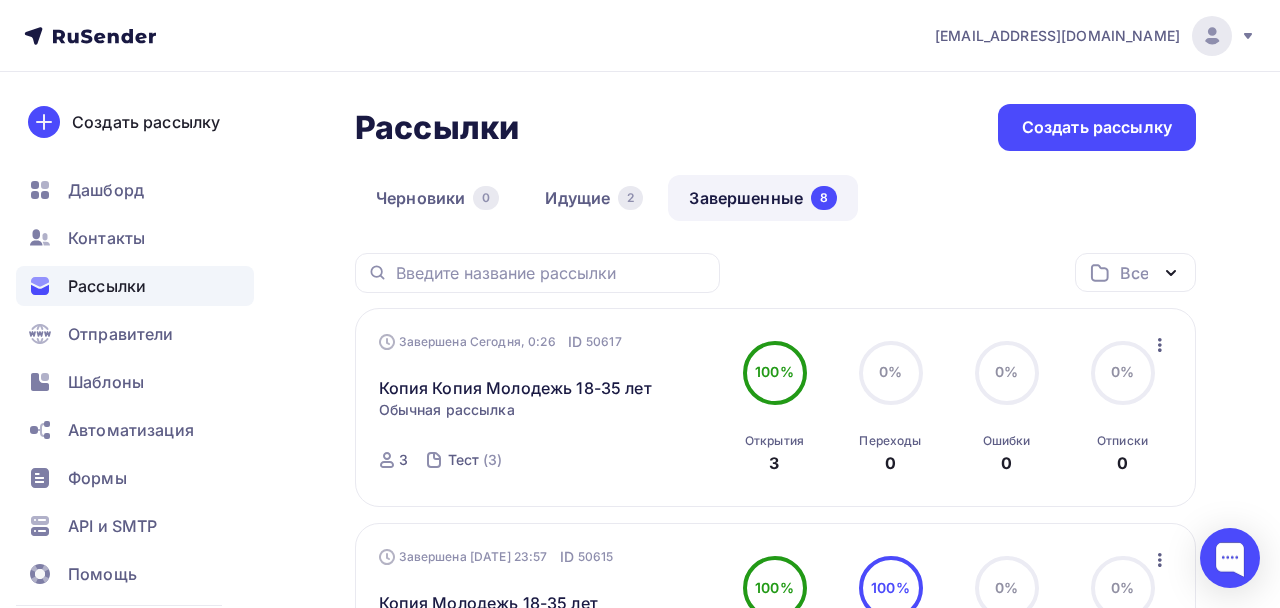 click 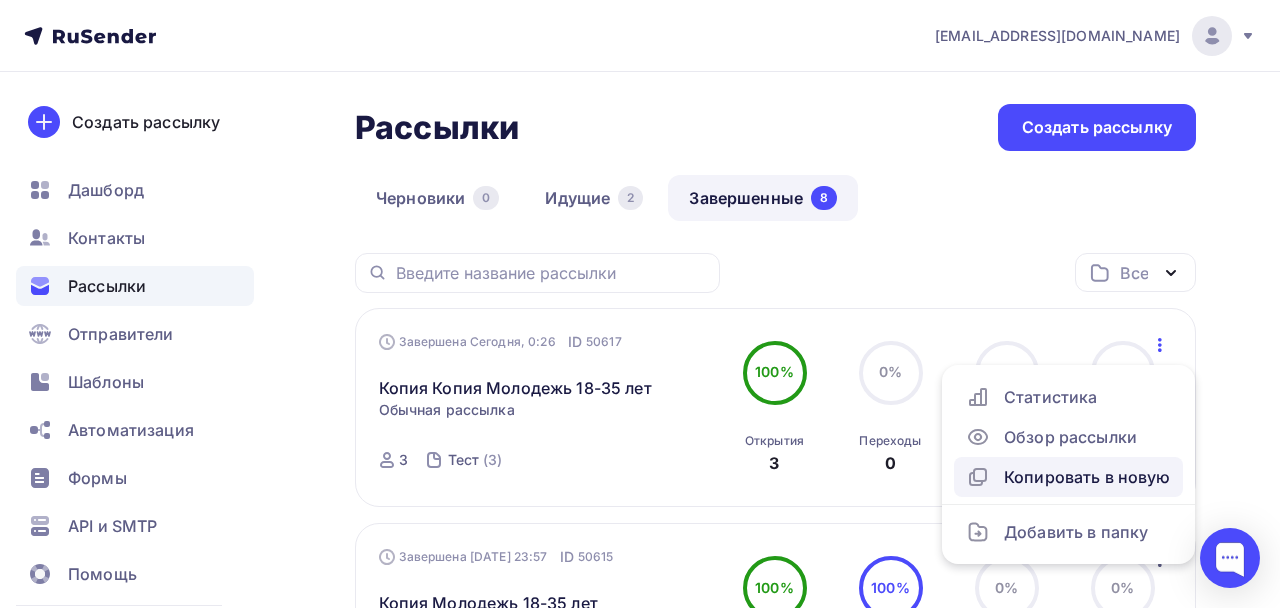 click on "Копировать в новую" at bounding box center [1068, 477] 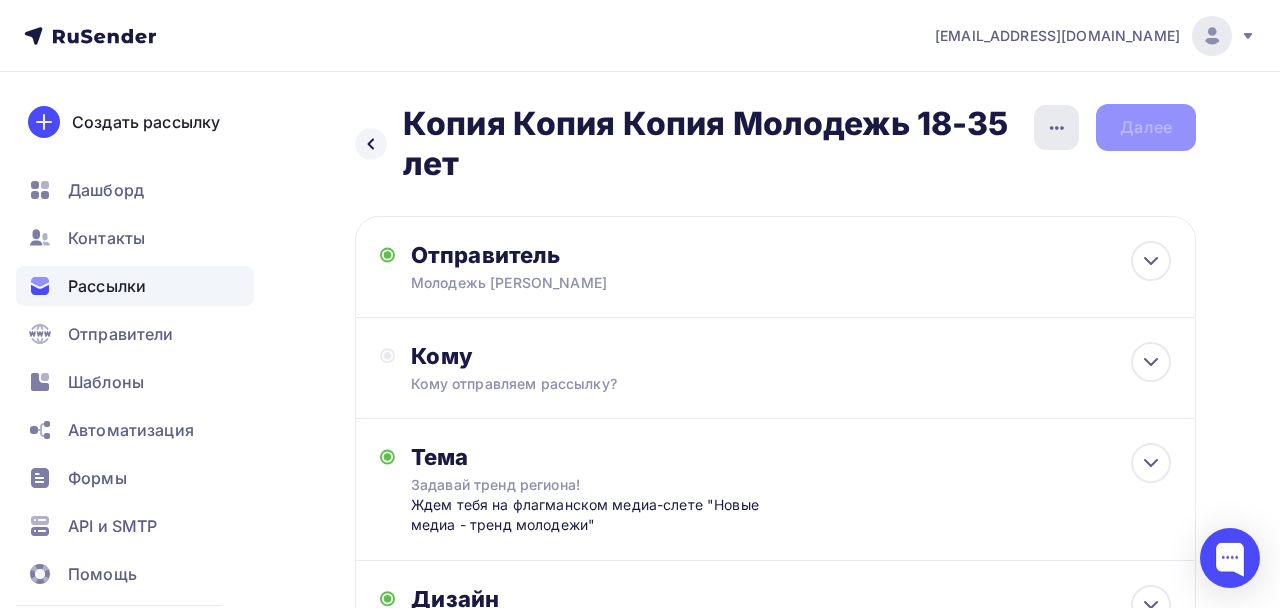 click at bounding box center (1056, 127) 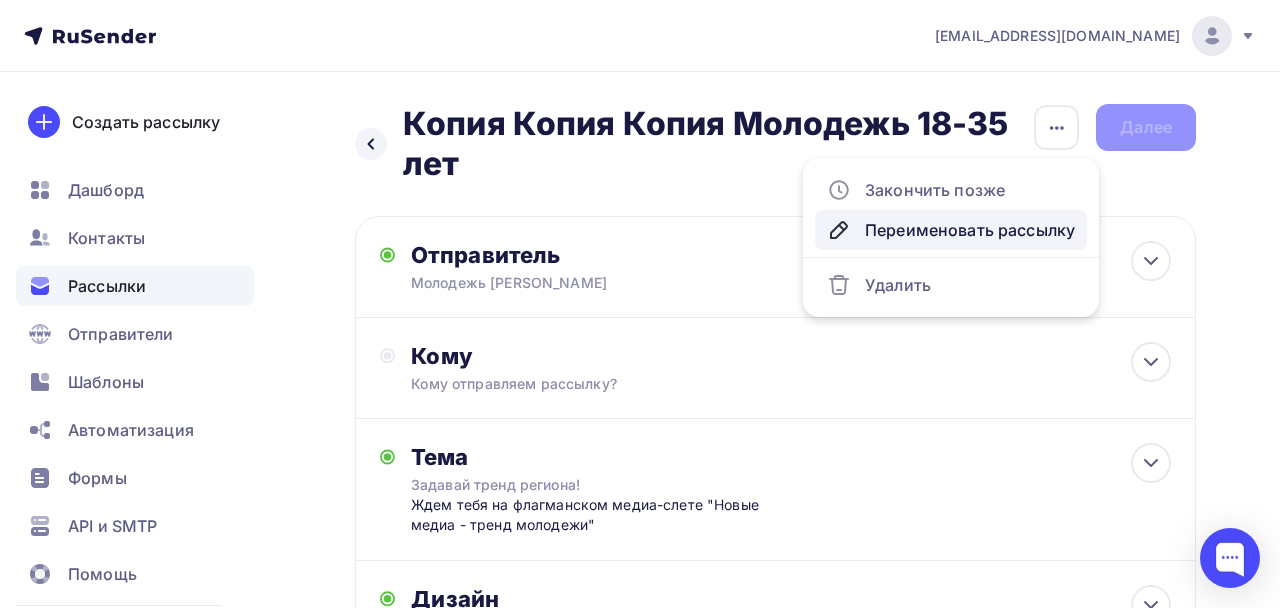 click on "Переименовать рассылку" at bounding box center (951, 230) 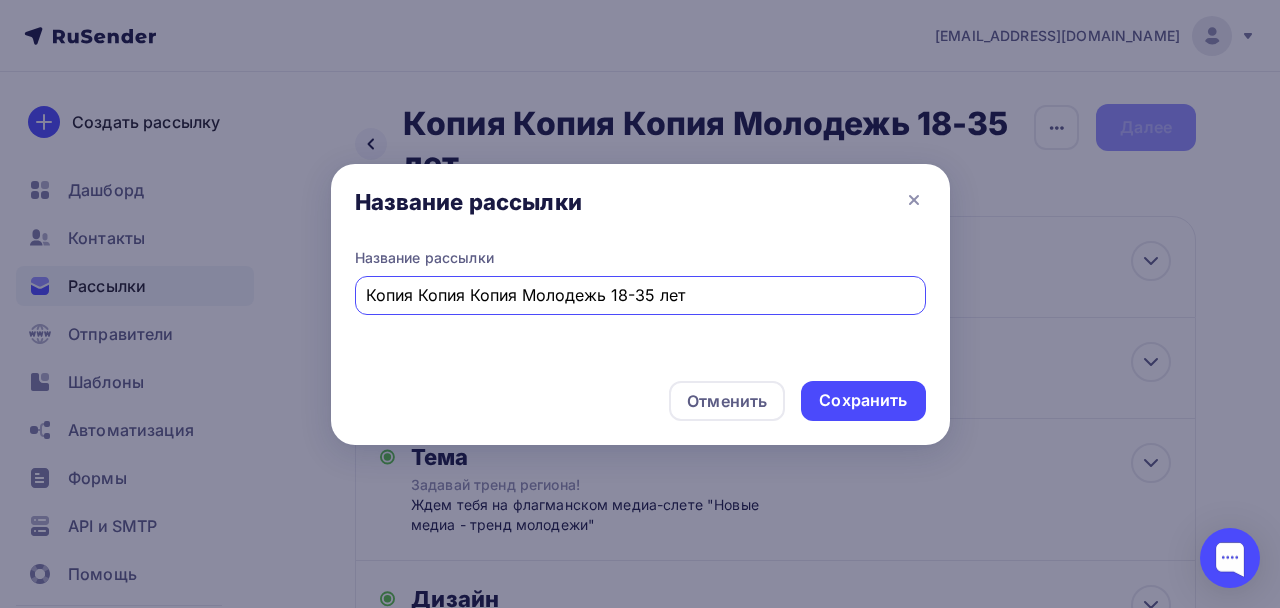 drag, startPoint x: 516, startPoint y: 301, endPoint x: 334, endPoint y: 279, distance: 183.32484 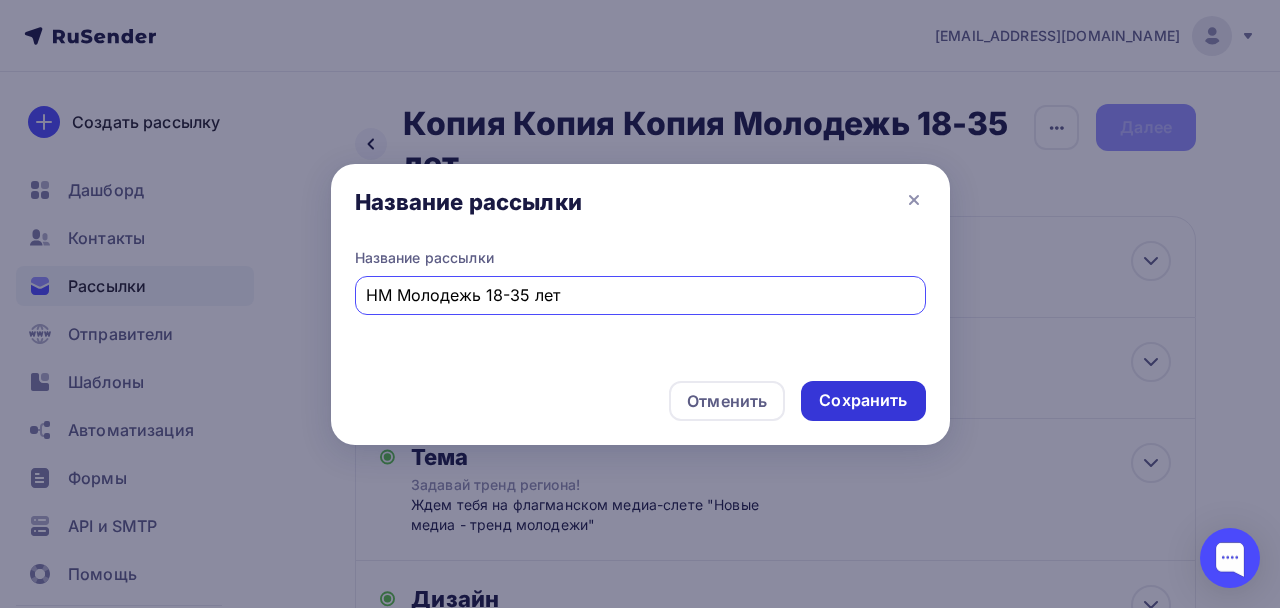type on "НМ Молодежь 18-35 лет" 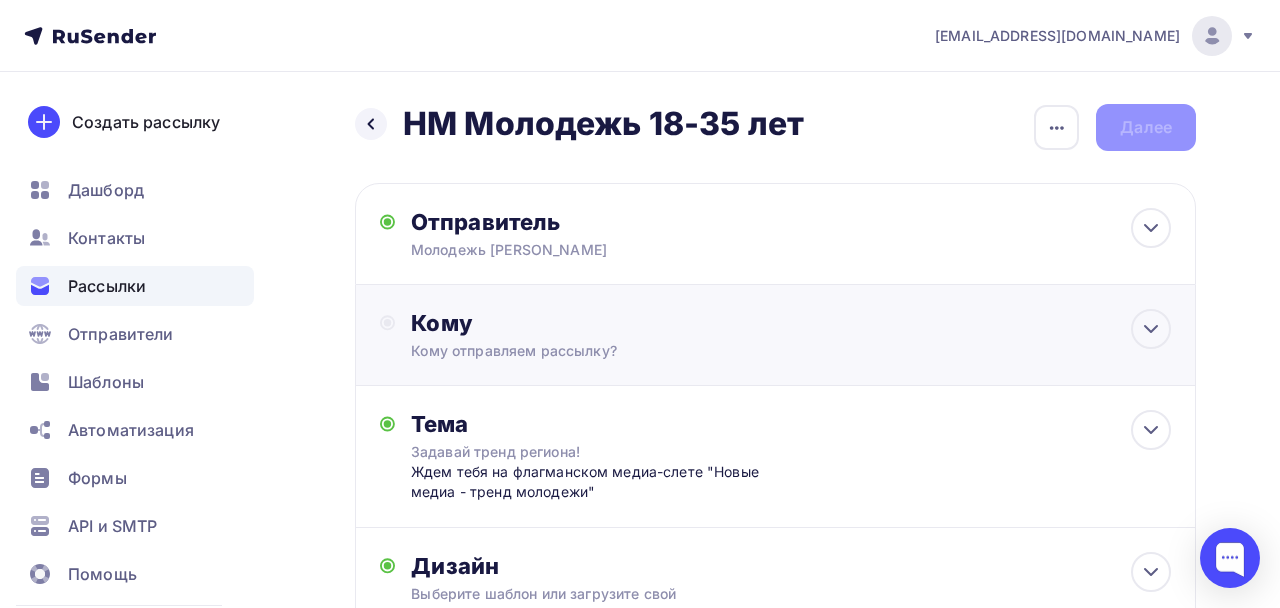 click on "Кому" at bounding box center (791, 323) 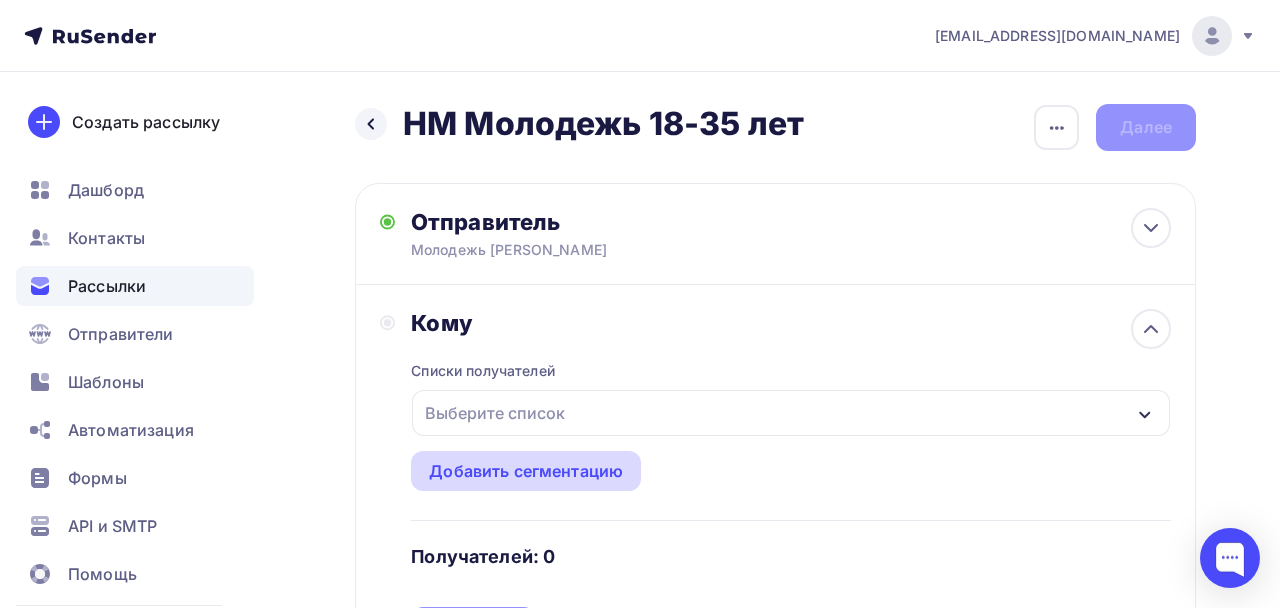 click on "Добавить сегментацию" at bounding box center (526, 471) 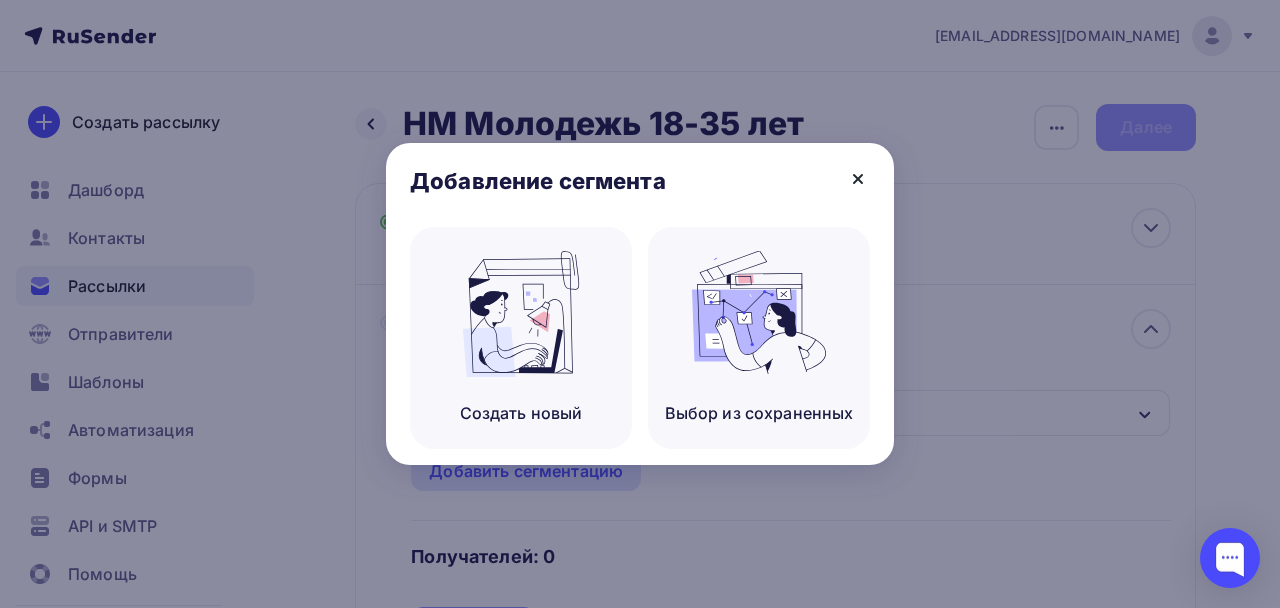 click 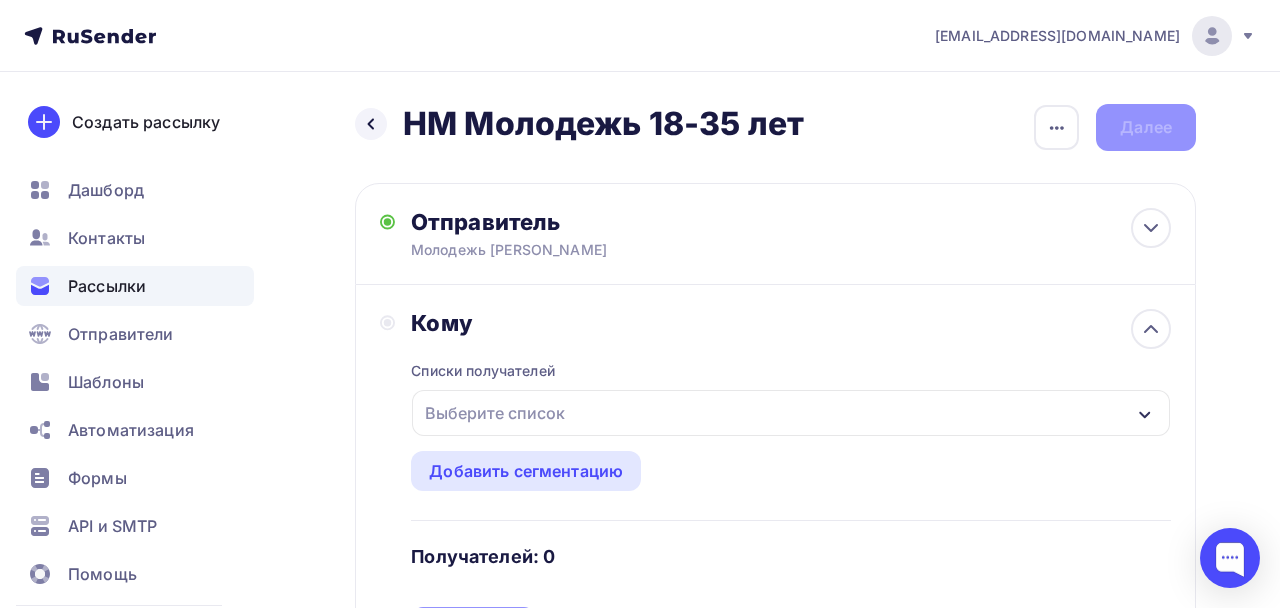 click on "Выберите список" at bounding box center (791, 413) 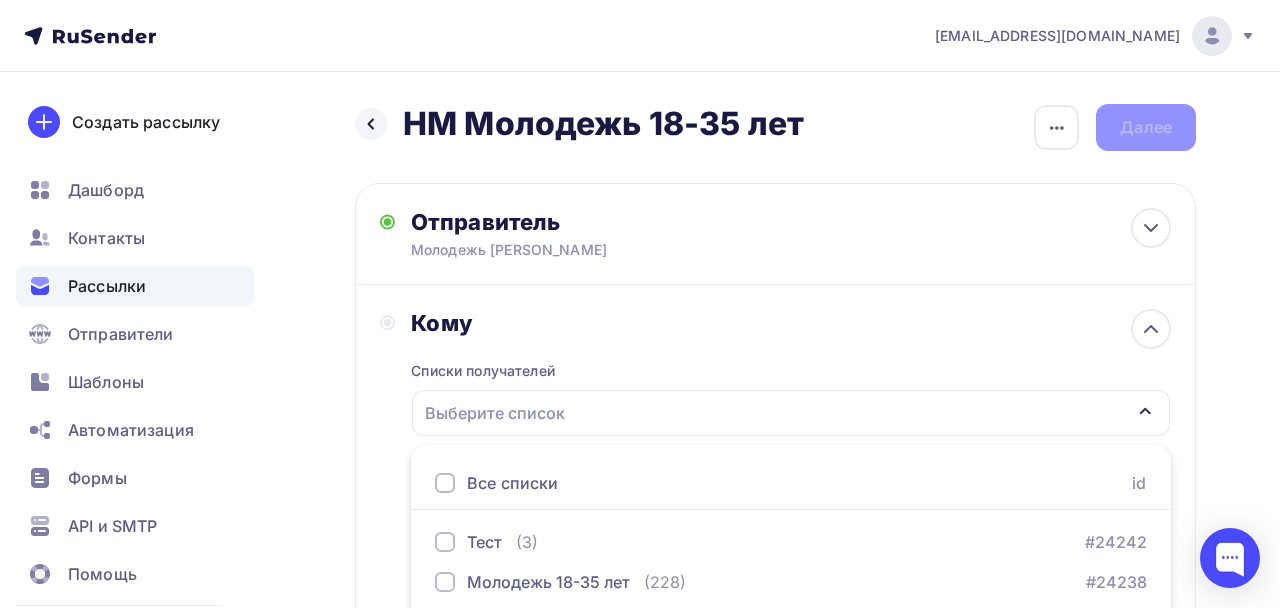 scroll, scrollTop: 80, scrollLeft: 0, axis: vertical 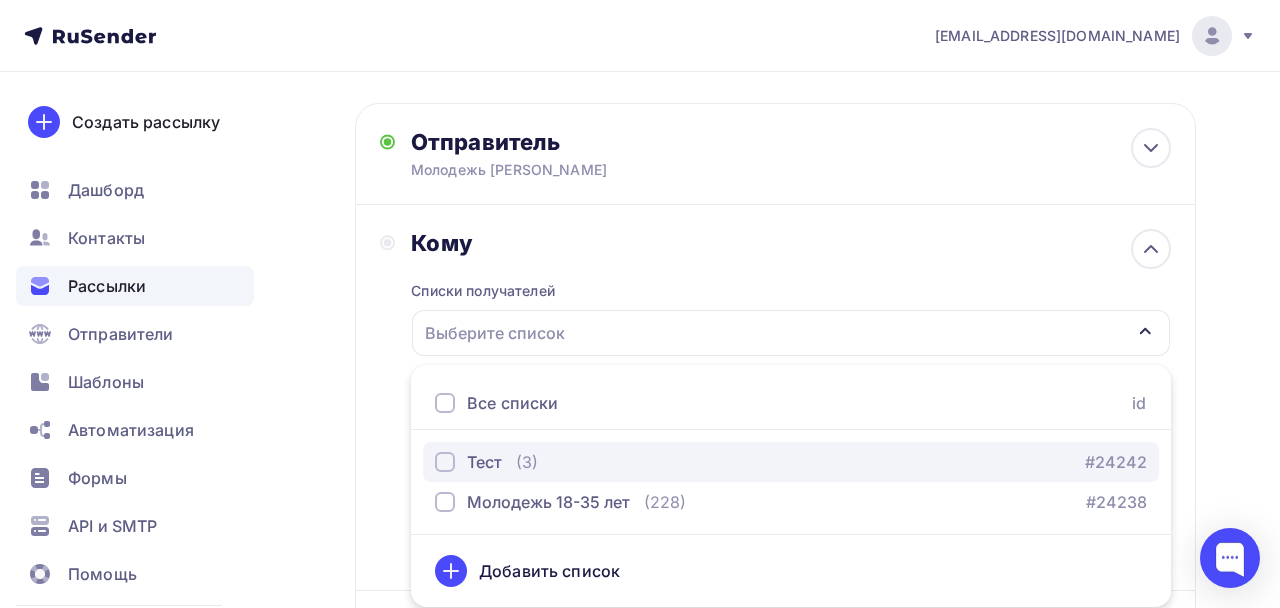 click at bounding box center (445, 462) 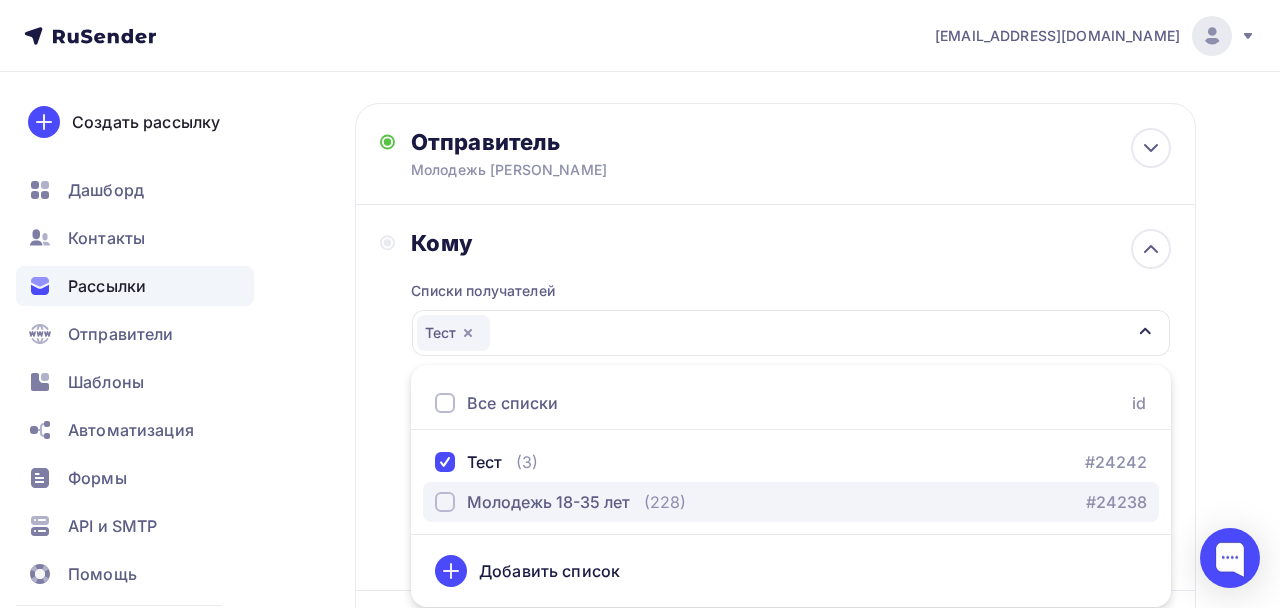 click at bounding box center [445, 502] 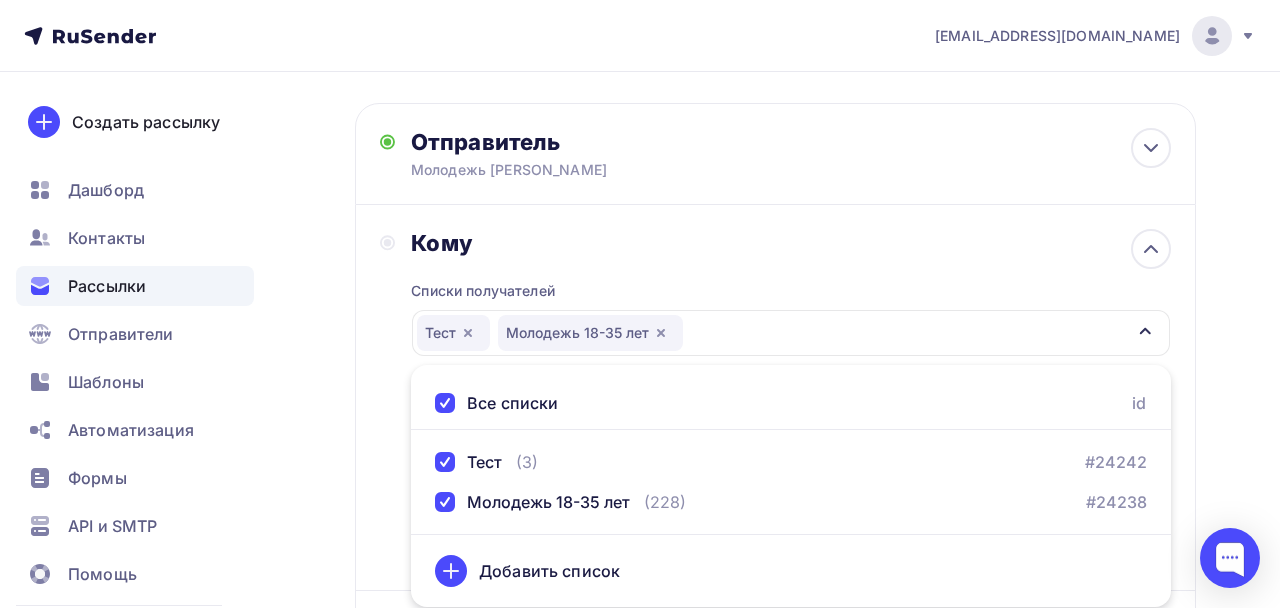 click on "Кому
Списки получателей
Тест
Молодежь 18-35 лет
Все списки
id
Тест
(3)
#24242
Молодежь 18-35 лет
(228)
#24238
Добавить список
Добавить сегментацию
Получателей:
230
Сохранить" at bounding box center [775, 397] 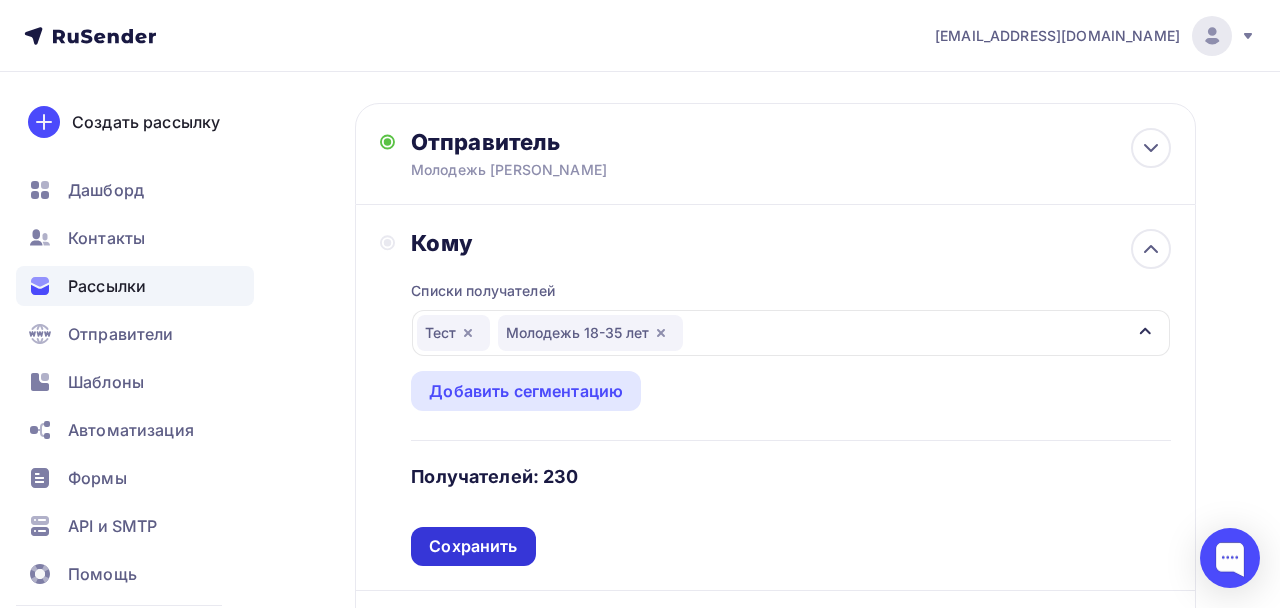 click on "Сохранить" at bounding box center (473, 546) 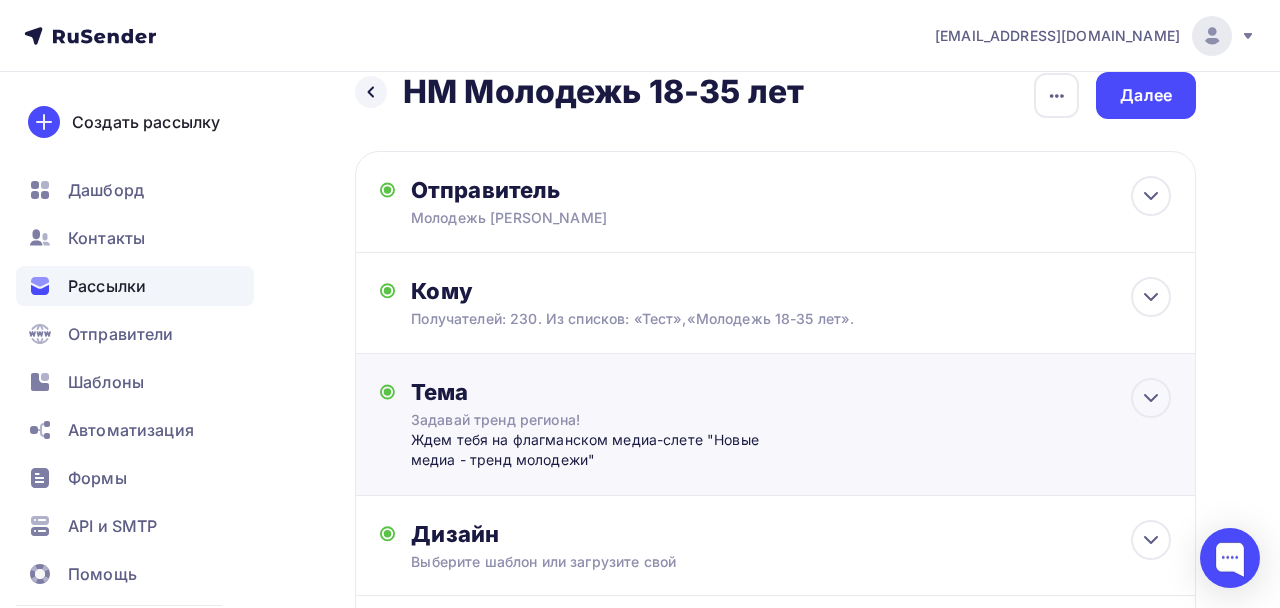 scroll, scrollTop: 0, scrollLeft: 0, axis: both 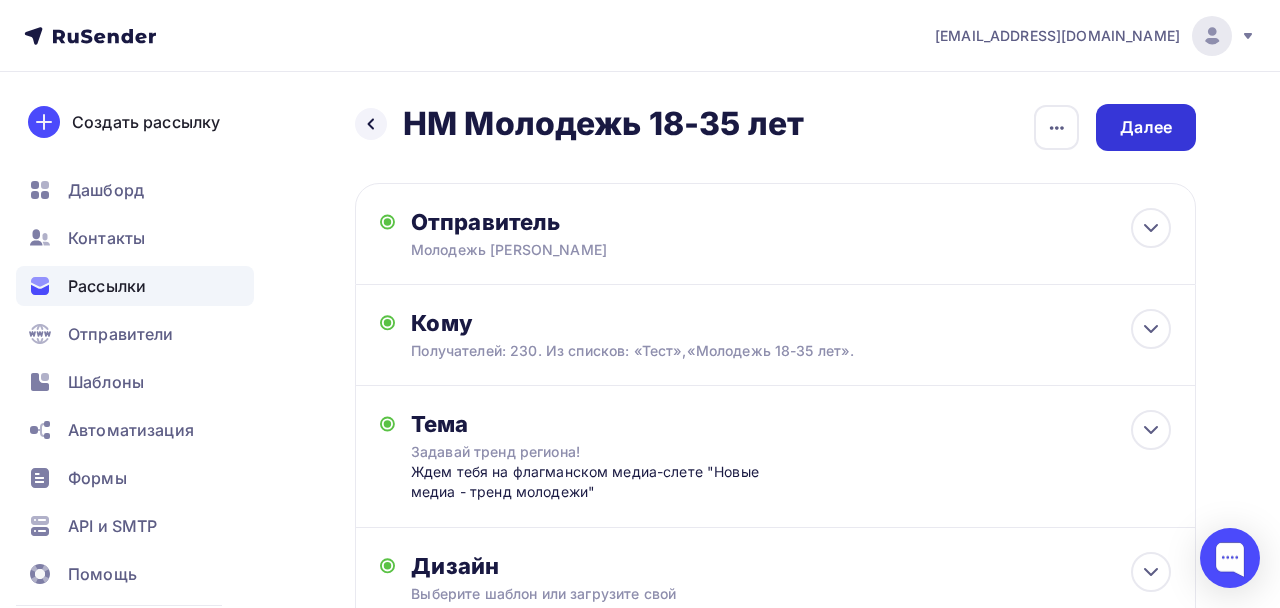 click on "Далее" at bounding box center (1146, 127) 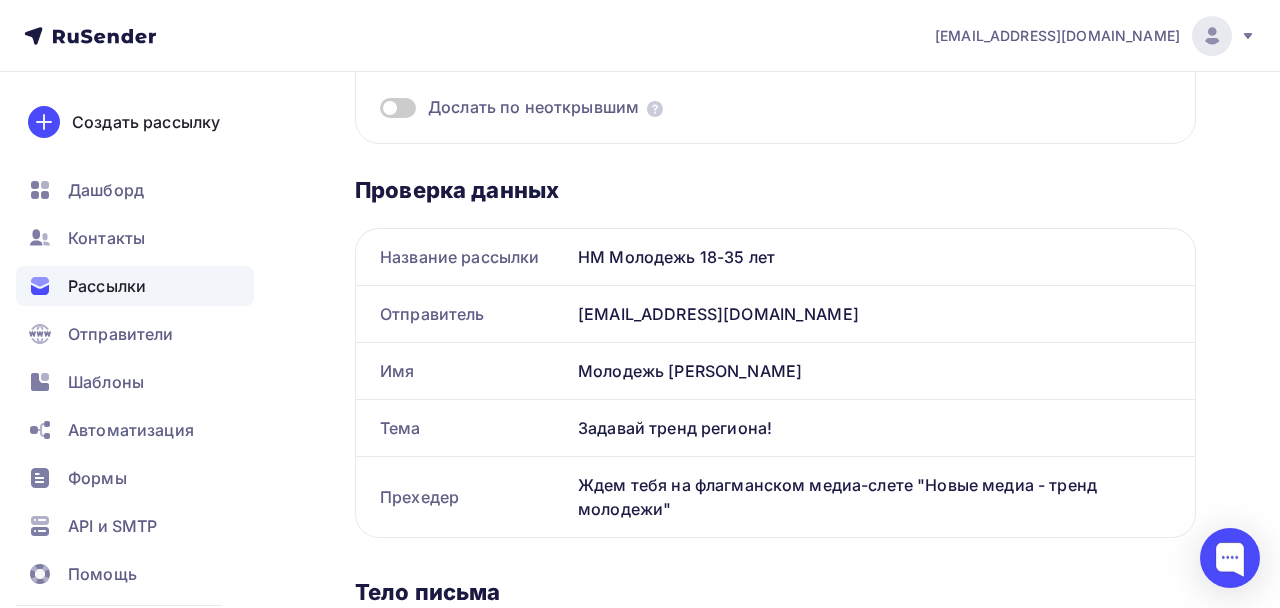 scroll, scrollTop: 0, scrollLeft: 0, axis: both 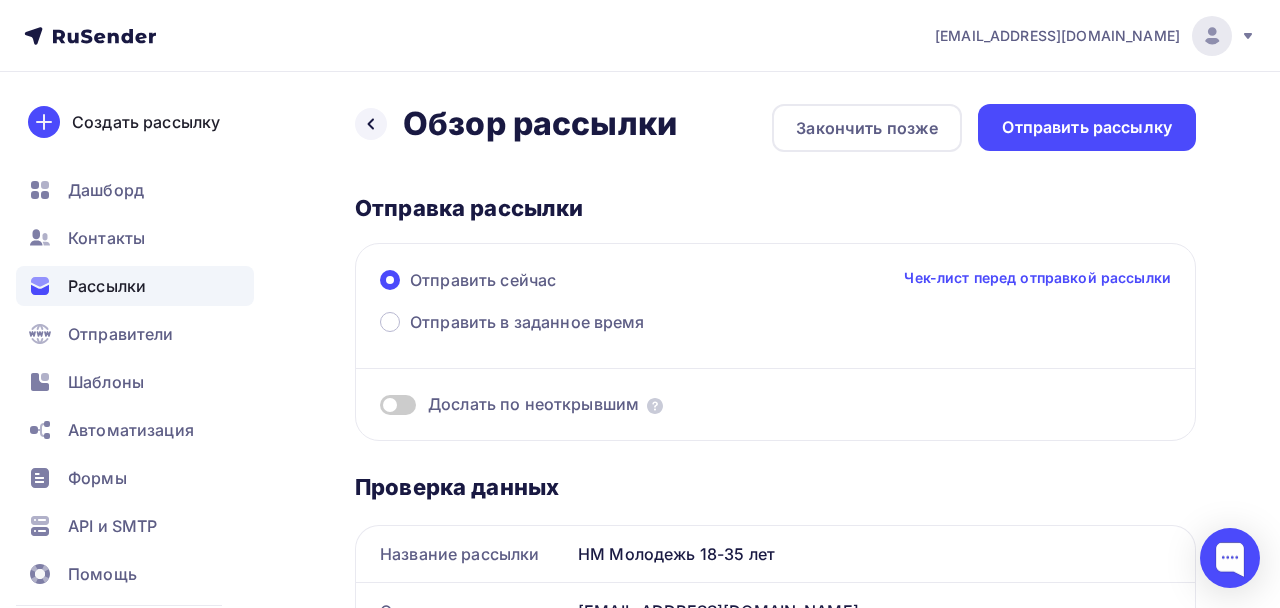 click on "Дослать по неоткрывшим" at bounding box center [533, 404] 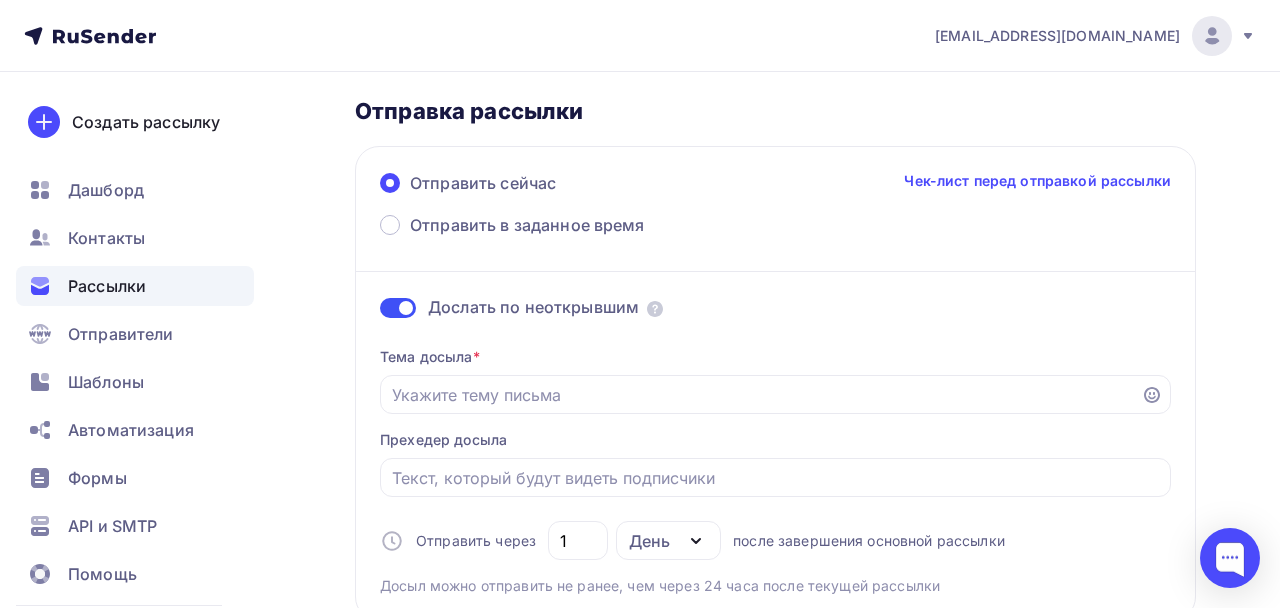 scroll, scrollTop: 106, scrollLeft: 0, axis: vertical 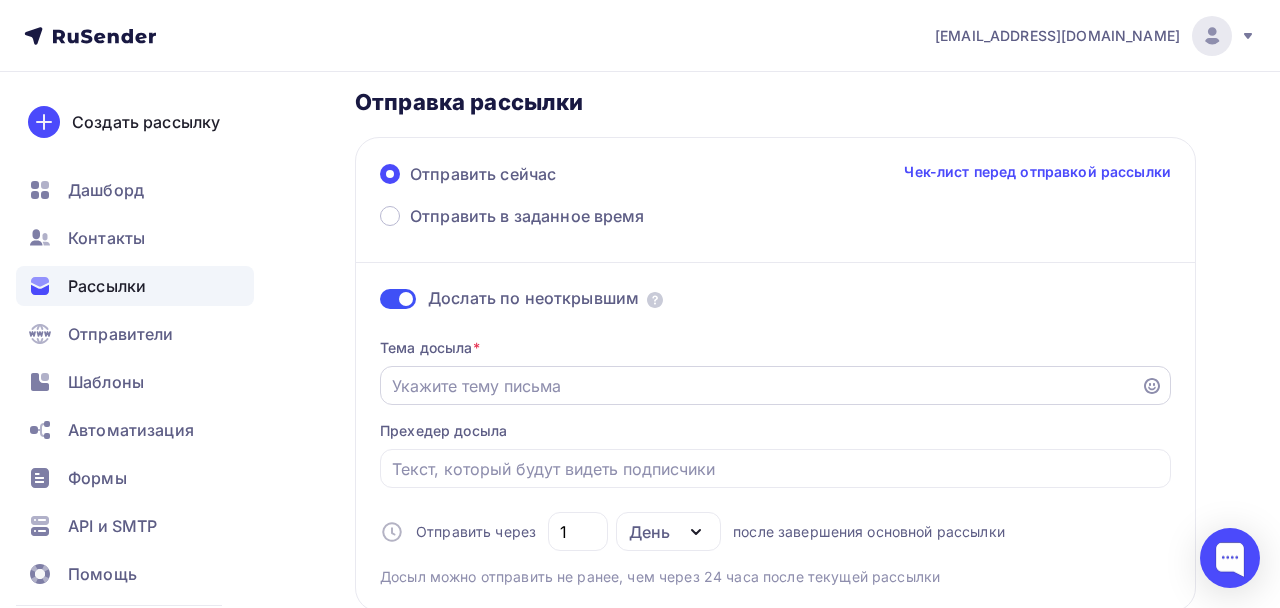 click at bounding box center [775, 385] 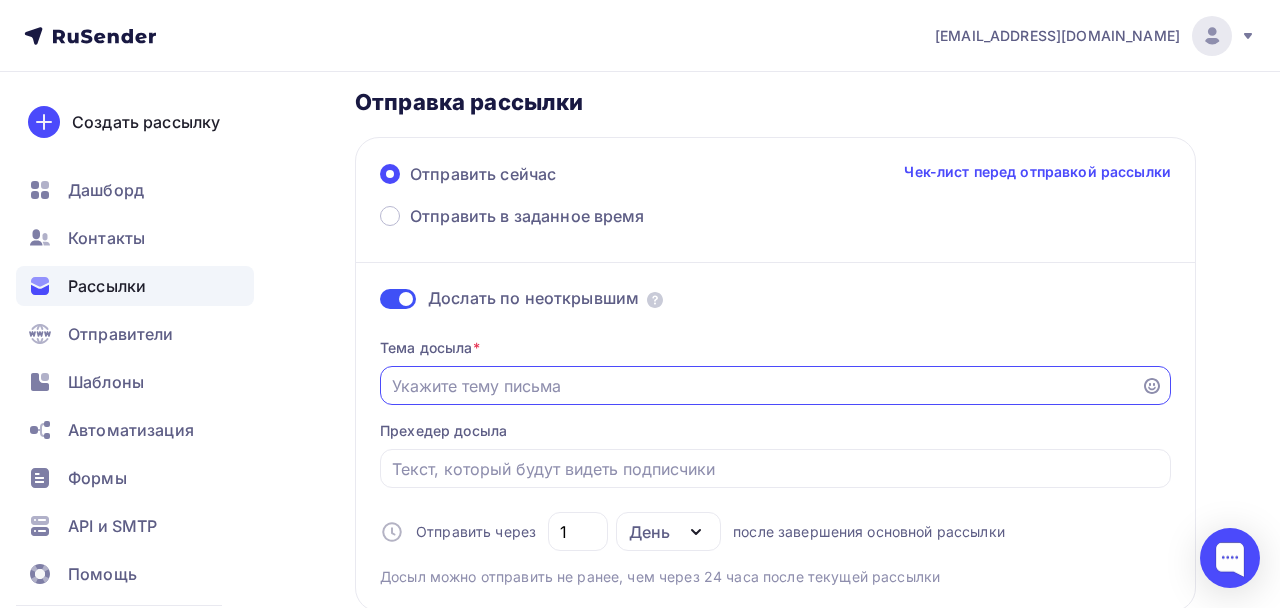 click on "Отправить в заданное время" at bounding box center (761, 386) 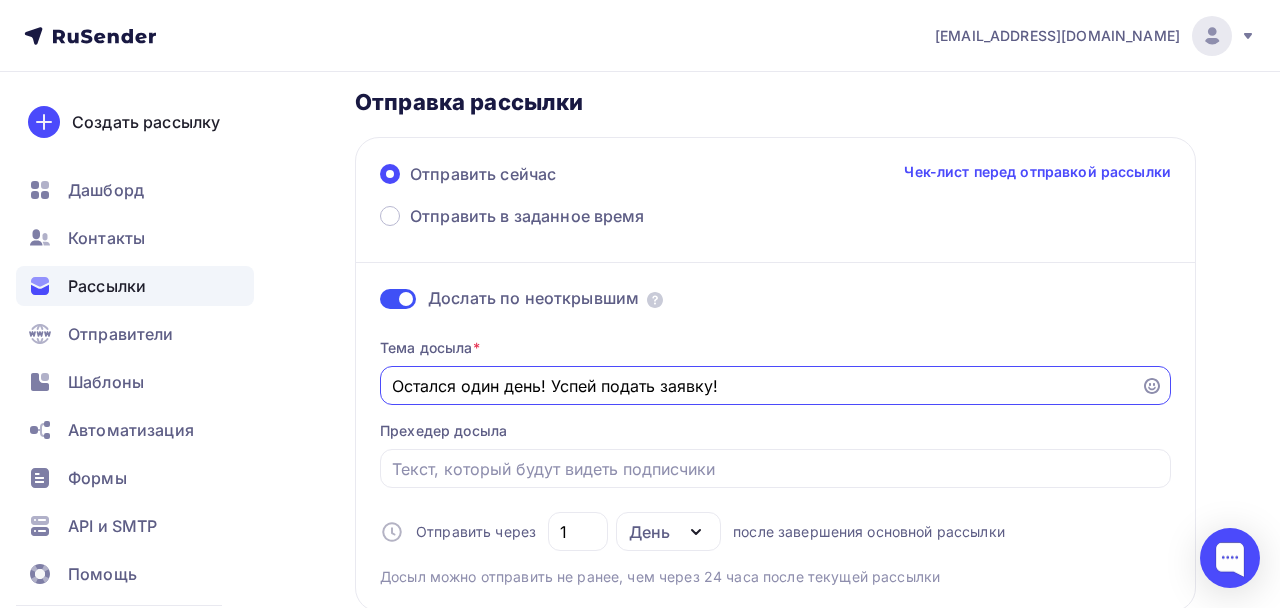 type on "Остался один день! Успей подать заявку!" 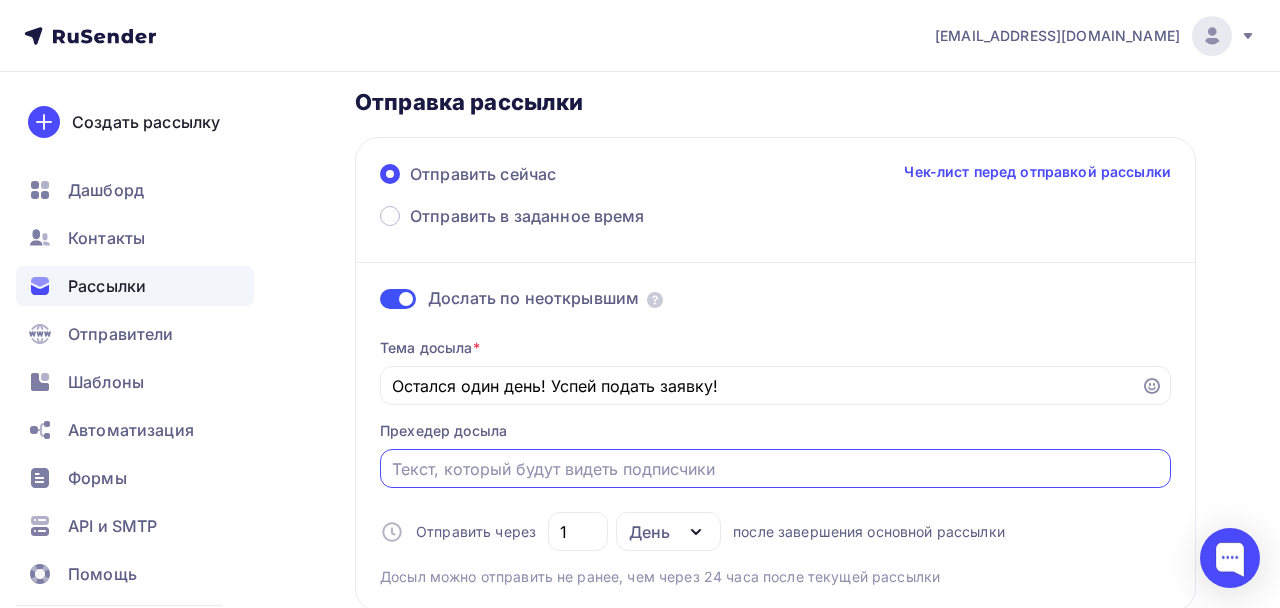click on "Отправить в заданное время" at bounding box center [776, 469] 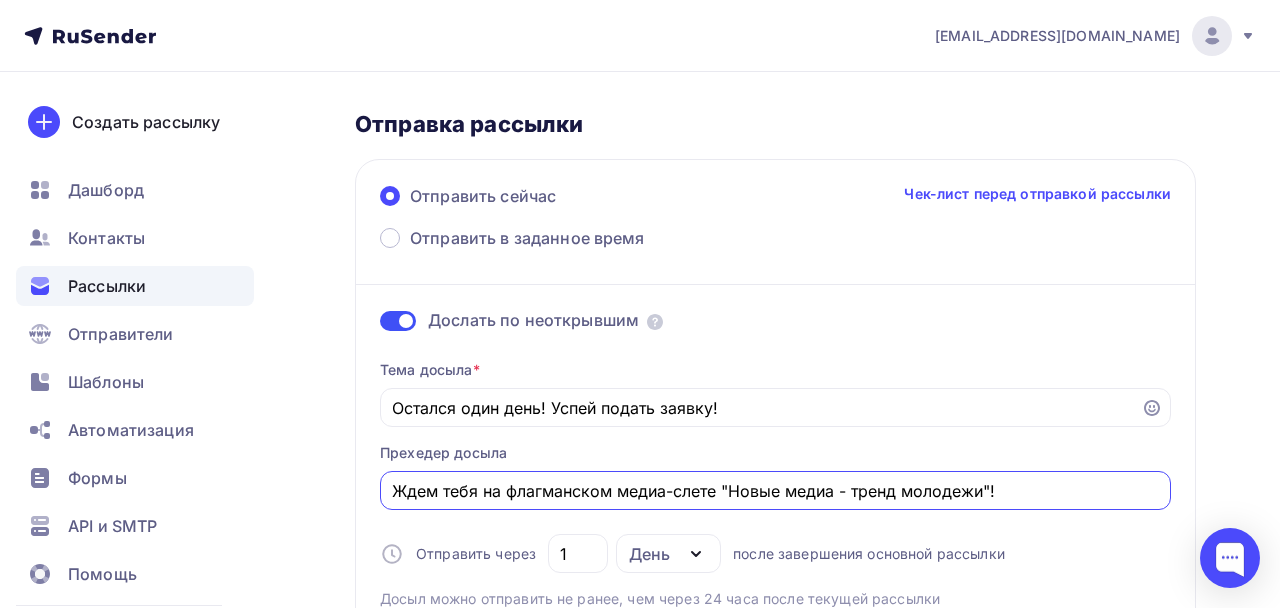 scroll, scrollTop: 0, scrollLeft: 0, axis: both 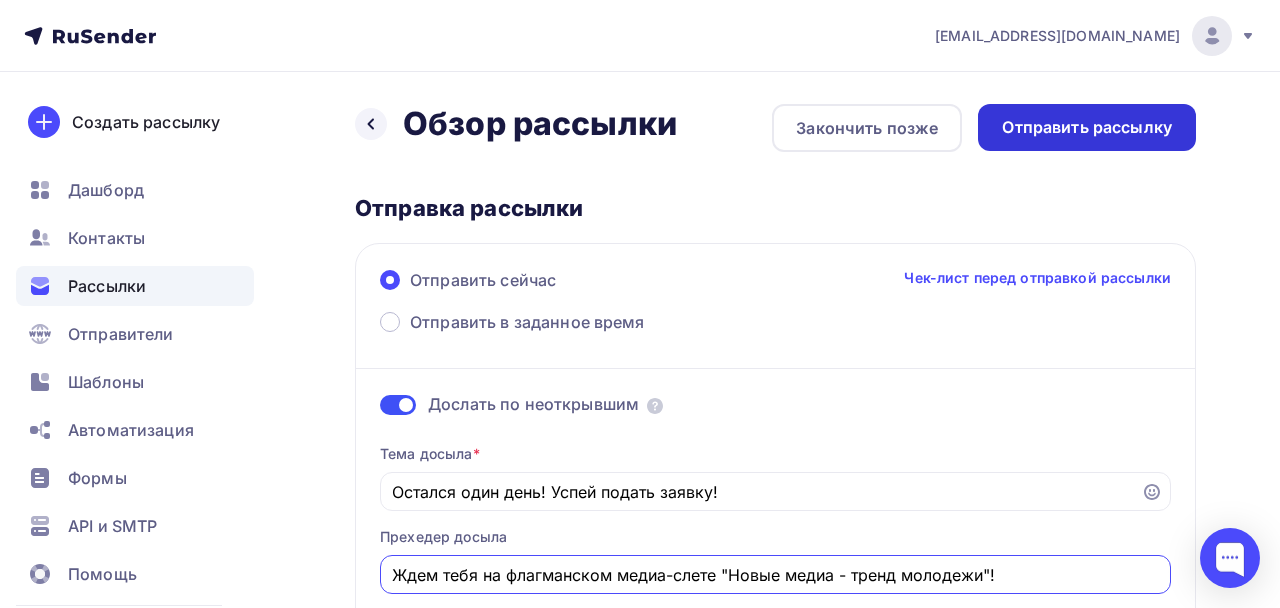 type on "Ждем тебя на флагманском медиа-слете "Новые медиа - тренд молодежи"!" 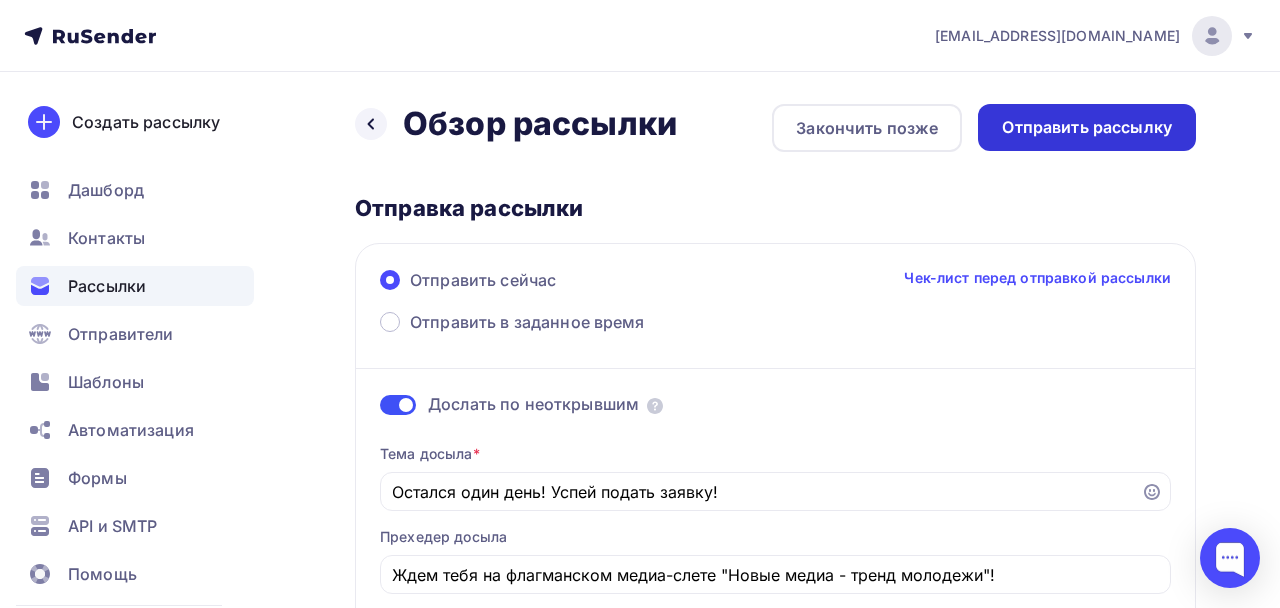 click on "Отправить рассылку" at bounding box center (1087, 127) 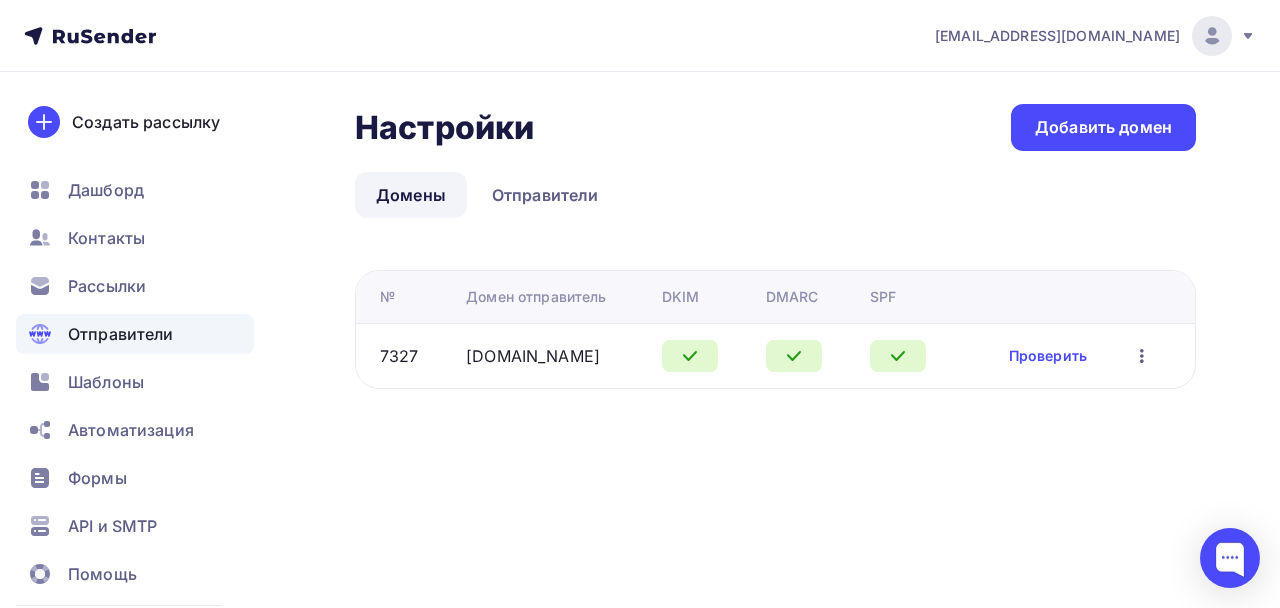 scroll, scrollTop: 0, scrollLeft: 0, axis: both 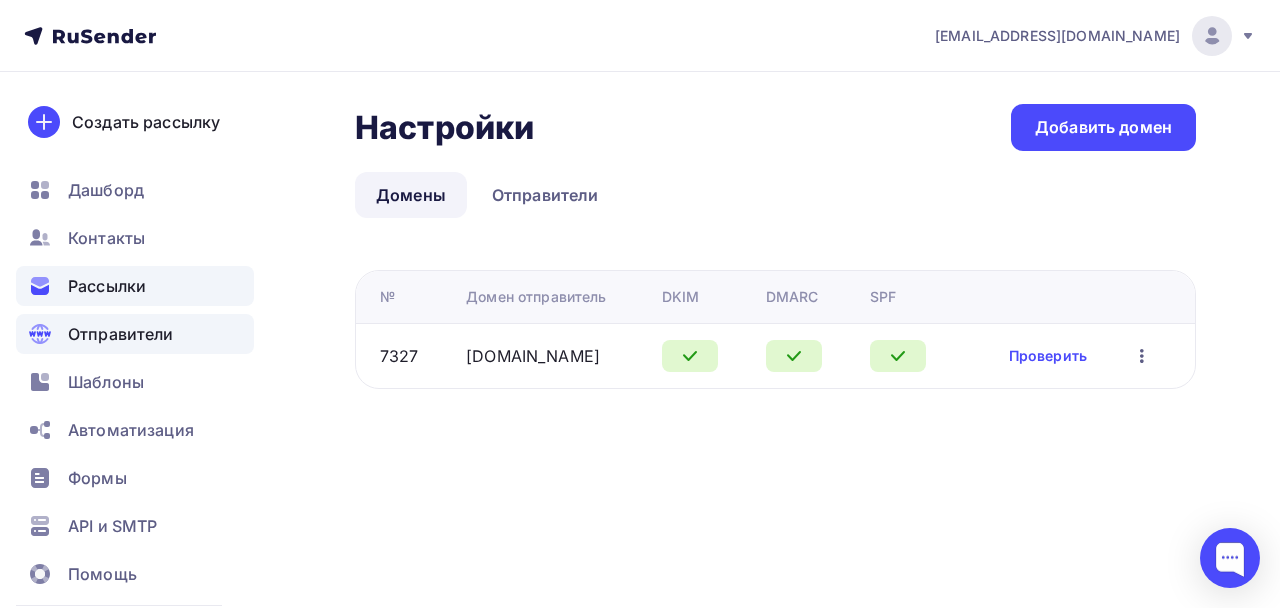 click on "Рассылки" at bounding box center (135, 286) 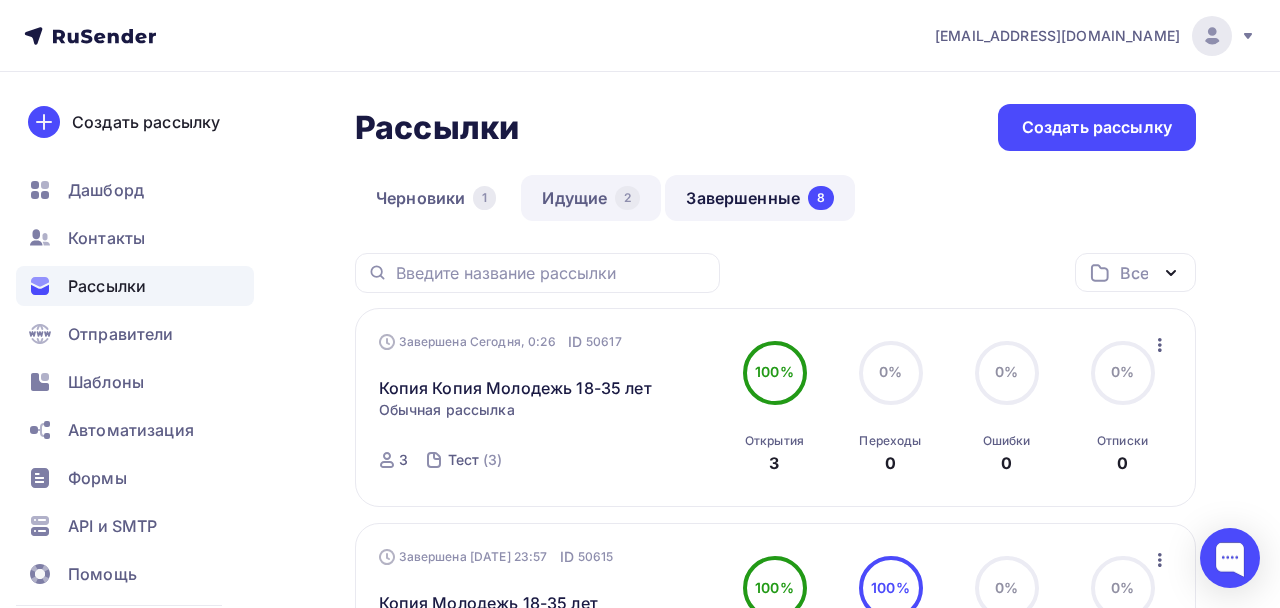 click on "Идущие
2" at bounding box center (591, 198) 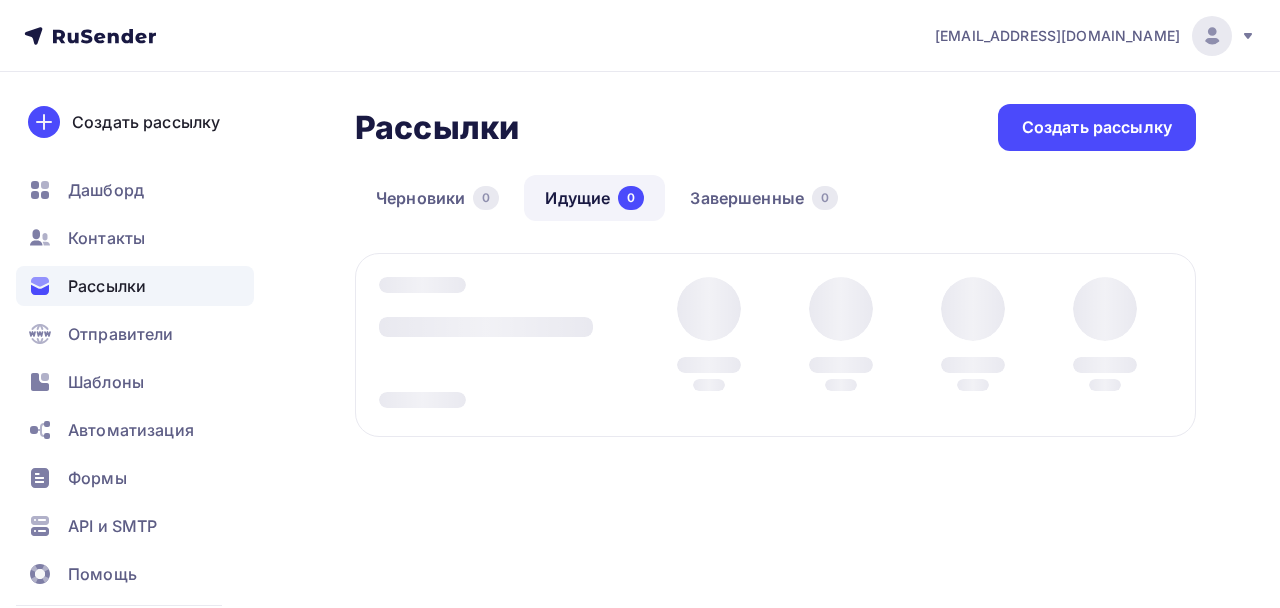 scroll, scrollTop: 0, scrollLeft: 0, axis: both 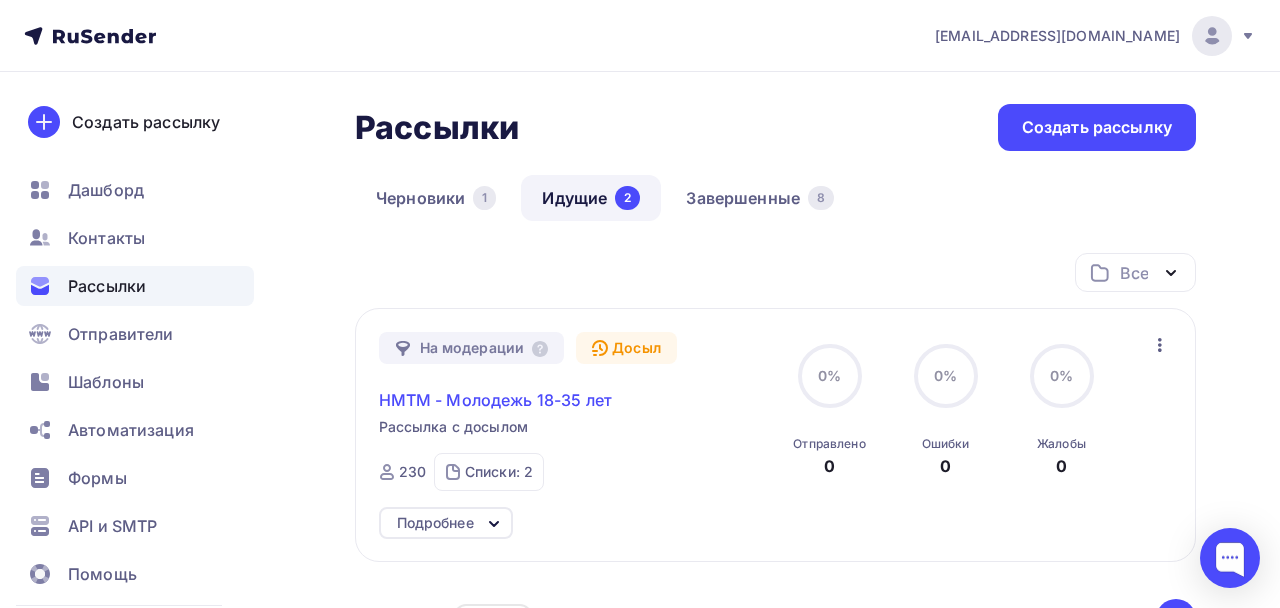 click on "НМТМ - Молодежь 18-35 лет" at bounding box center [496, 400] 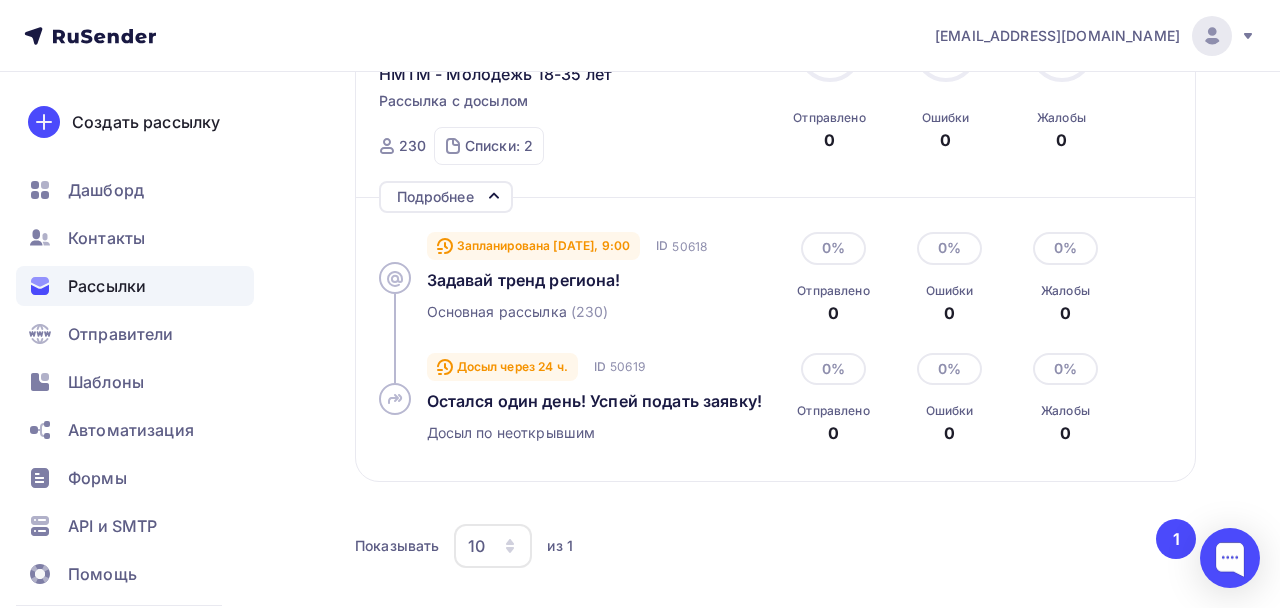 scroll, scrollTop: 310, scrollLeft: 0, axis: vertical 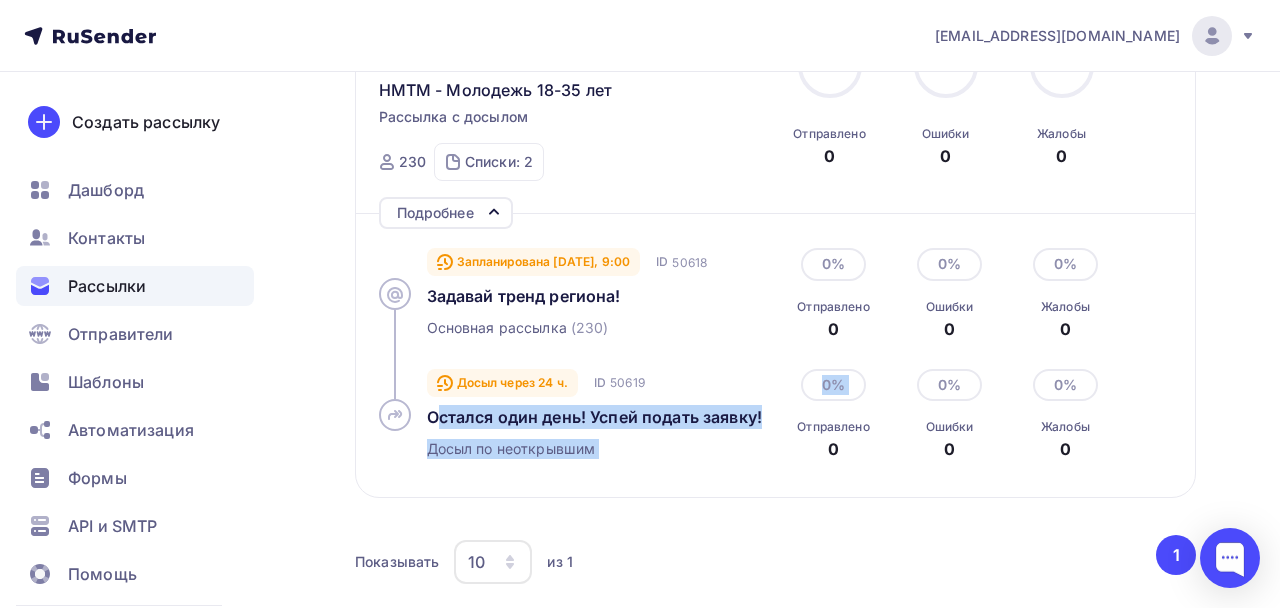 drag, startPoint x: 780, startPoint y: 418, endPoint x: 459, endPoint y: 404, distance: 321.30515 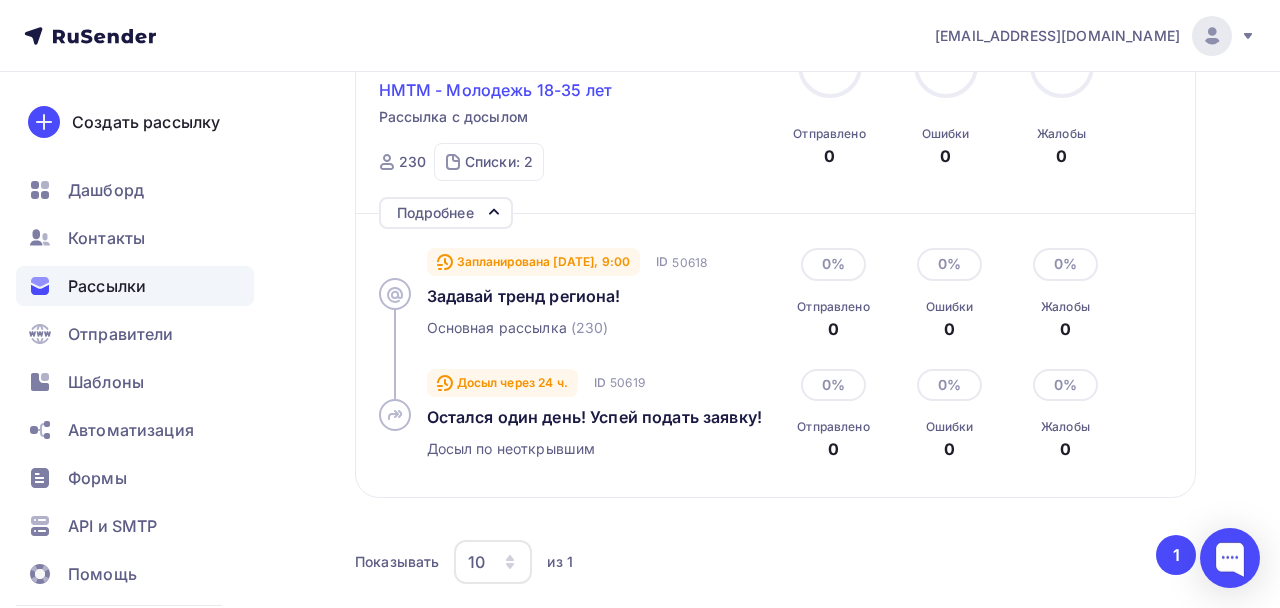 click on "НМТМ - Молодежь 18-35 лет" at bounding box center [496, 90] 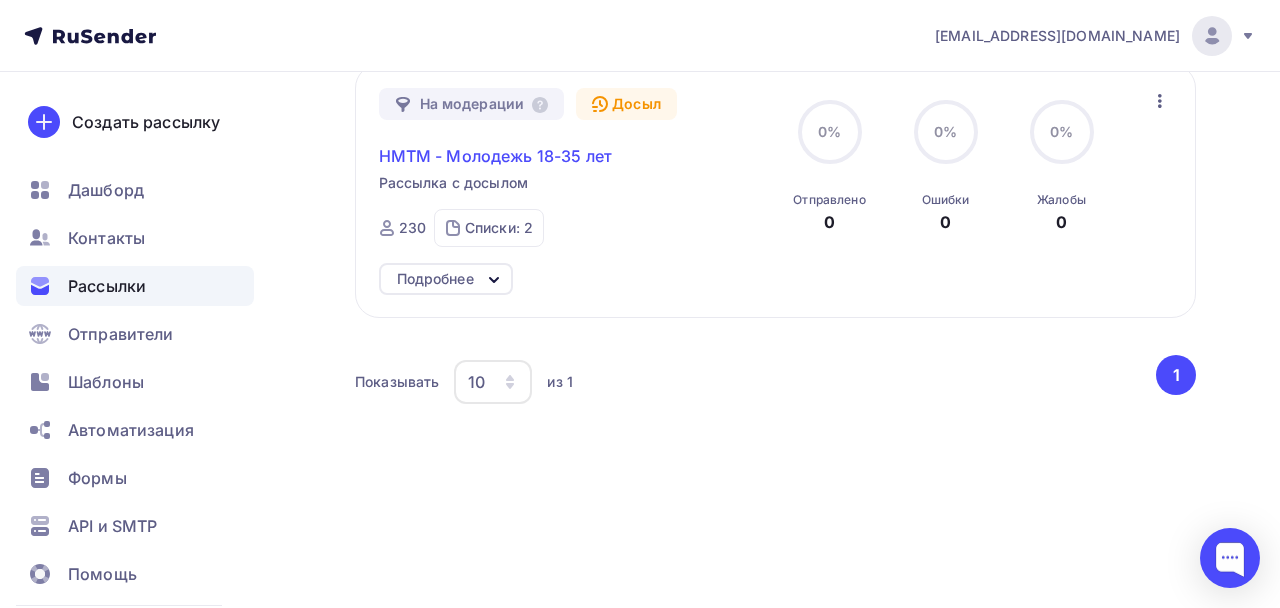 click on "НМТМ - Молодежь 18-35 лет" at bounding box center [496, 156] 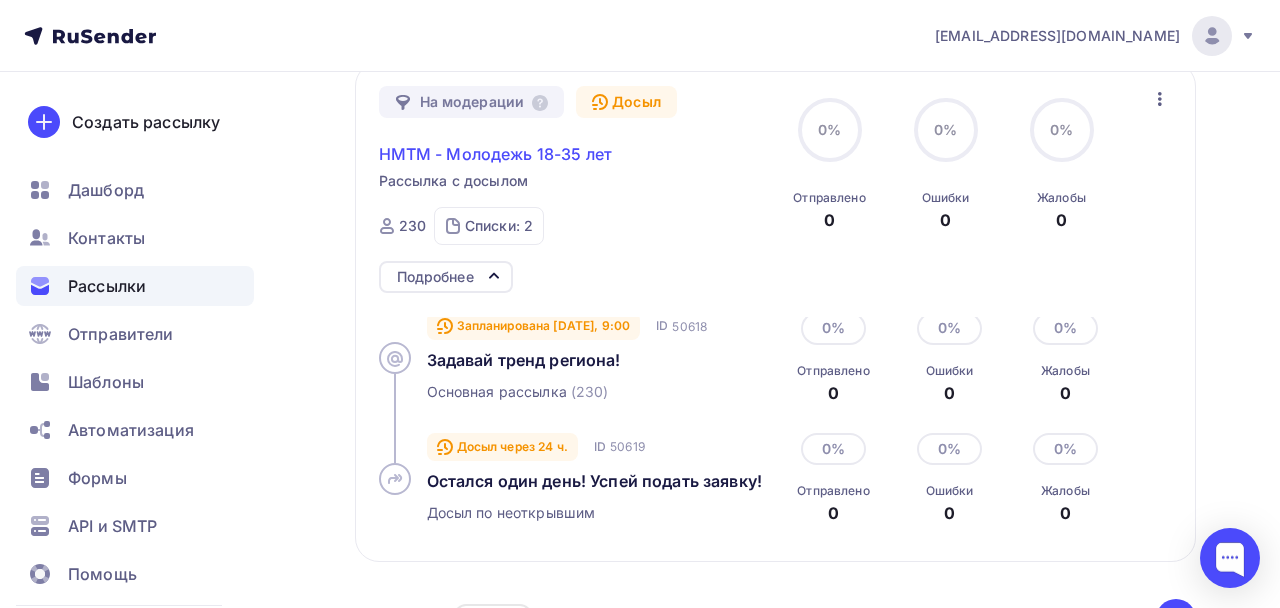 scroll, scrollTop: 310, scrollLeft: 0, axis: vertical 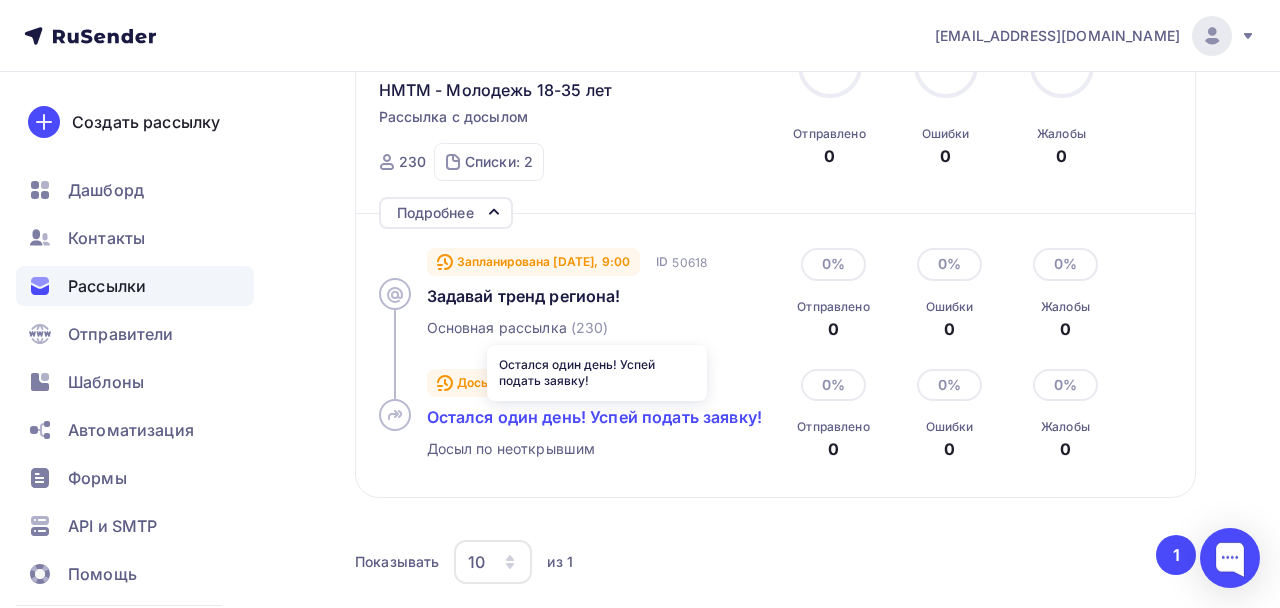 click on "Остался один день! Успей подать заявку!" at bounding box center (594, 417) 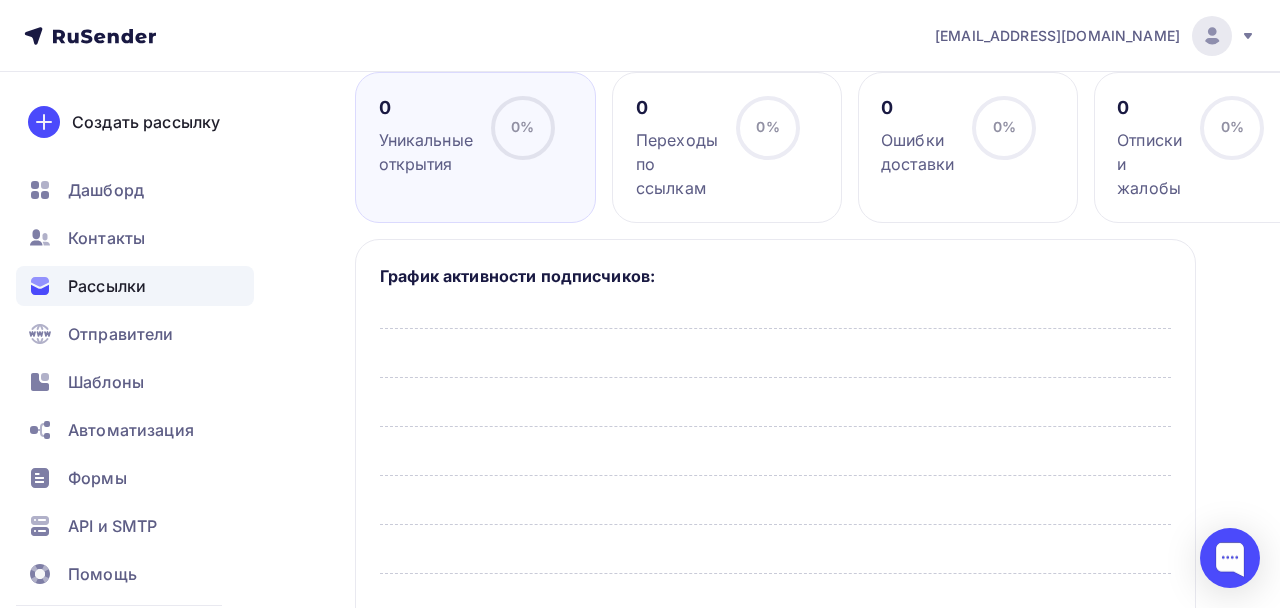 scroll, scrollTop: 0, scrollLeft: 0, axis: both 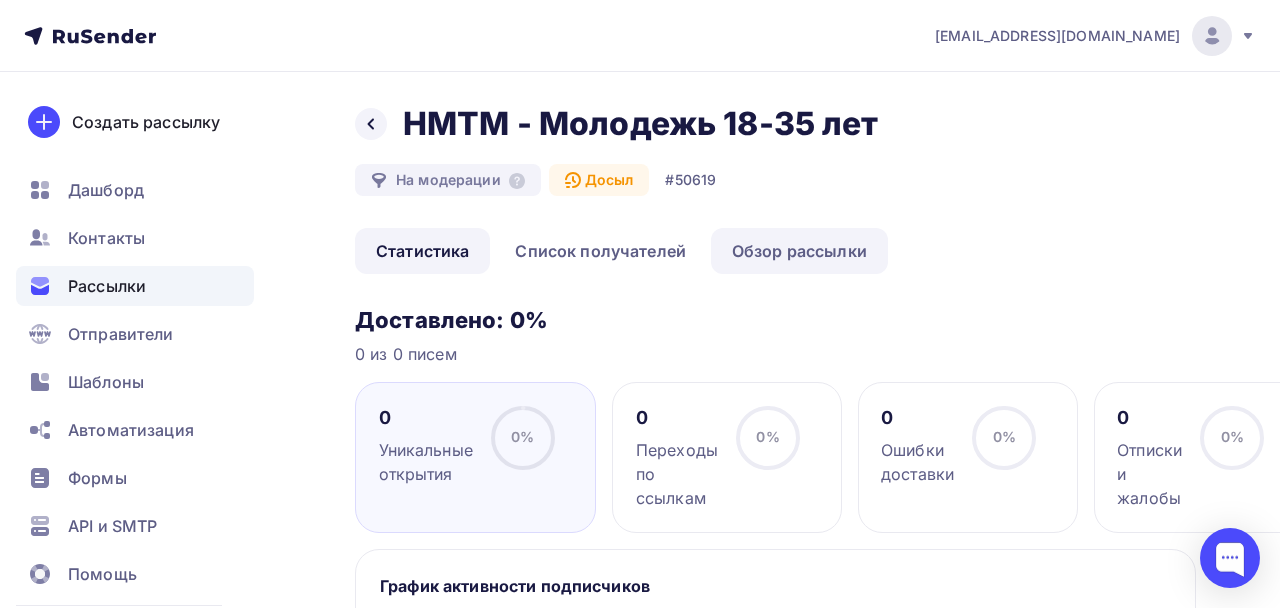 click on "Обзор рассылки" at bounding box center [799, 251] 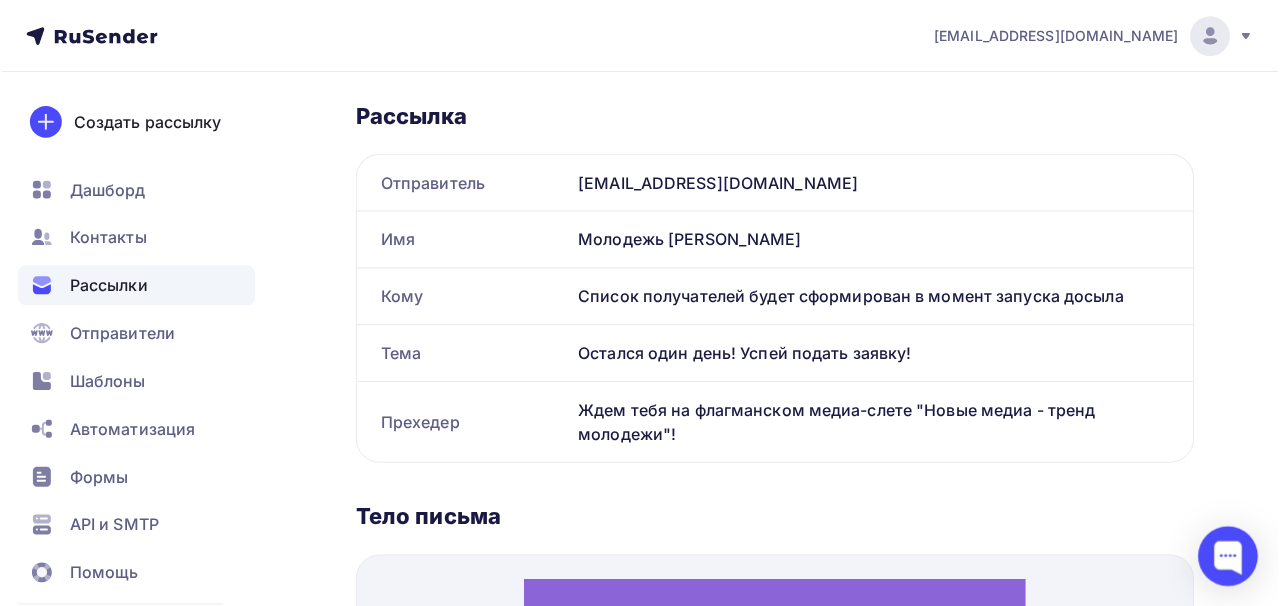 scroll, scrollTop: 402, scrollLeft: 0, axis: vertical 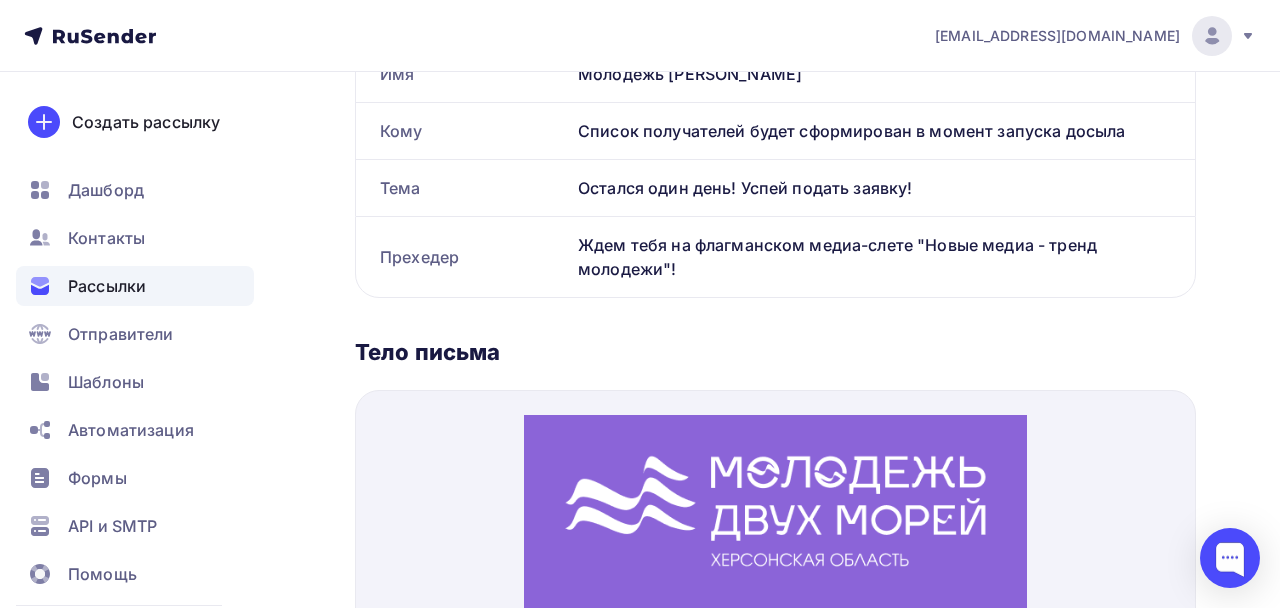 drag, startPoint x: 918, startPoint y: 189, endPoint x: 579, endPoint y: 184, distance: 339.03687 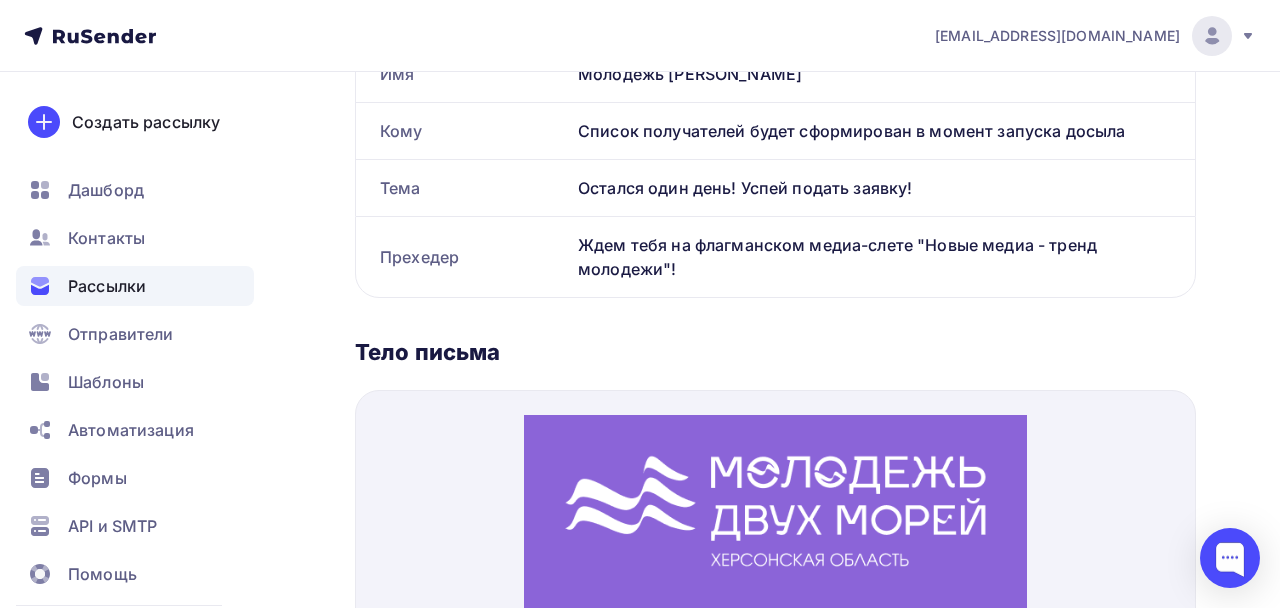 click on "Остался один день! Успей подать заявку!" at bounding box center (882, 188) 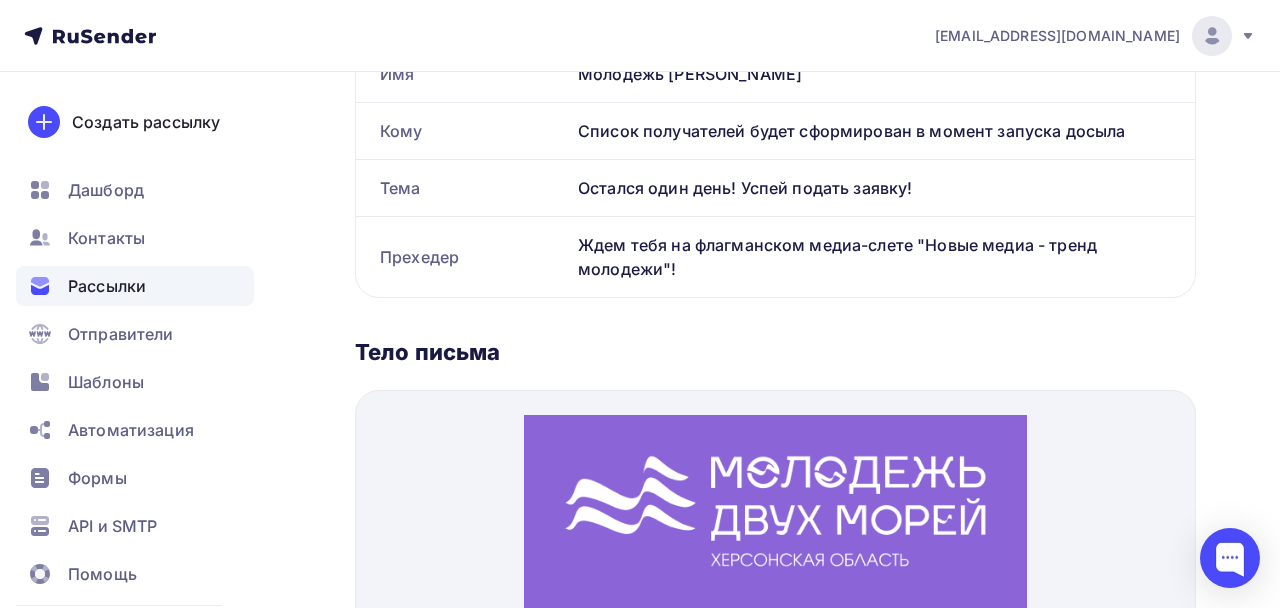 copy on "Остался один день! Успей подать заявку!" 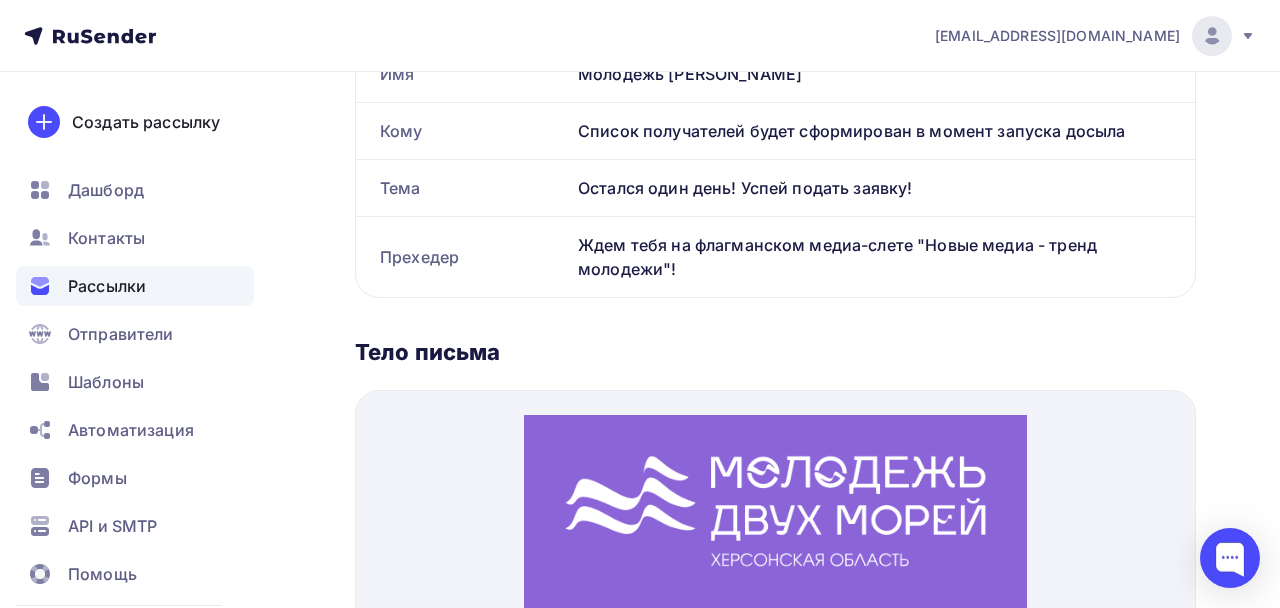 click on "Ждем тебя на флагманском медиа-слете "Новые медиа - тренд молодежи"!" at bounding box center (882, 257) 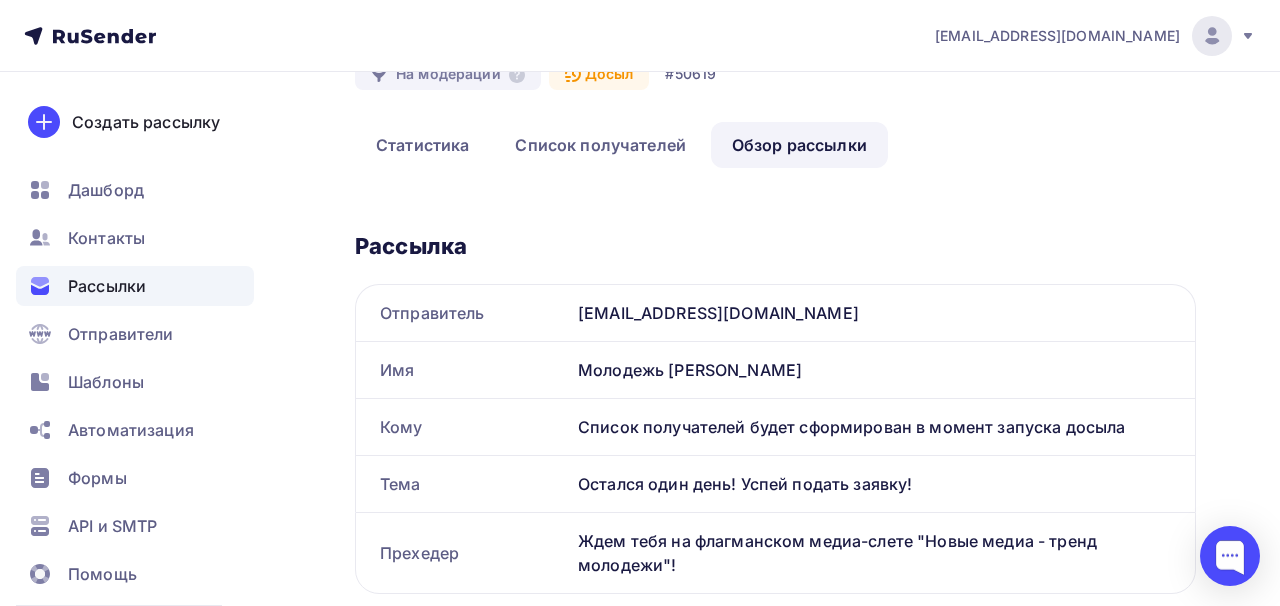 scroll, scrollTop: 0, scrollLeft: 0, axis: both 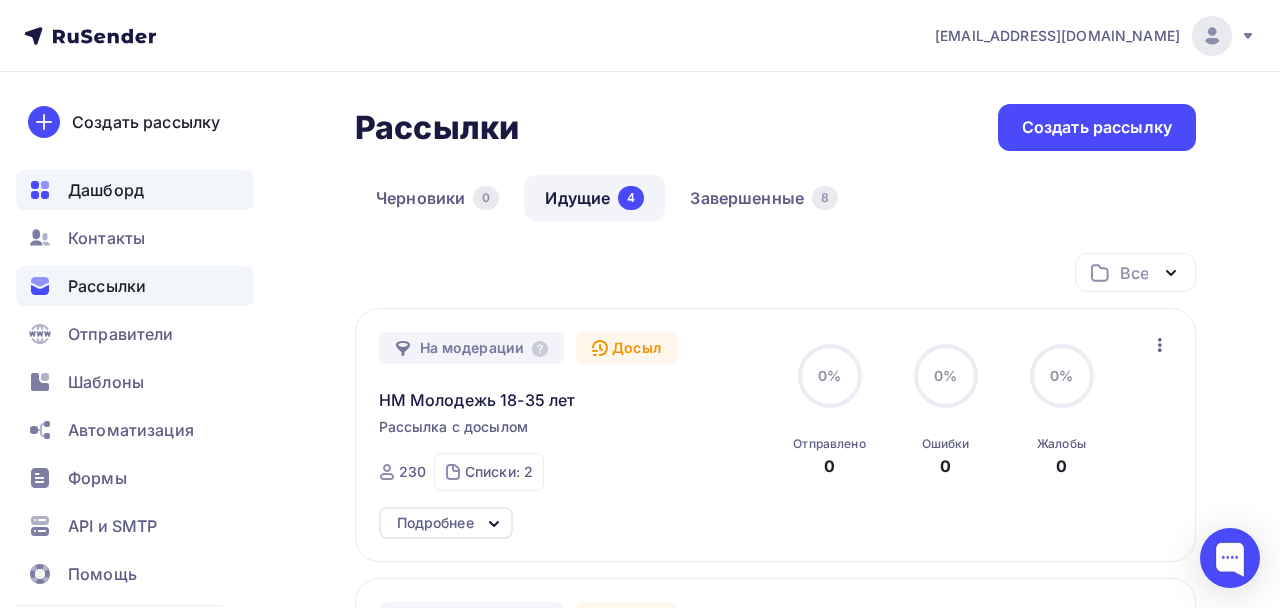 click on "Дашборд" at bounding box center (106, 190) 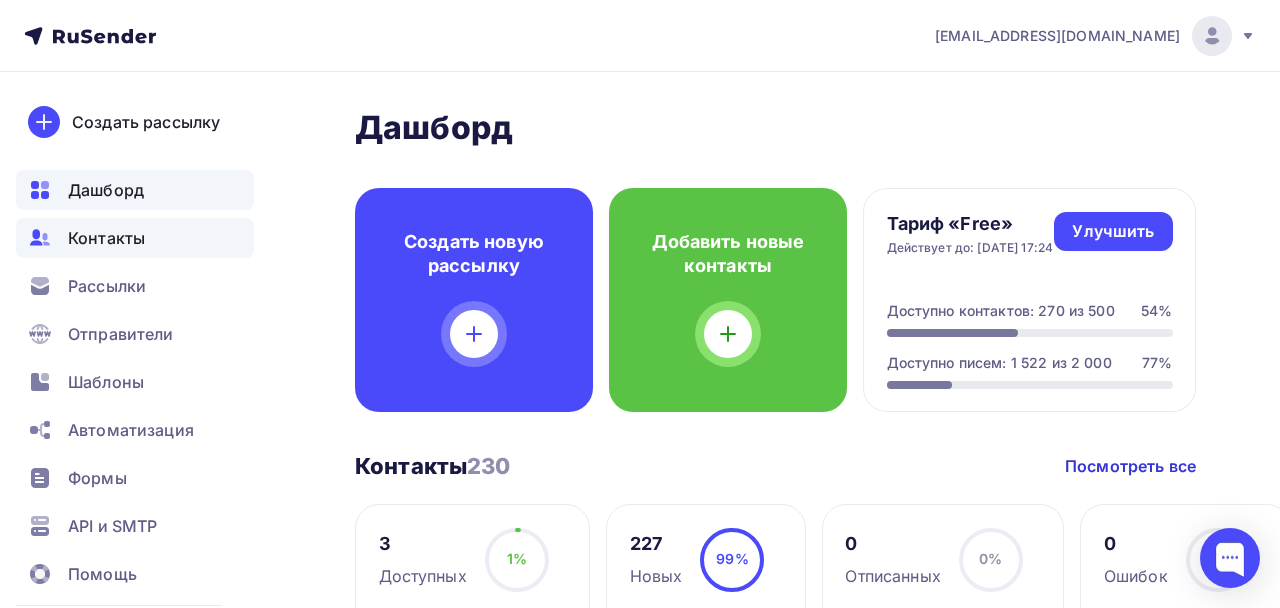 click on "Контакты" at bounding box center [106, 238] 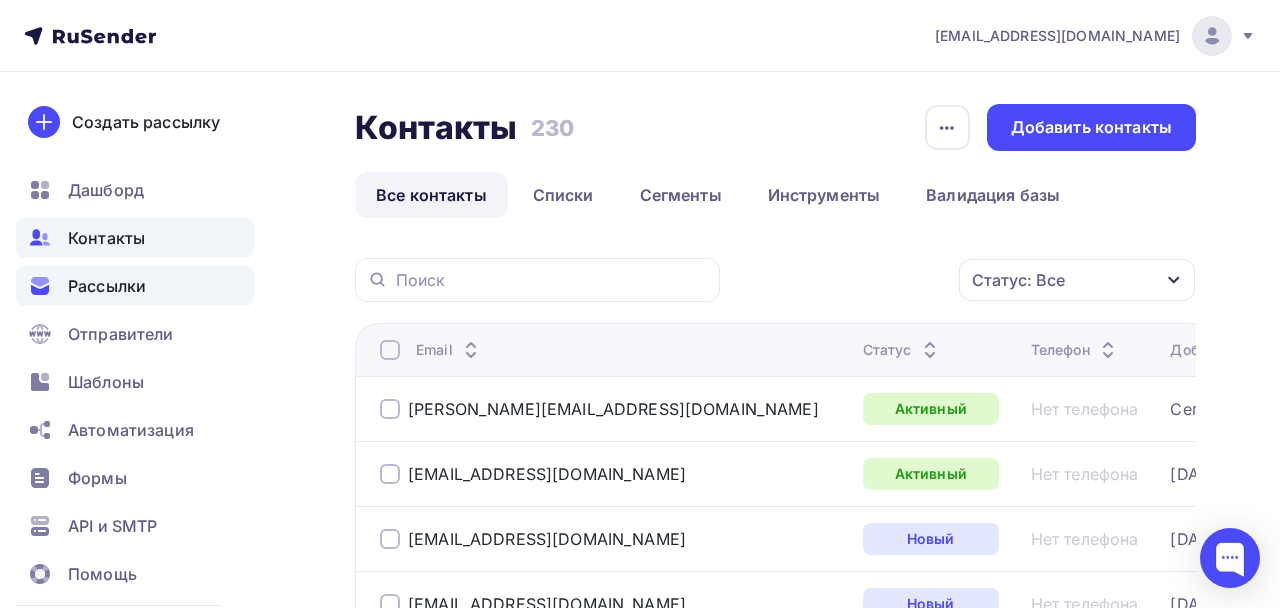 click on "Рассылки" at bounding box center [107, 286] 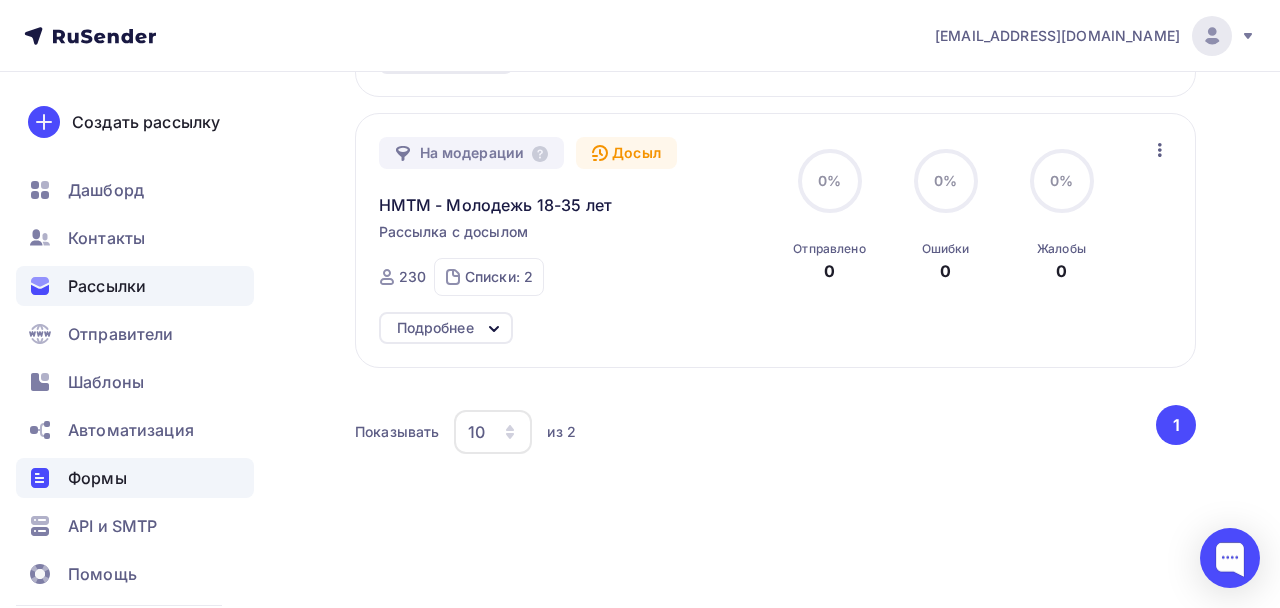 scroll, scrollTop: 517, scrollLeft: 0, axis: vertical 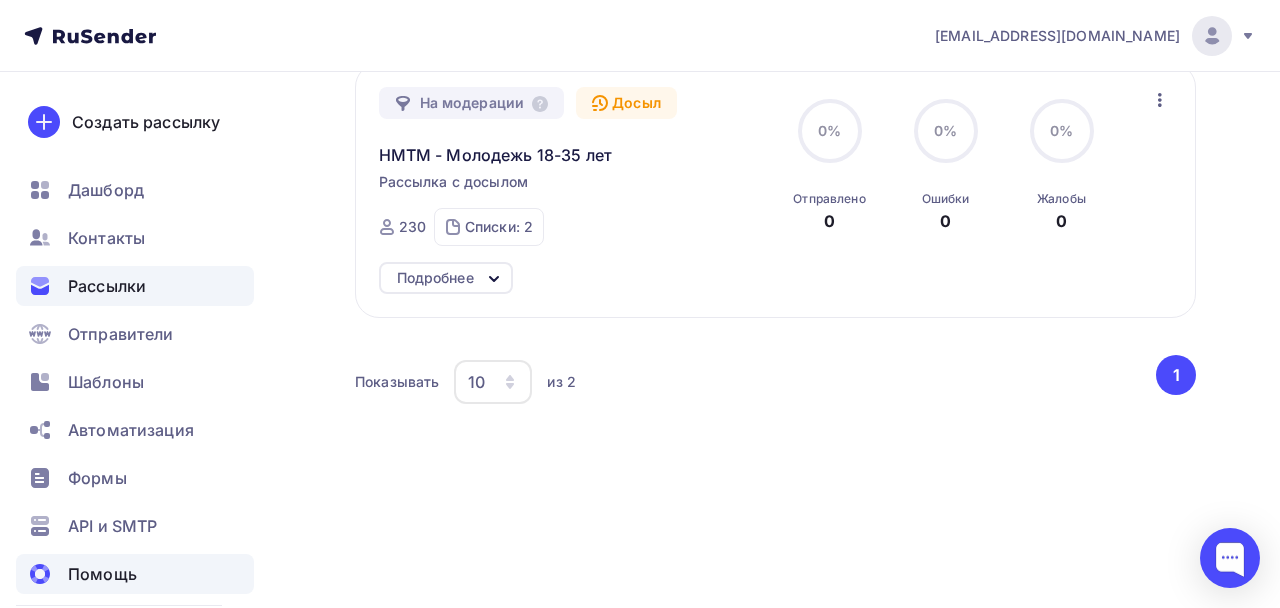 click on "Помощь" at bounding box center (102, 574) 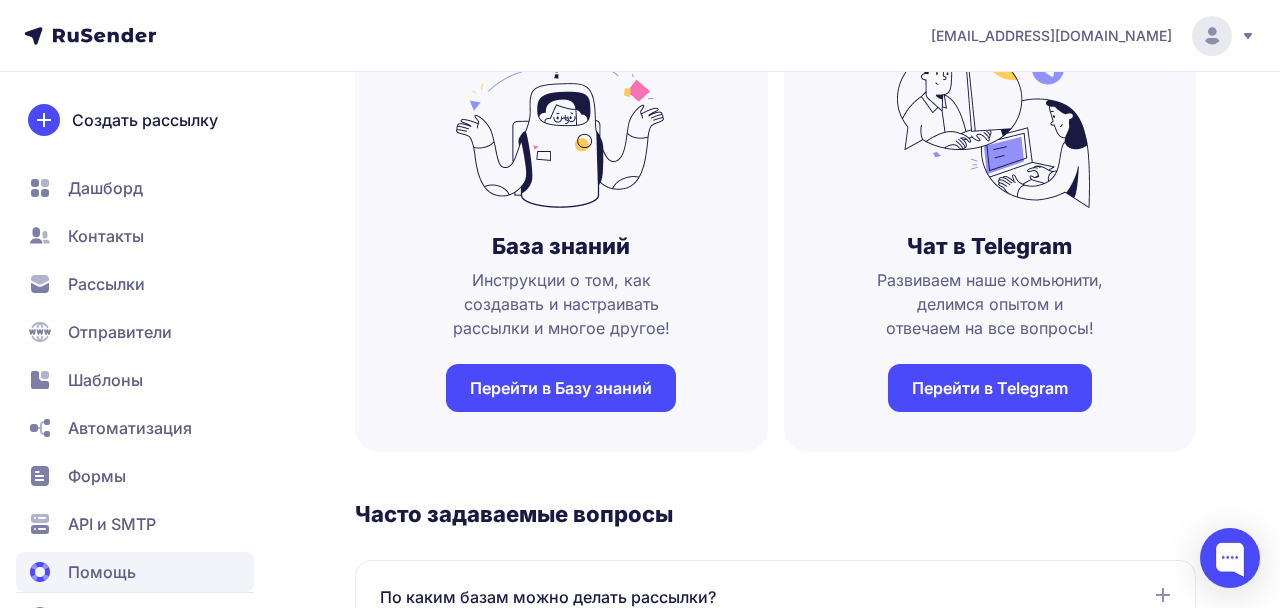 scroll, scrollTop: 206, scrollLeft: 0, axis: vertical 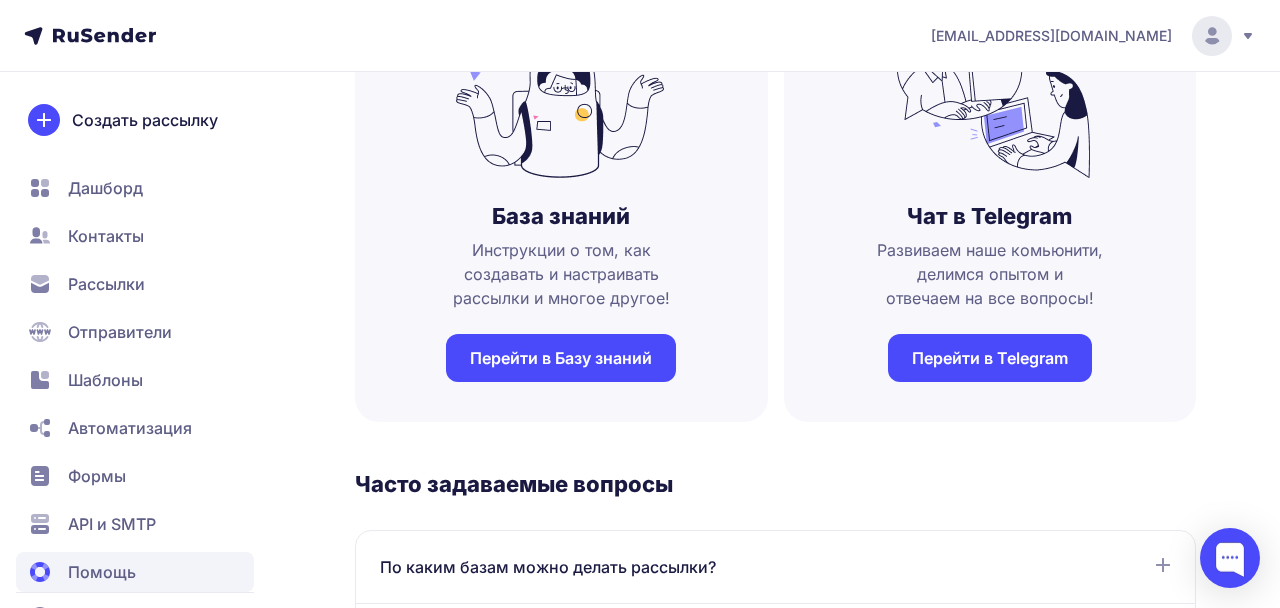 click on "Перейти в Telegram" at bounding box center (990, 358) 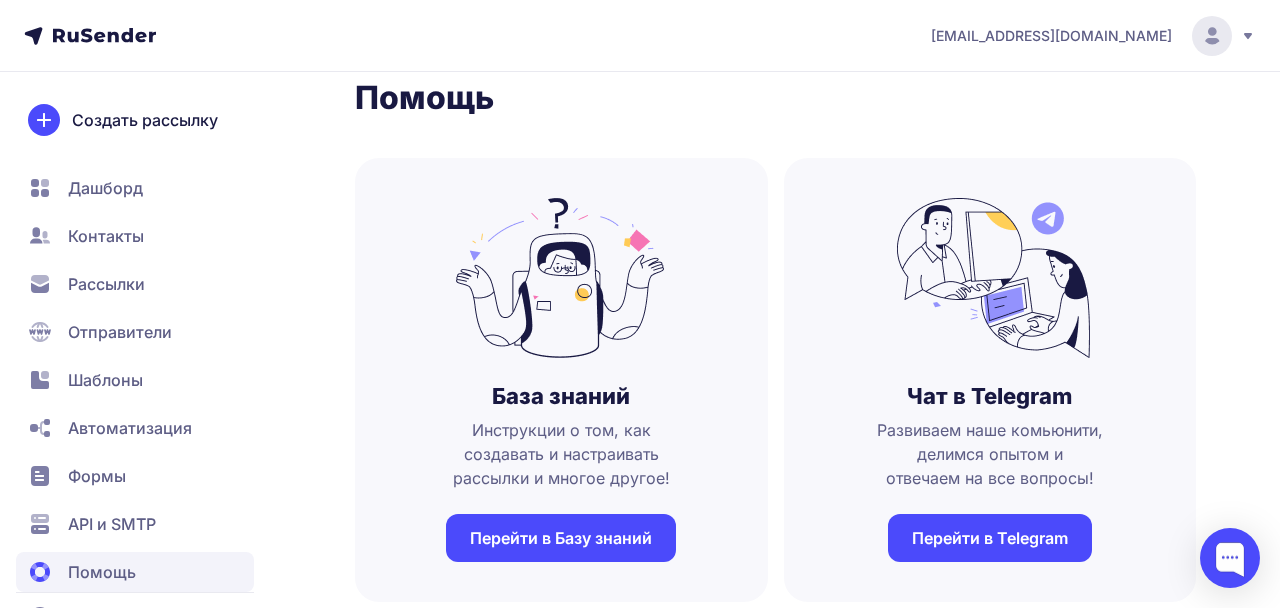 scroll, scrollTop: 0, scrollLeft: 0, axis: both 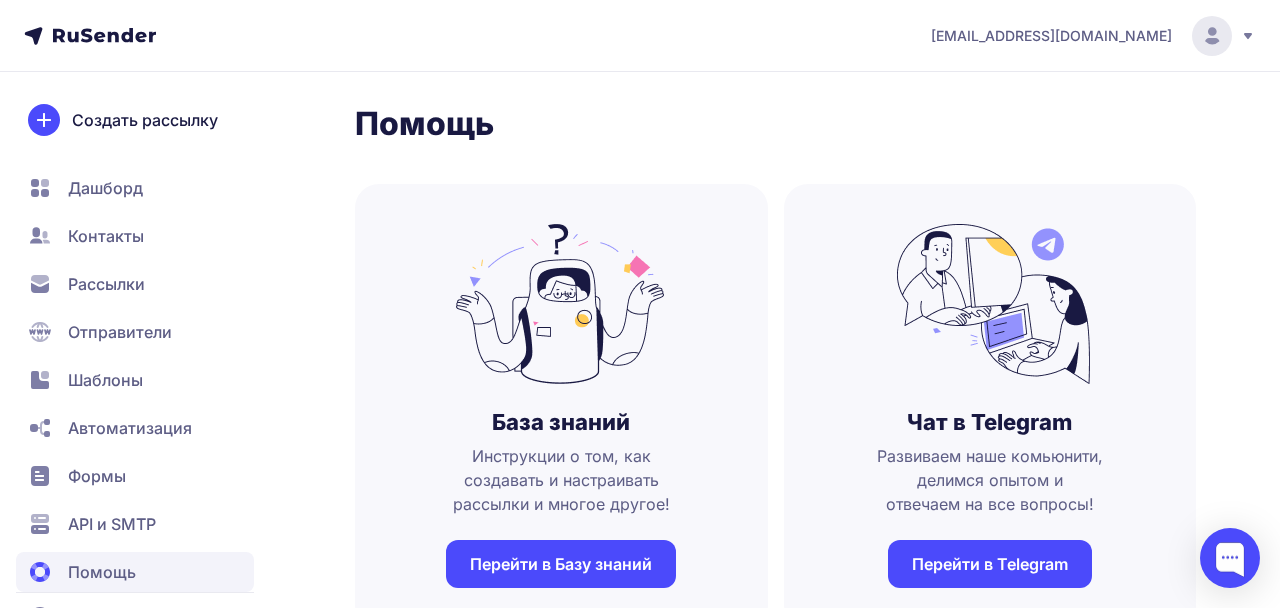 click on "Дашборд" at bounding box center (105, 188) 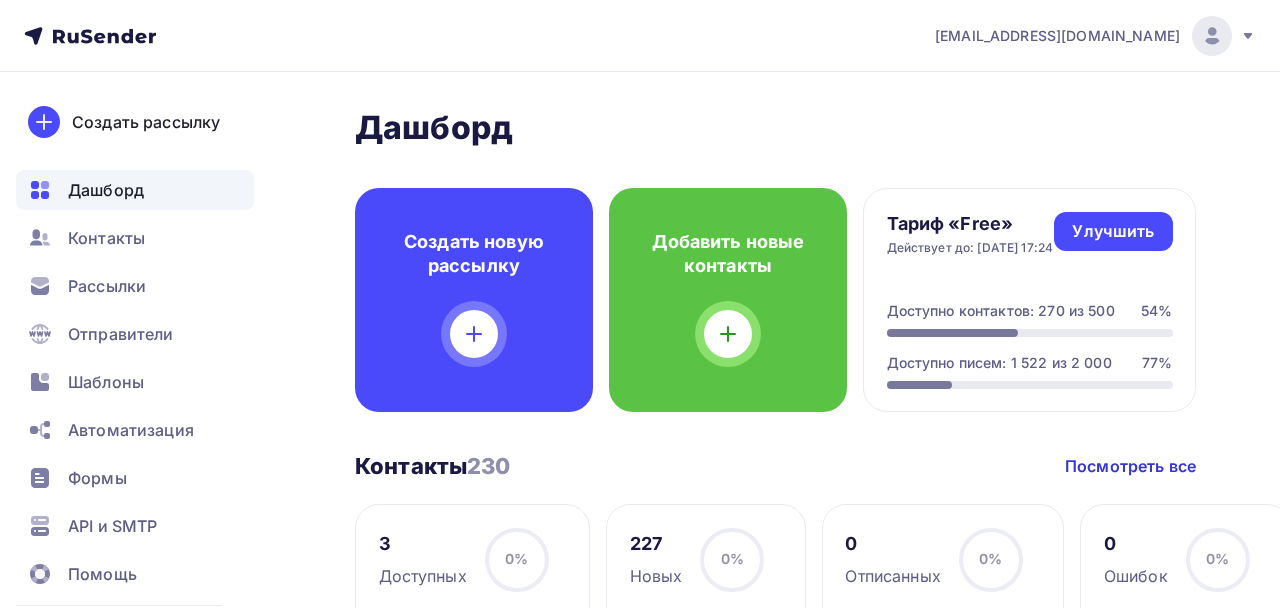 scroll, scrollTop: 0, scrollLeft: 0, axis: both 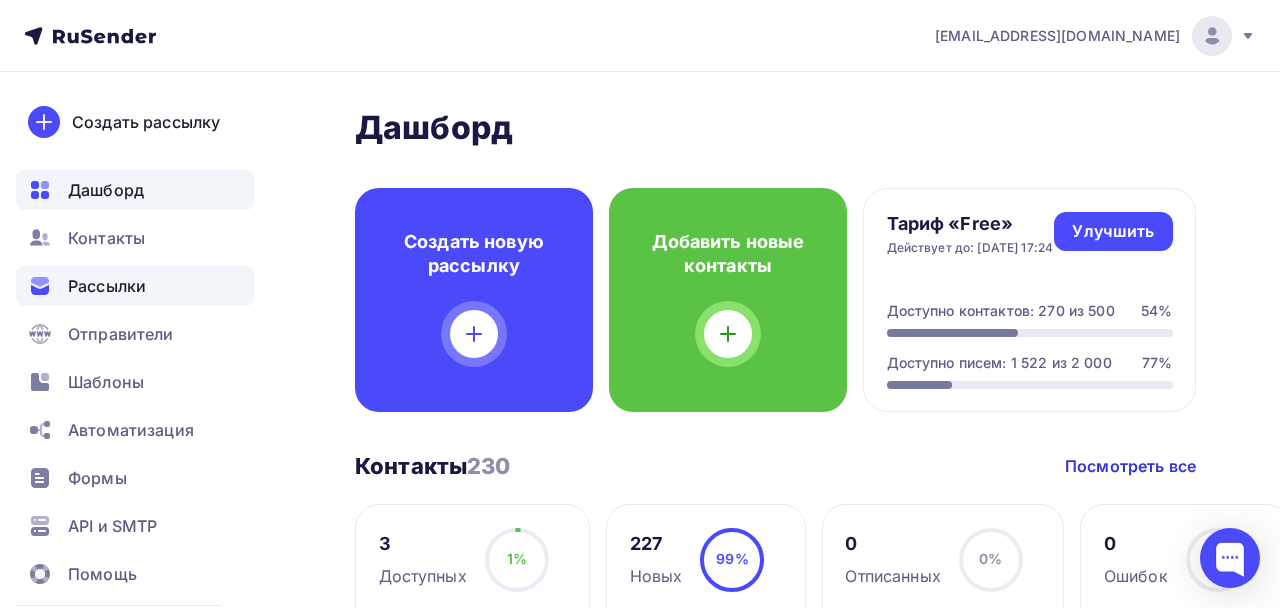 click on "Рассылки" at bounding box center [107, 286] 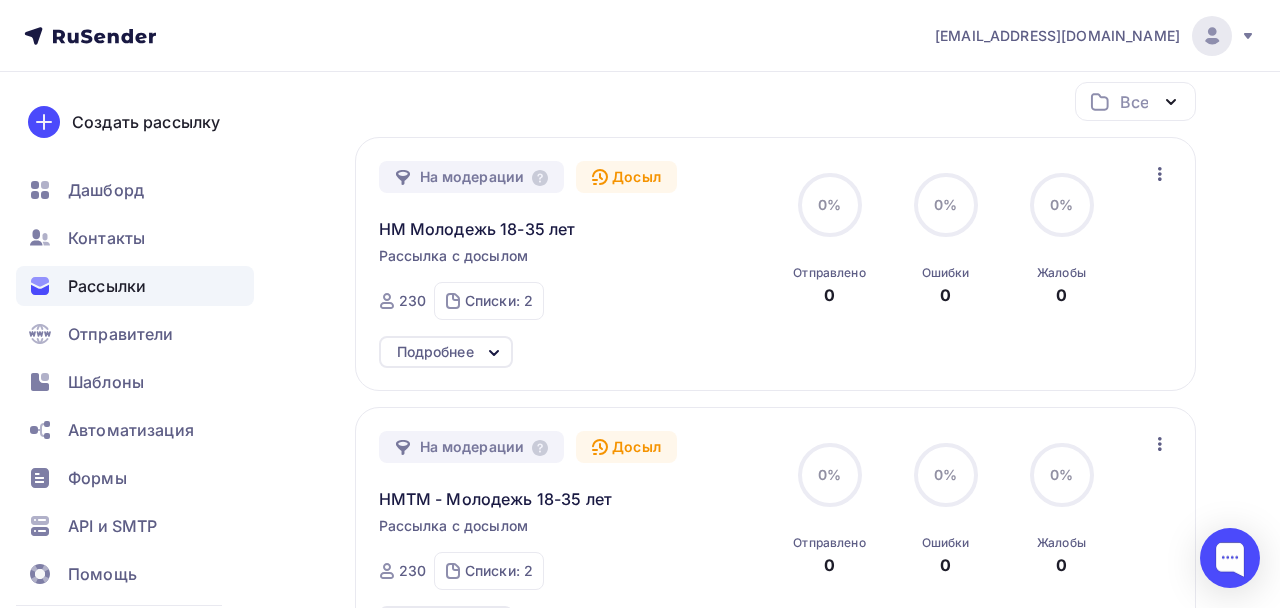 scroll, scrollTop: 272, scrollLeft: 0, axis: vertical 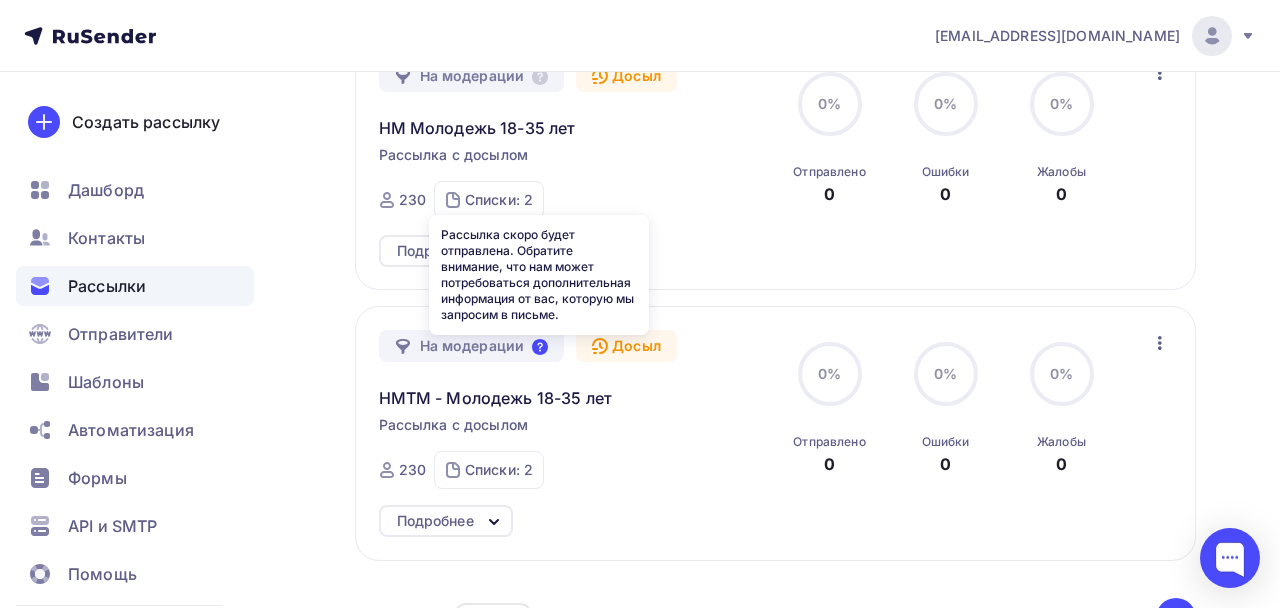 click 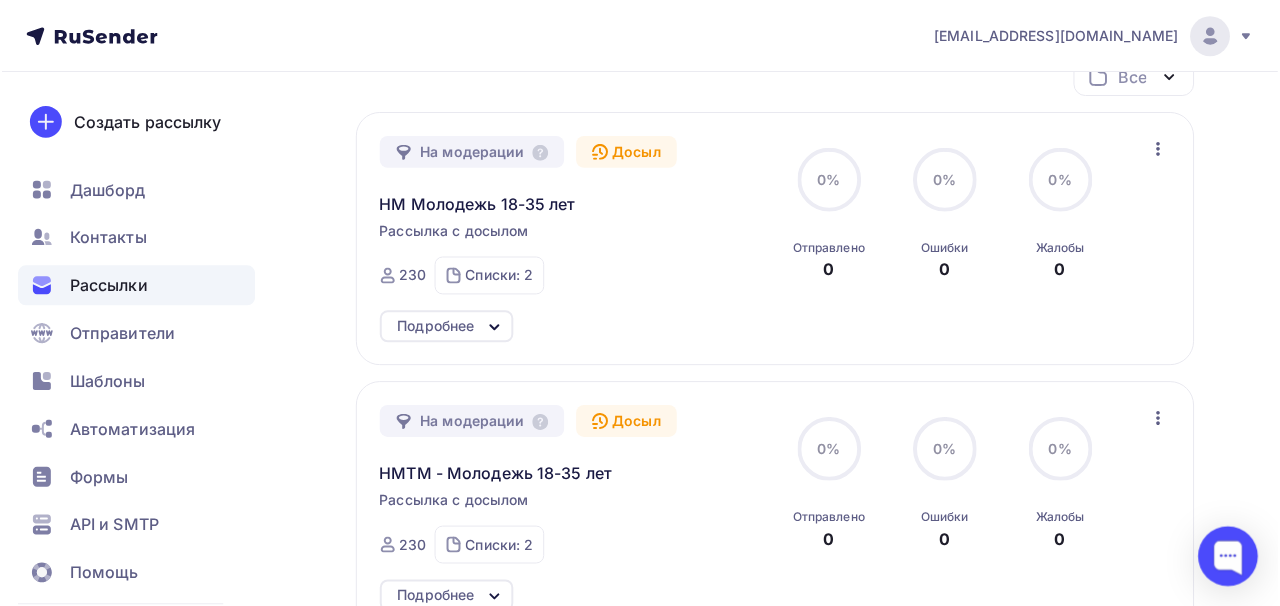 scroll, scrollTop: 0, scrollLeft: 0, axis: both 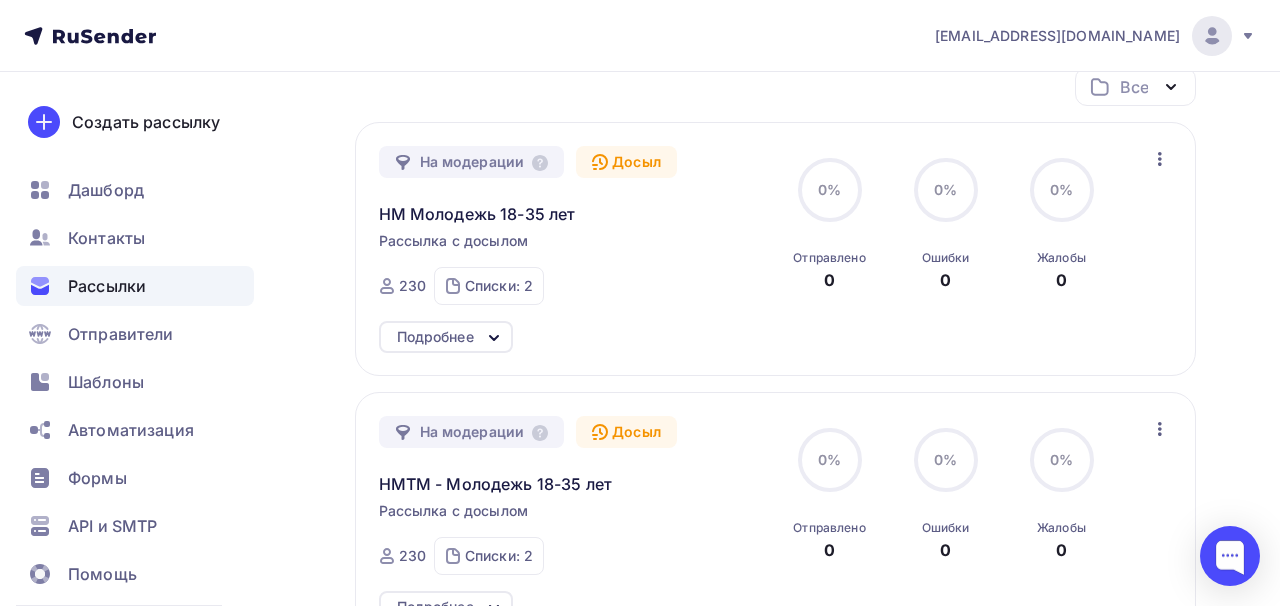 click 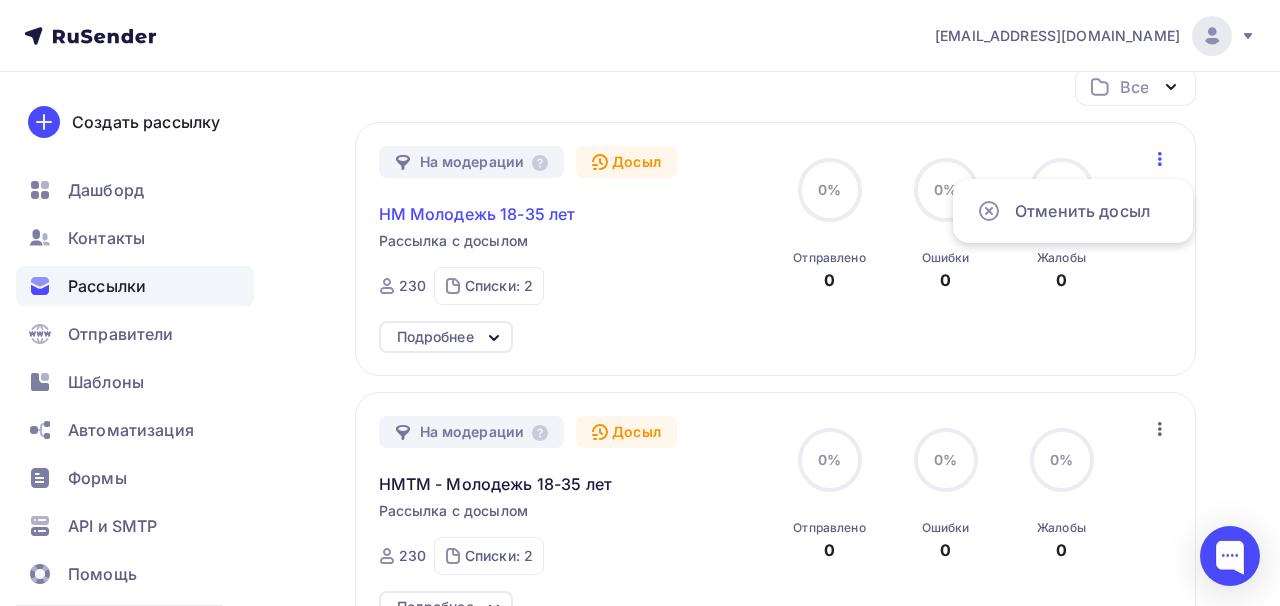 click on "НМ Молодежь 18-35 лет" at bounding box center [477, 214] 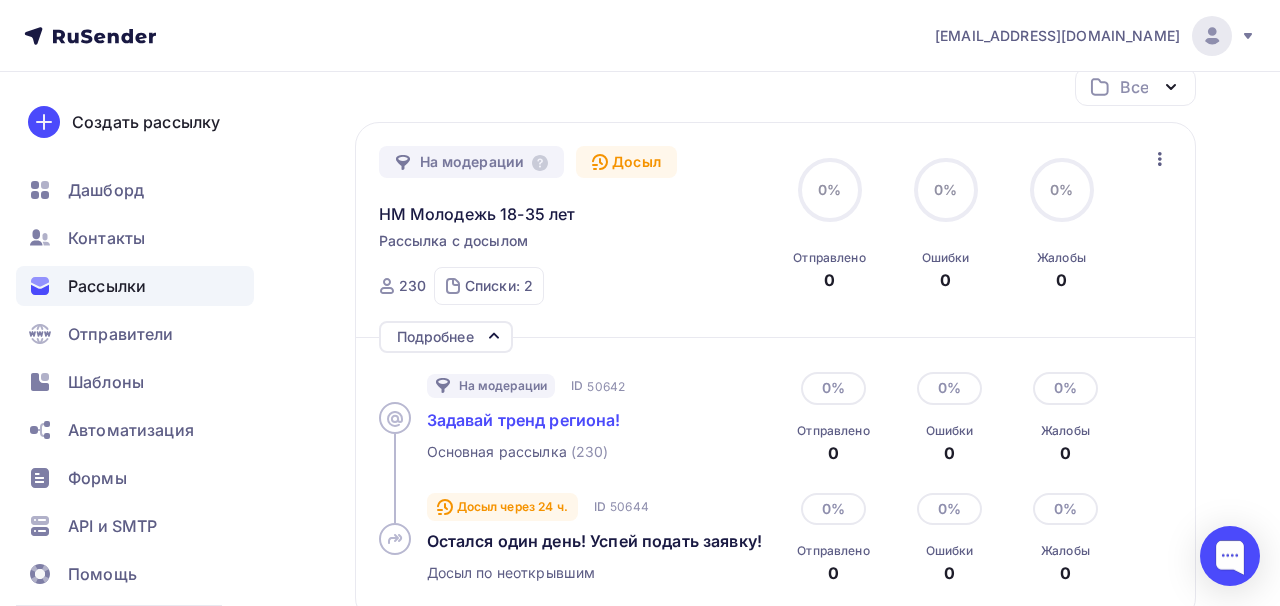 click on "Задавай тренд региона!" at bounding box center (524, 420) 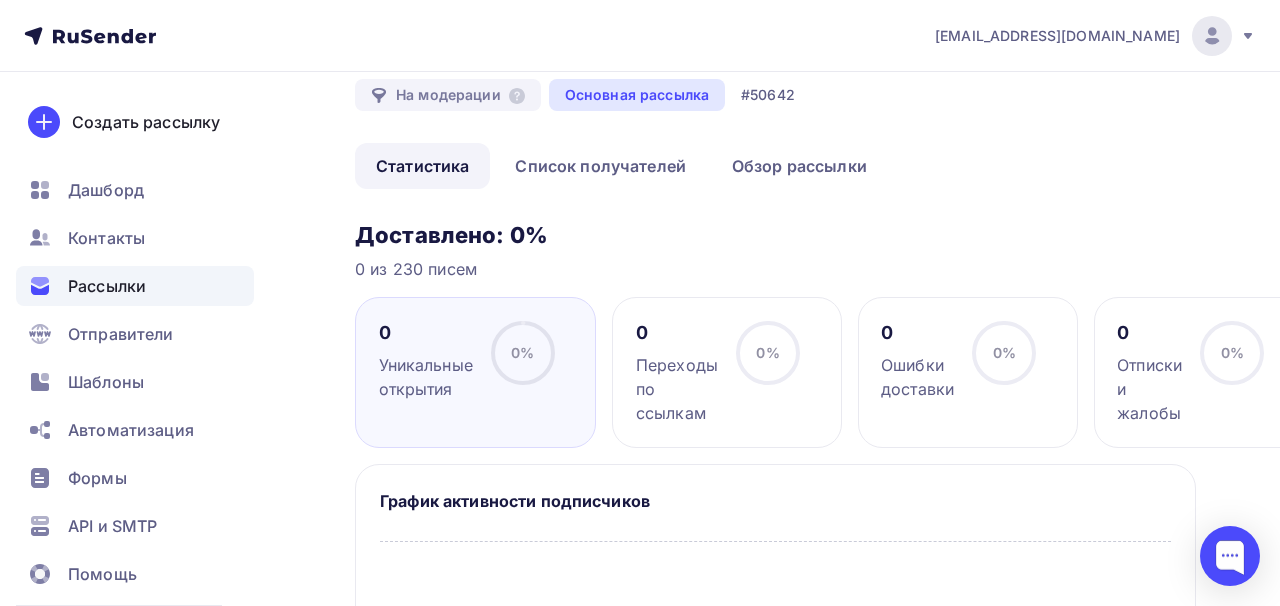 scroll, scrollTop: 0, scrollLeft: 0, axis: both 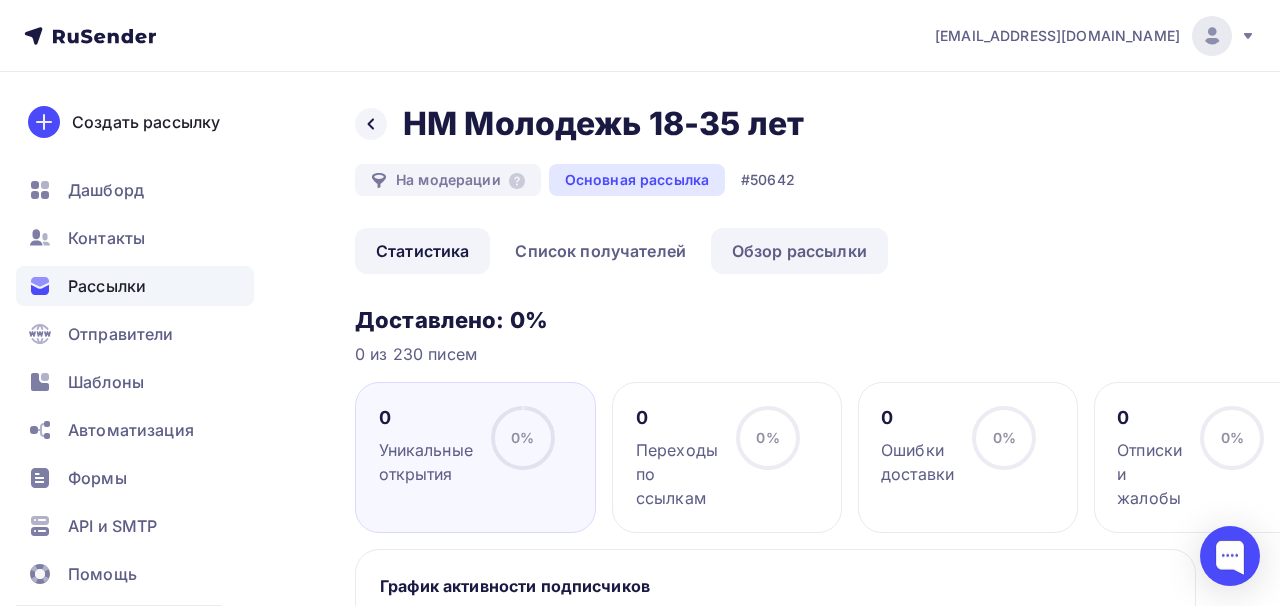 click on "Обзор рассылки" at bounding box center (799, 251) 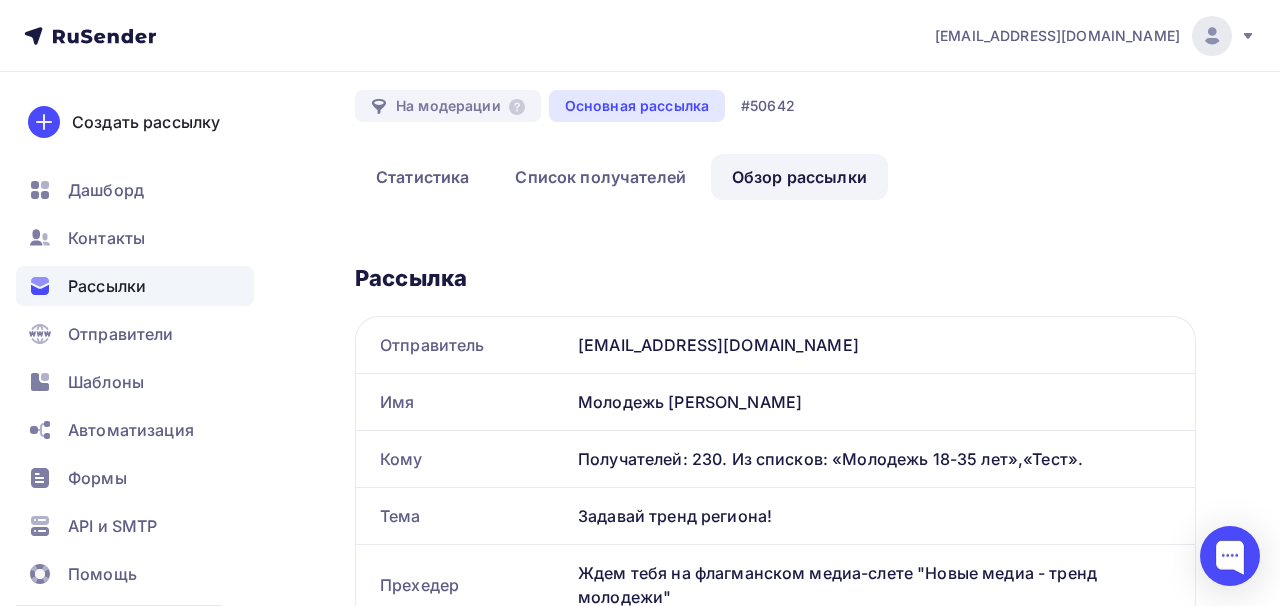 scroll, scrollTop: 0, scrollLeft: 0, axis: both 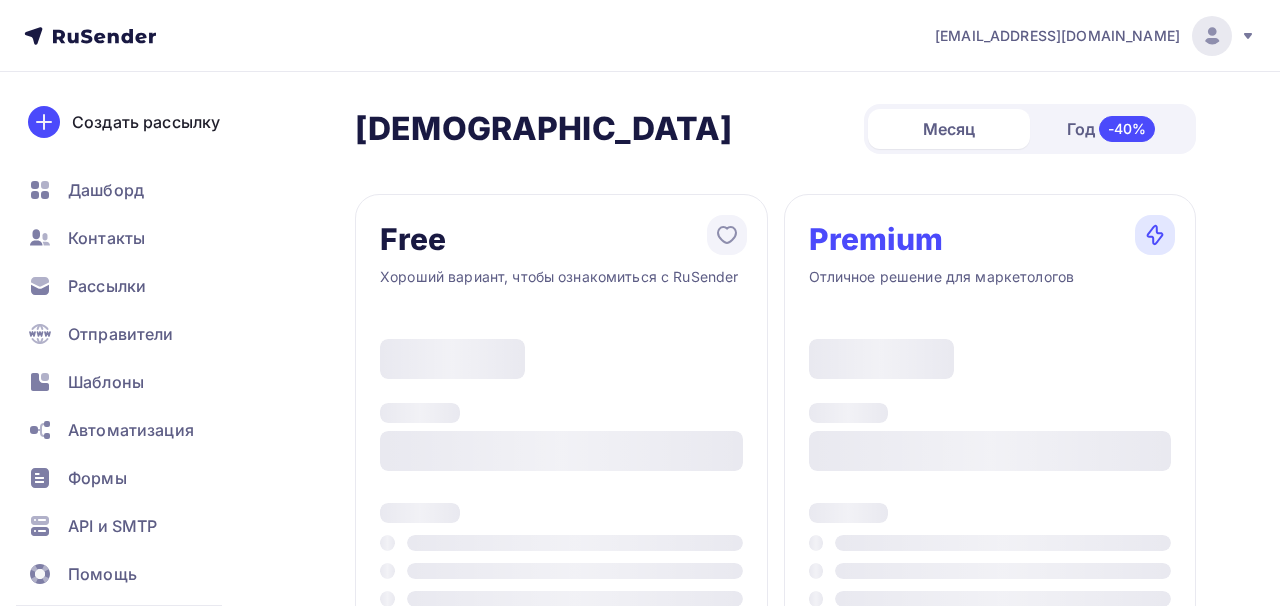 type on "500" 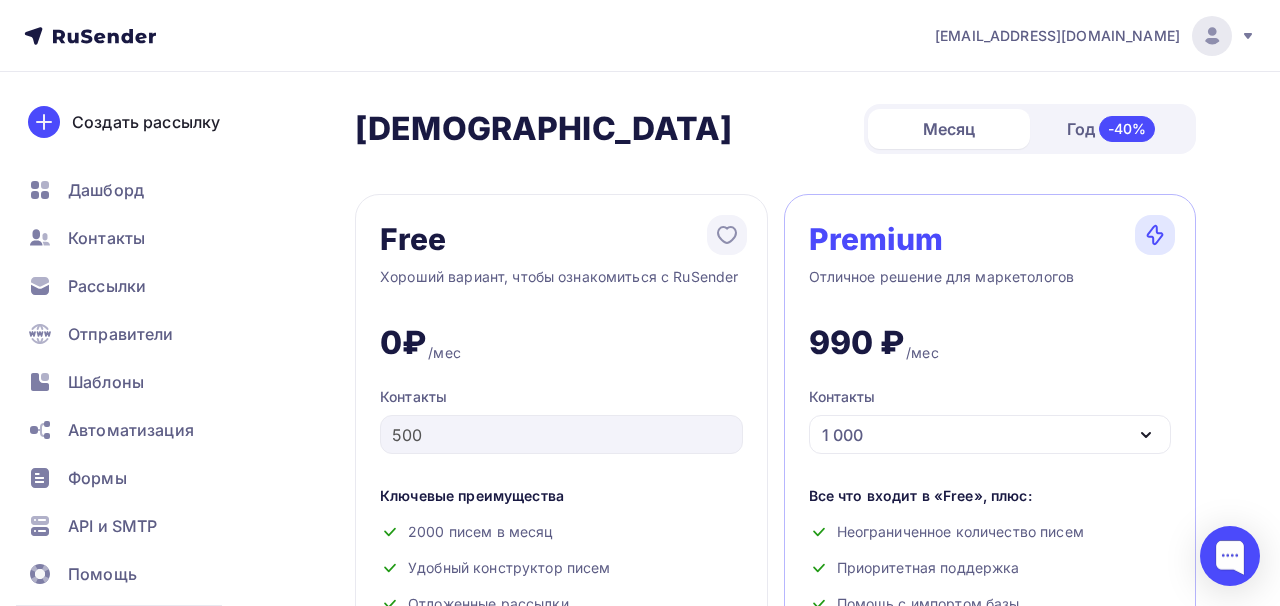scroll, scrollTop: 0, scrollLeft: 0, axis: both 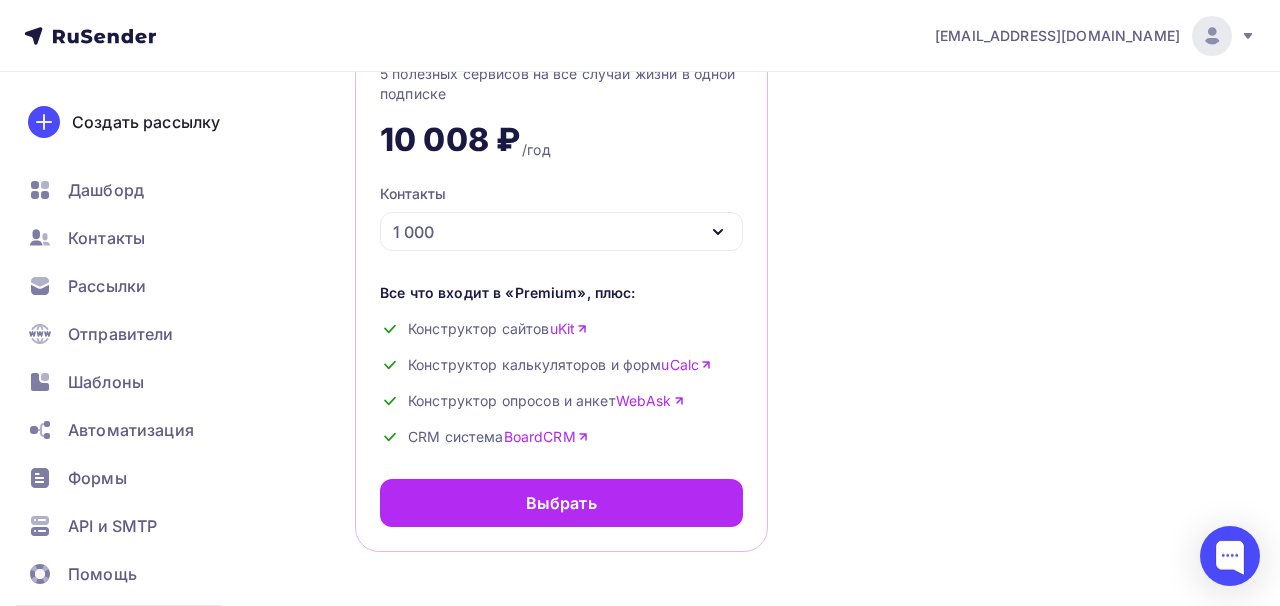 click on "uKit" at bounding box center [569, 329] 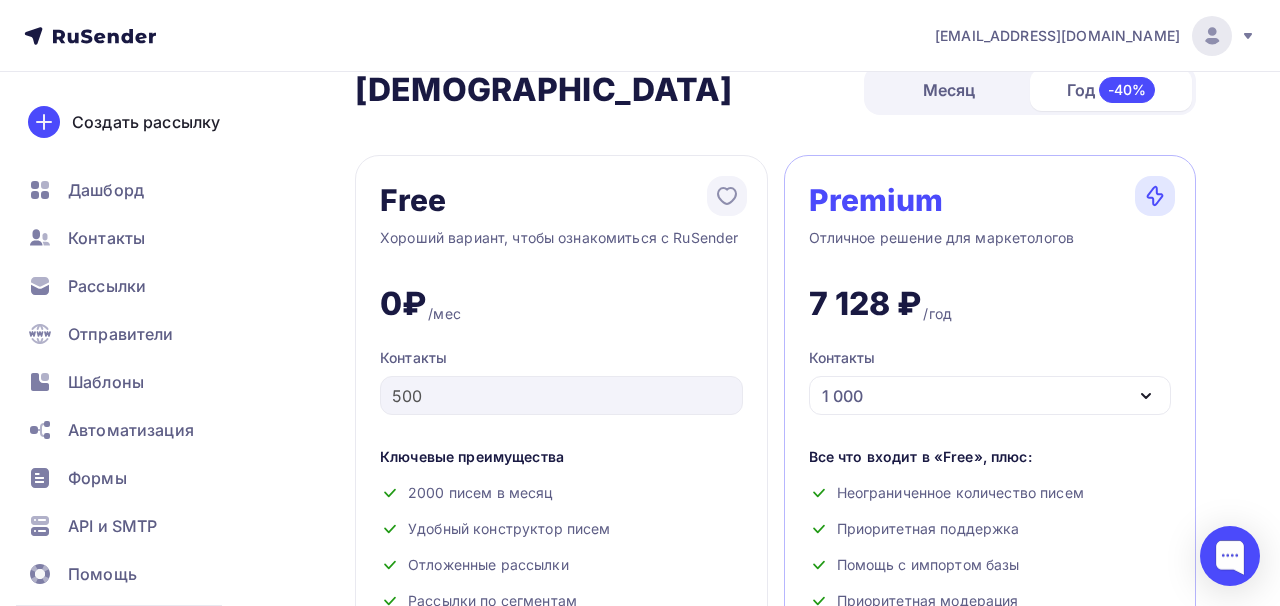 scroll, scrollTop: 0, scrollLeft: 0, axis: both 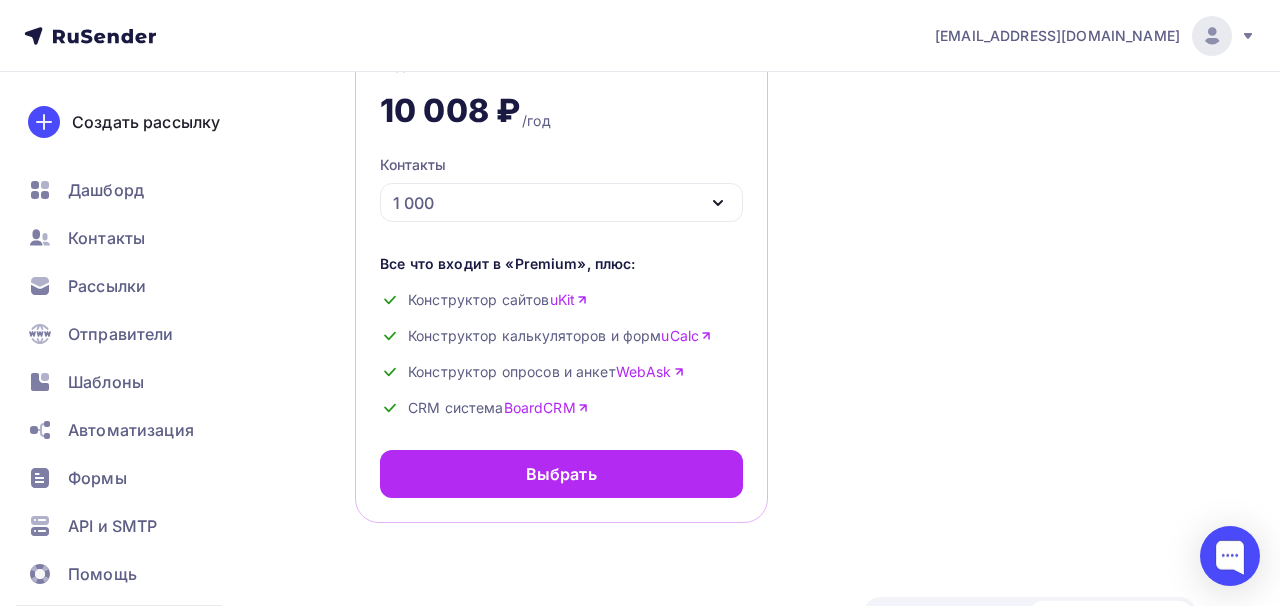 click on "uKit" at bounding box center [569, 300] 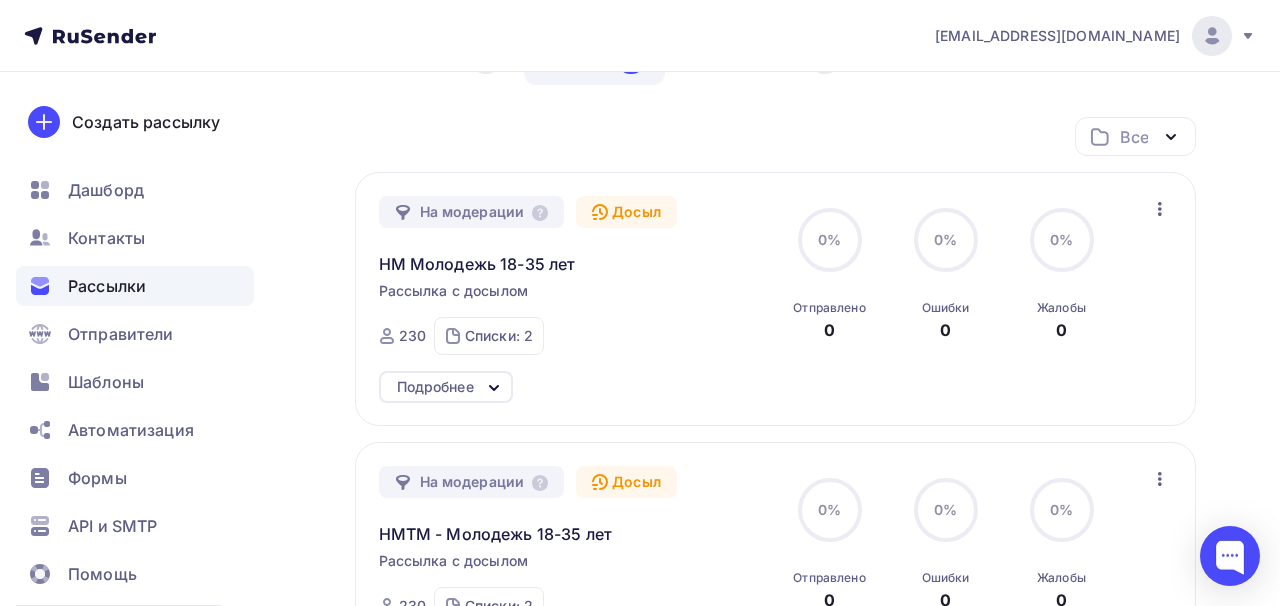 scroll, scrollTop: 158, scrollLeft: 0, axis: vertical 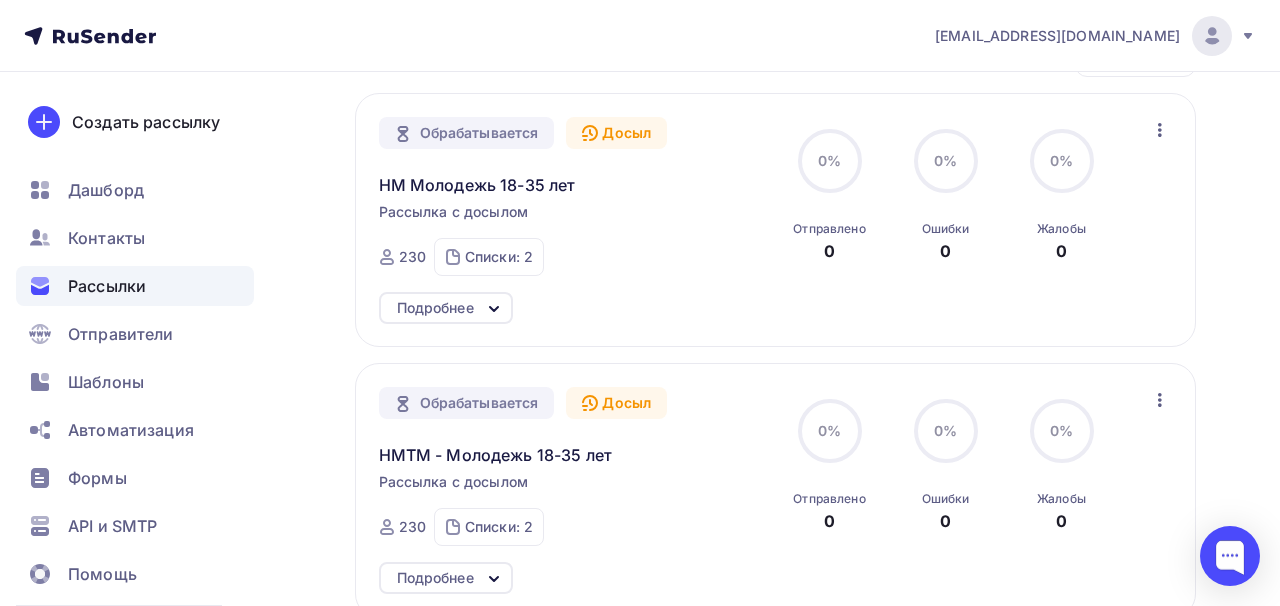click 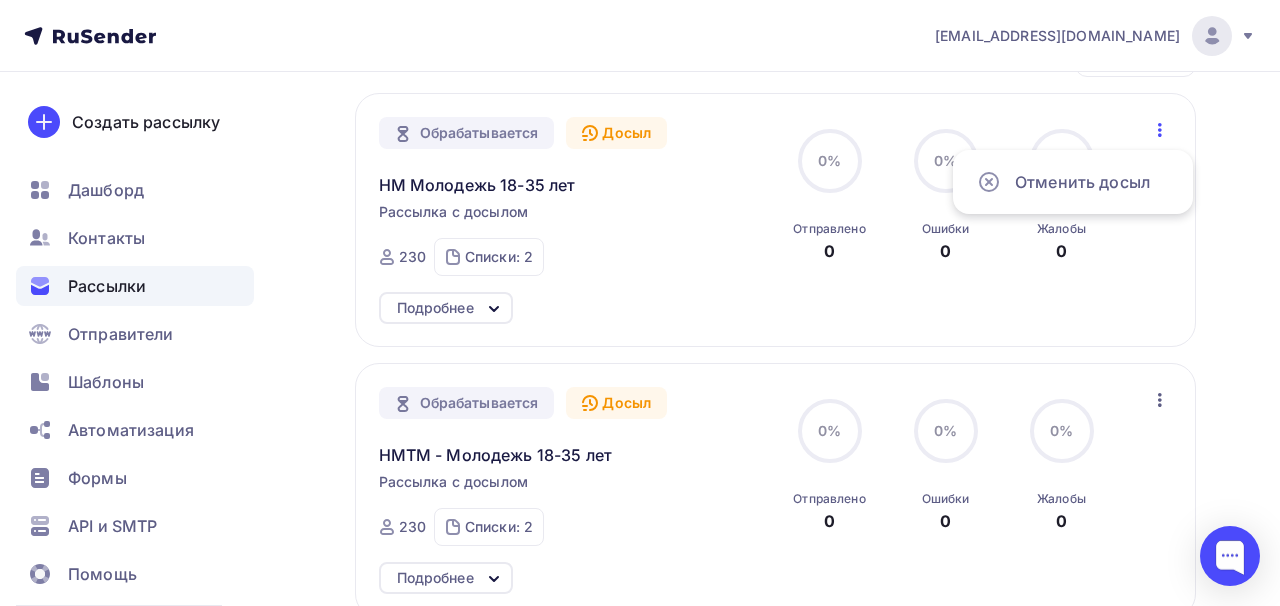 click on "Все
Все папки           Создать новую папку" at bounding box center (775, 65) 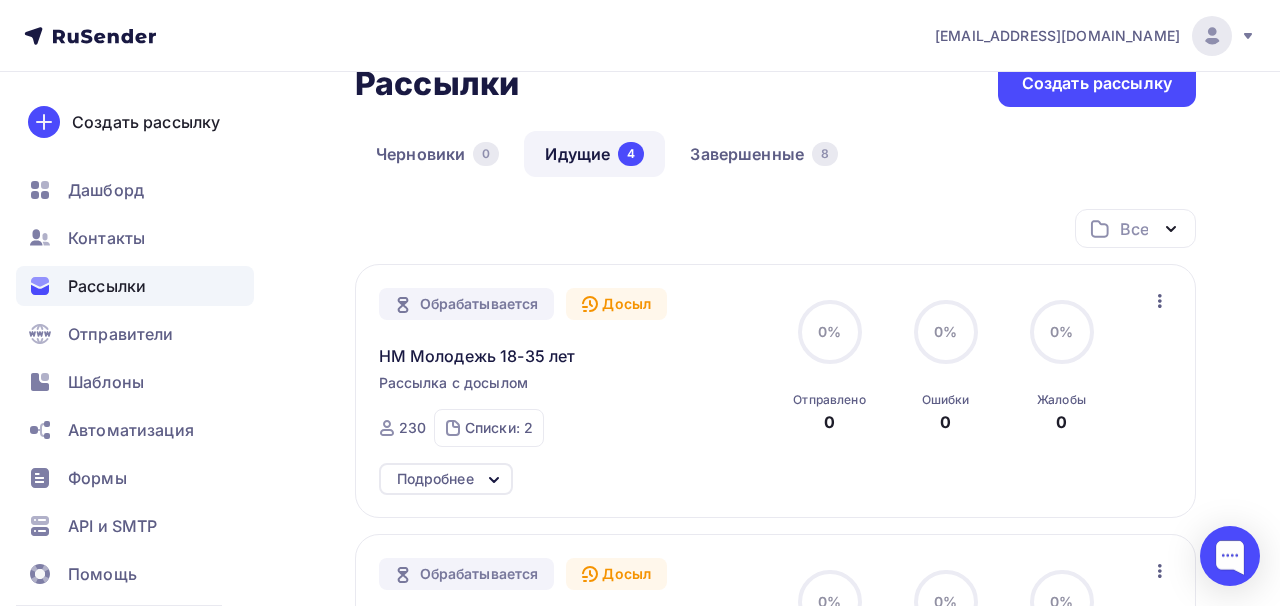 scroll, scrollTop: 0, scrollLeft: 0, axis: both 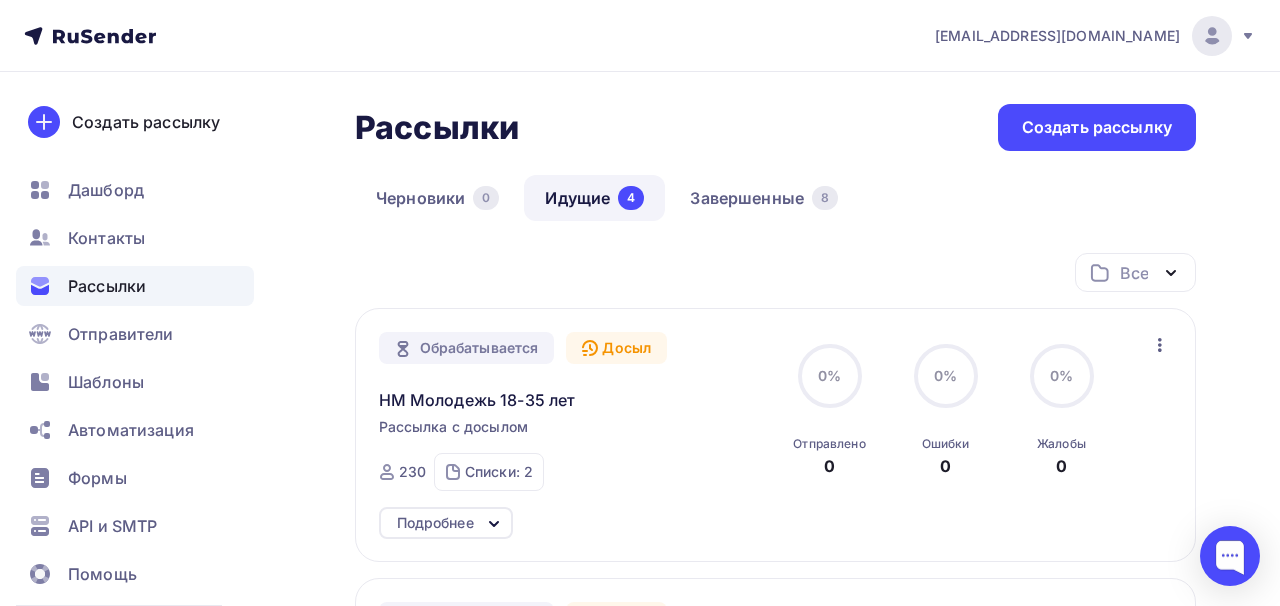 click 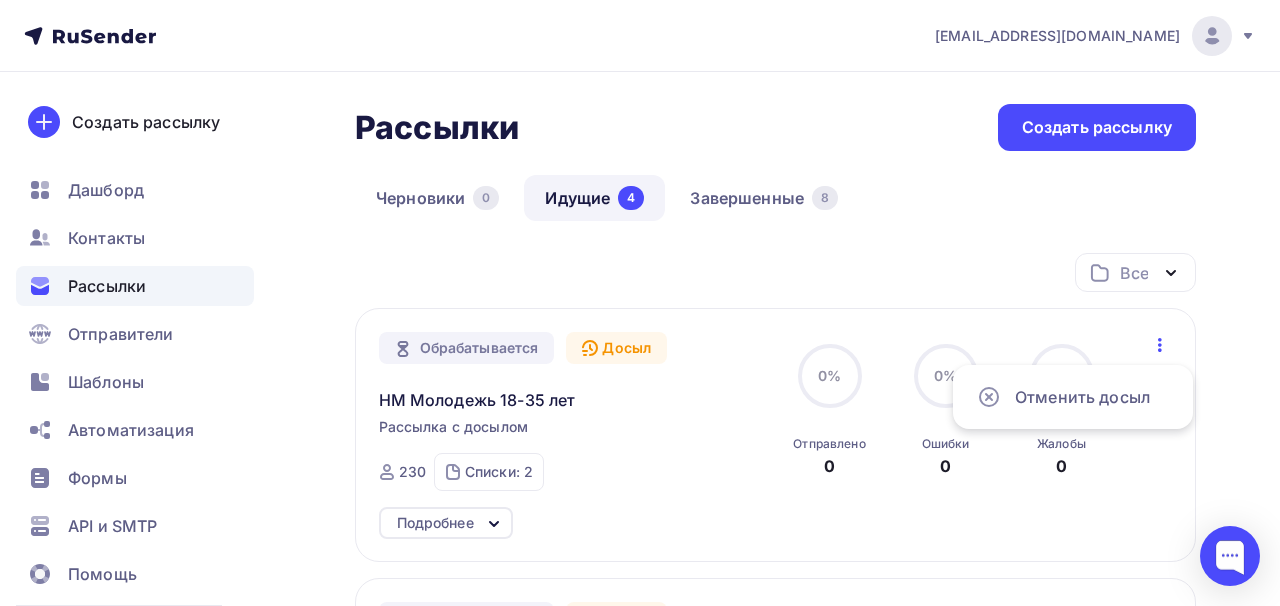 click on "Все
Все папки           Создать новую папку" at bounding box center [775, 280] 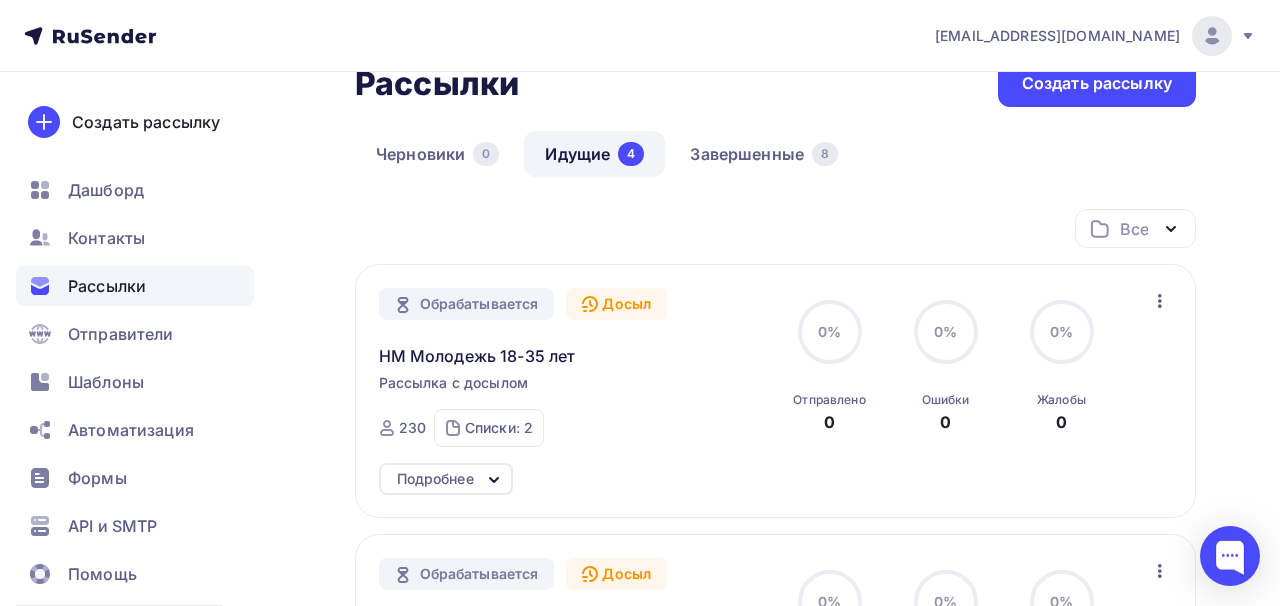 scroll, scrollTop: 12, scrollLeft: 0, axis: vertical 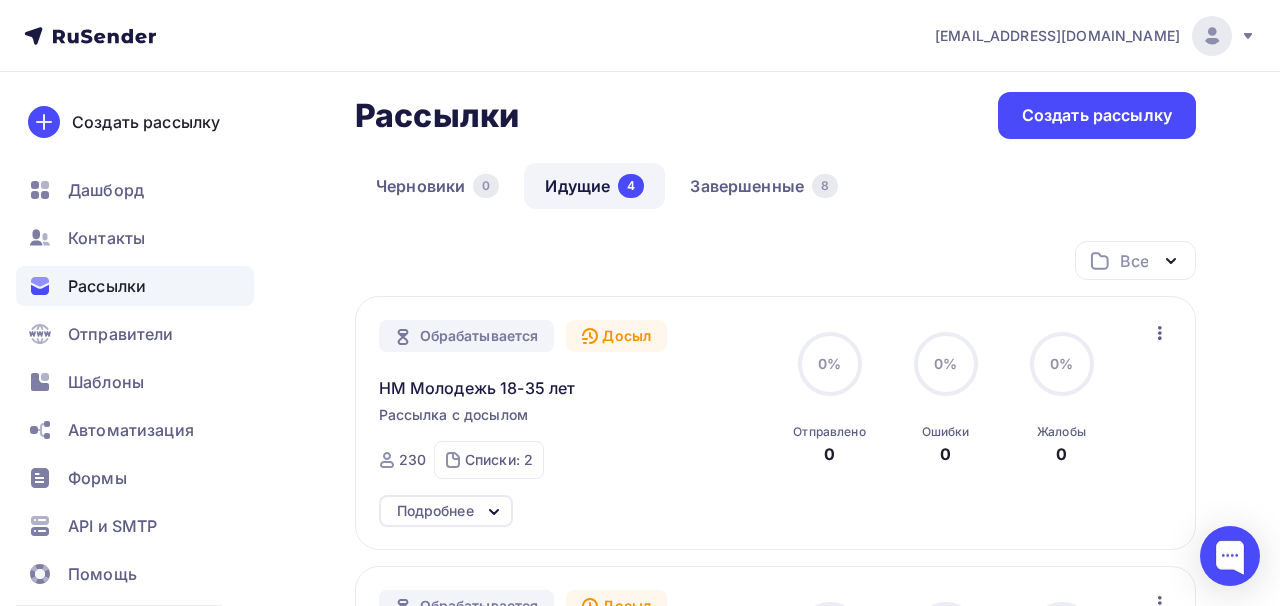 click on "Подробнее" at bounding box center (435, 511) 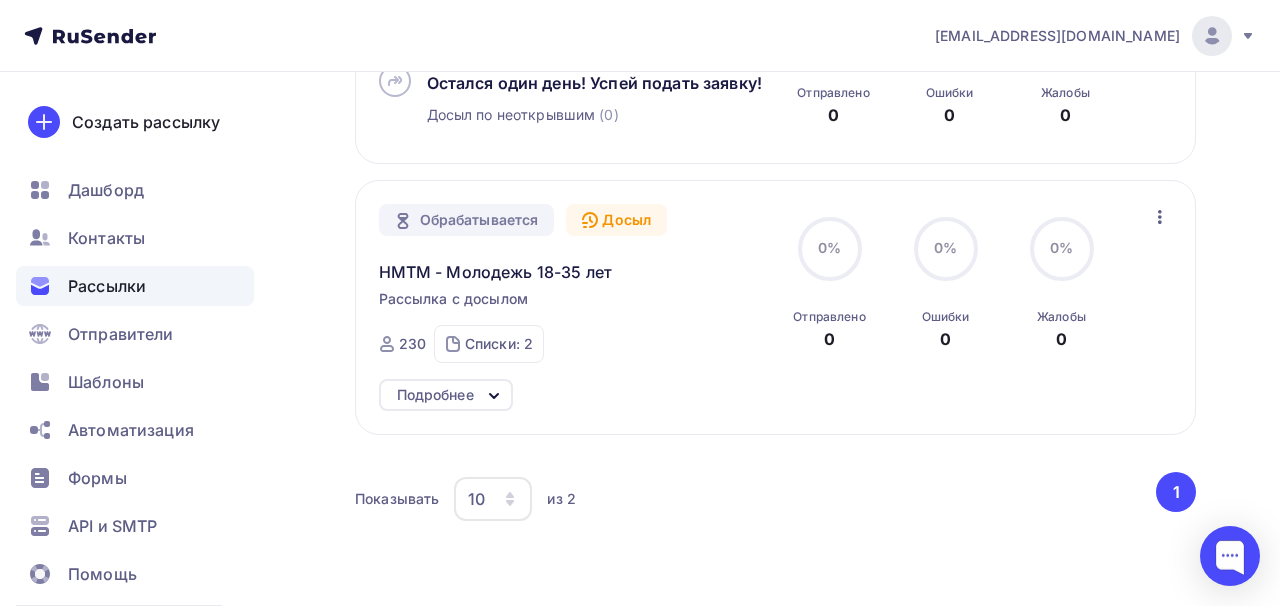 scroll, scrollTop: 765, scrollLeft: 0, axis: vertical 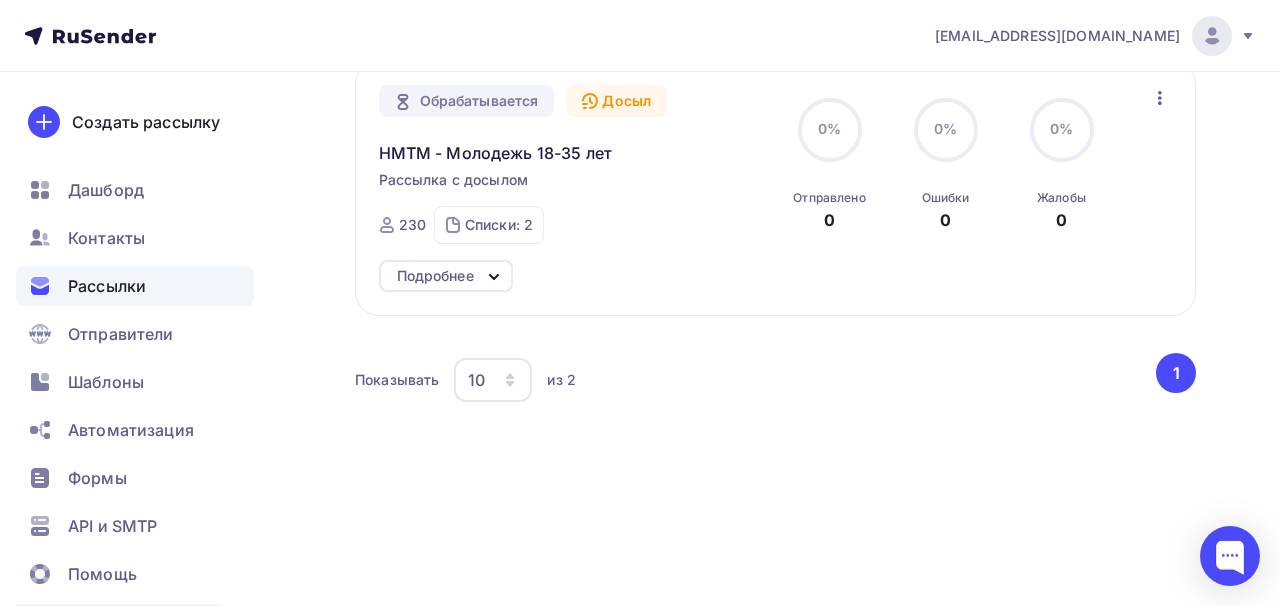 click 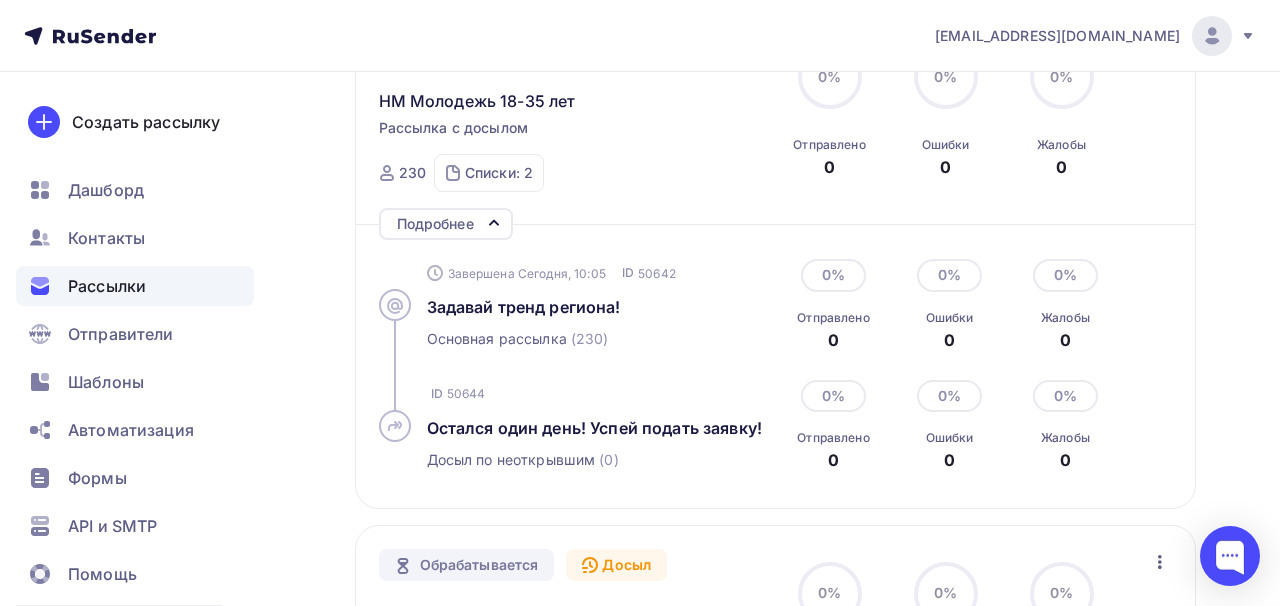 scroll, scrollTop: 339, scrollLeft: 0, axis: vertical 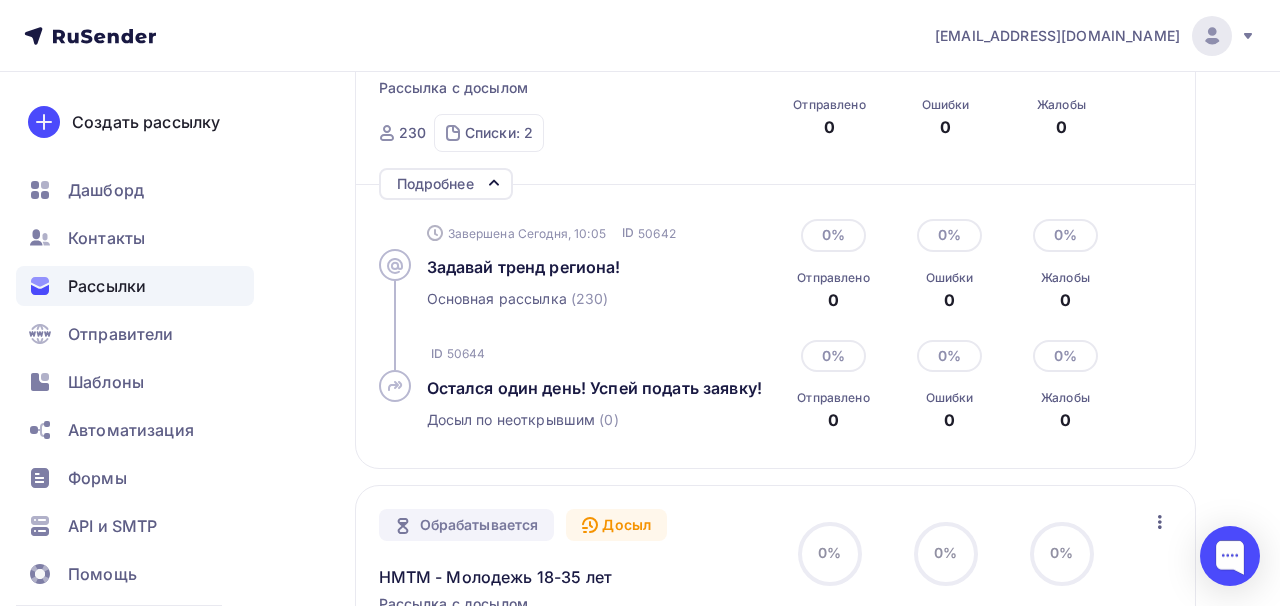 click 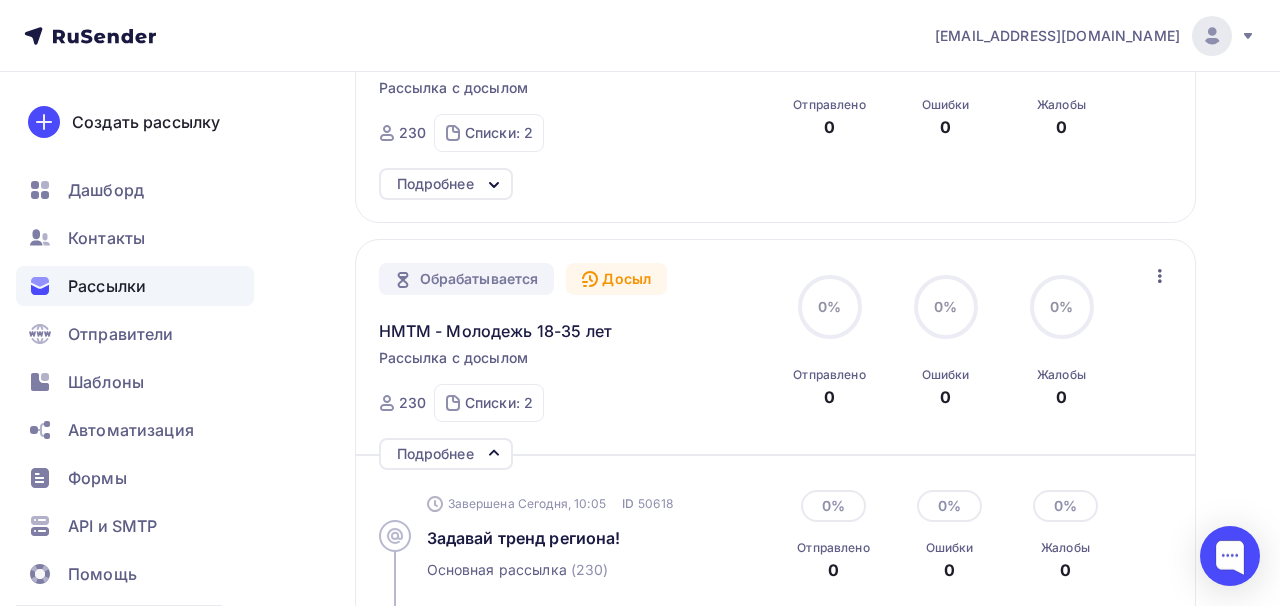 scroll, scrollTop: 360, scrollLeft: 0, axis: vertical 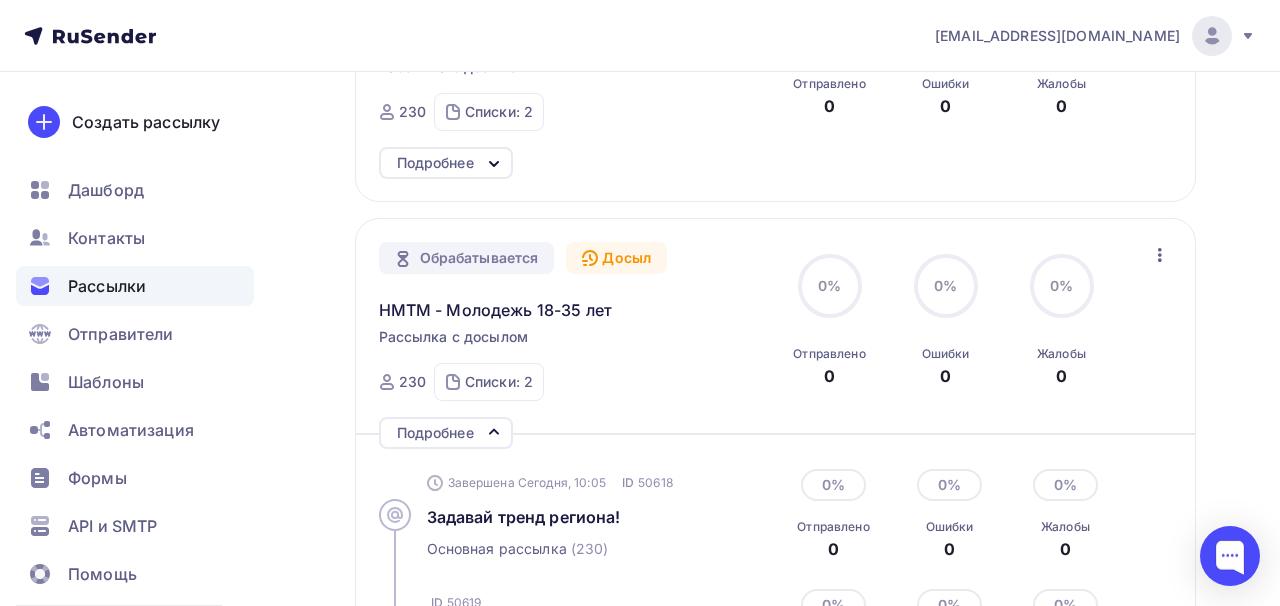 click 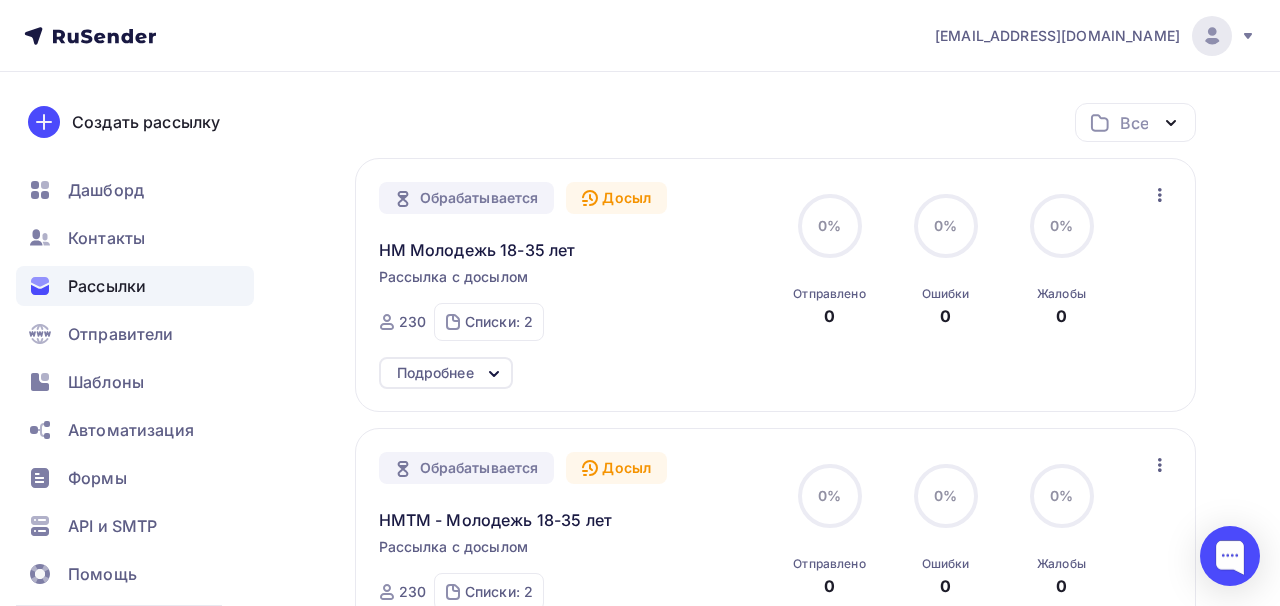 scroll, scrollTop: 0, scrollLeft: 0, axis: both 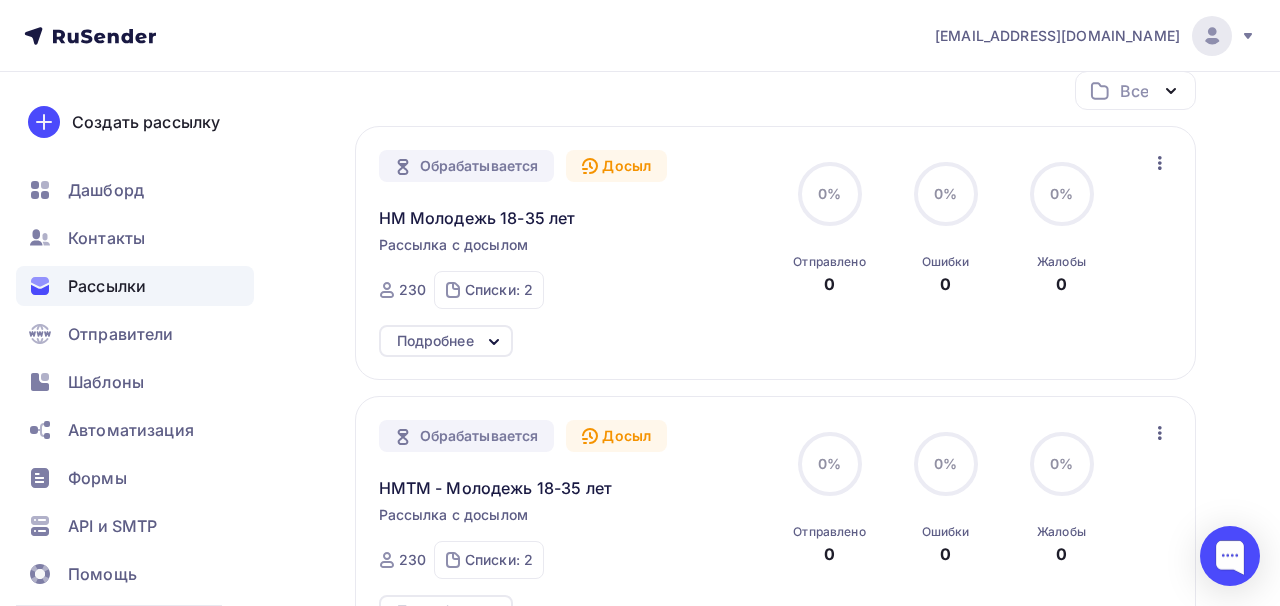 click 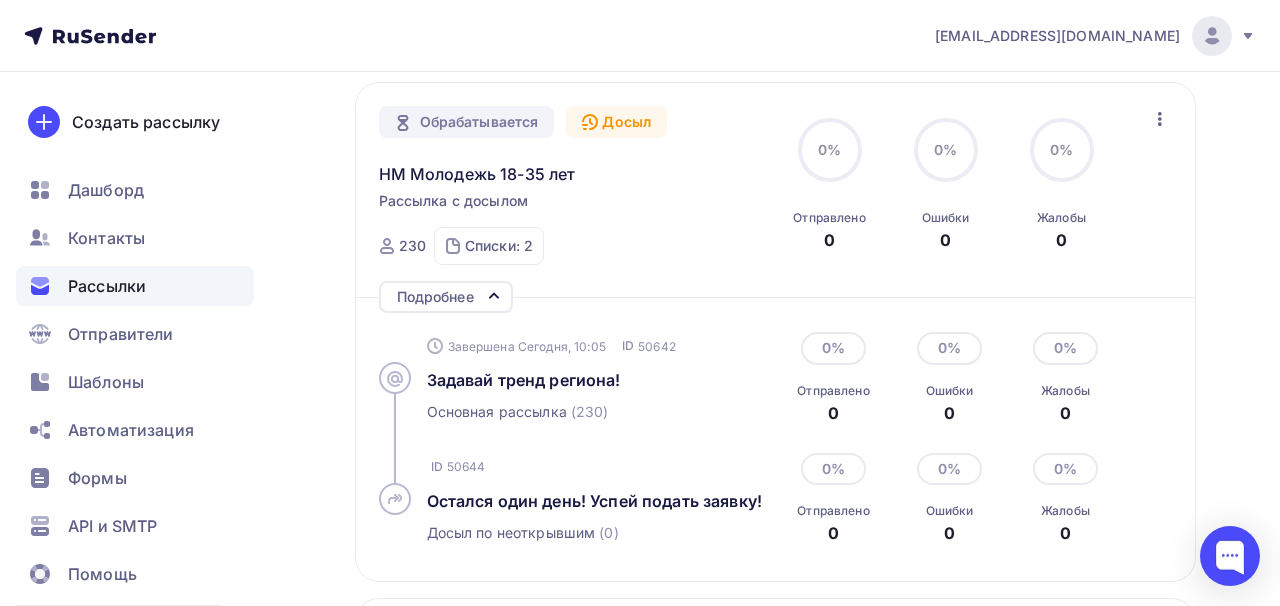 scroll, scrollTop: 233, scrollLeft: 0, axis: vertical 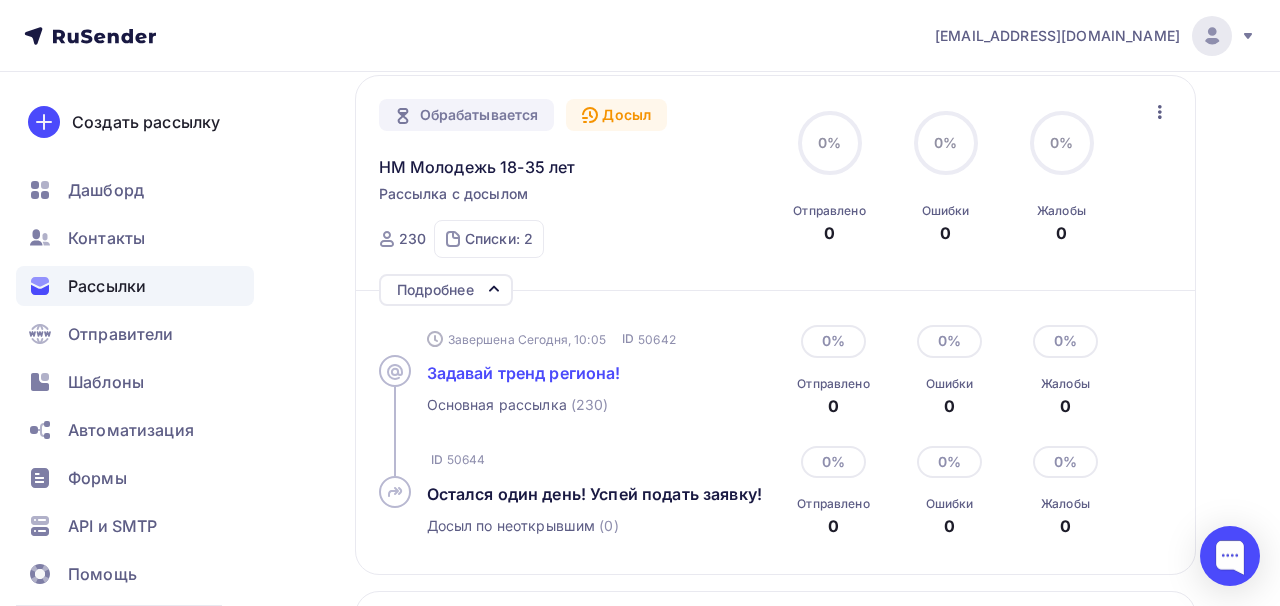click on "Задавай тренд региона!" at bounding box center [524, 373] 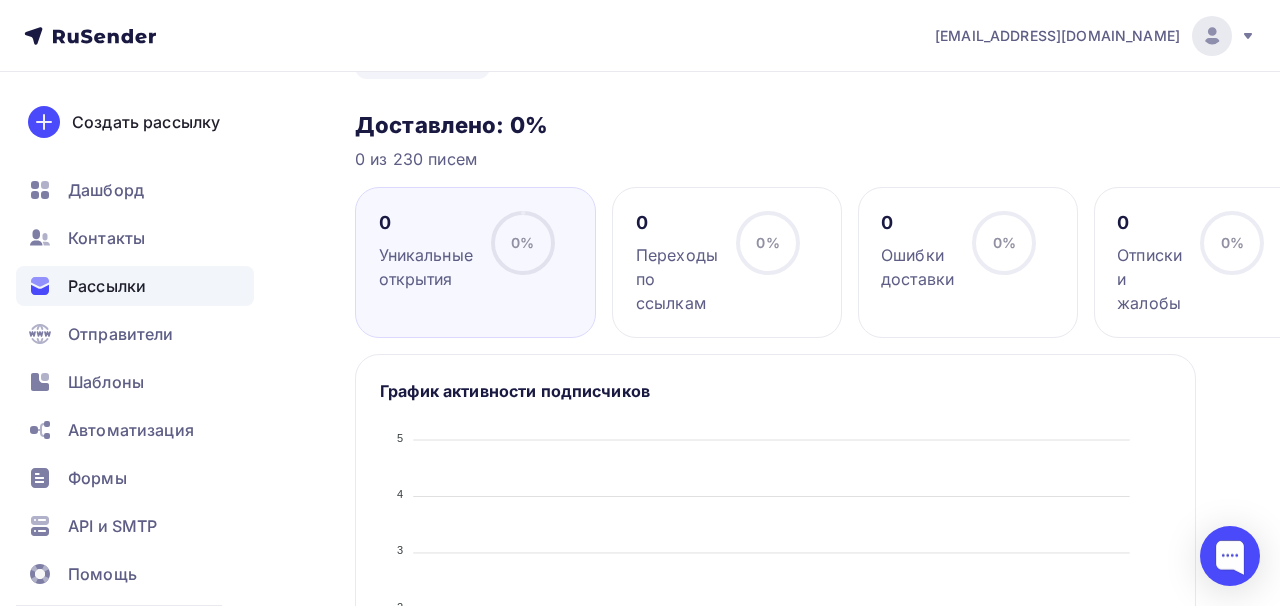 scroll, scrollTop: 0, scrollLeft: 0, axis: both 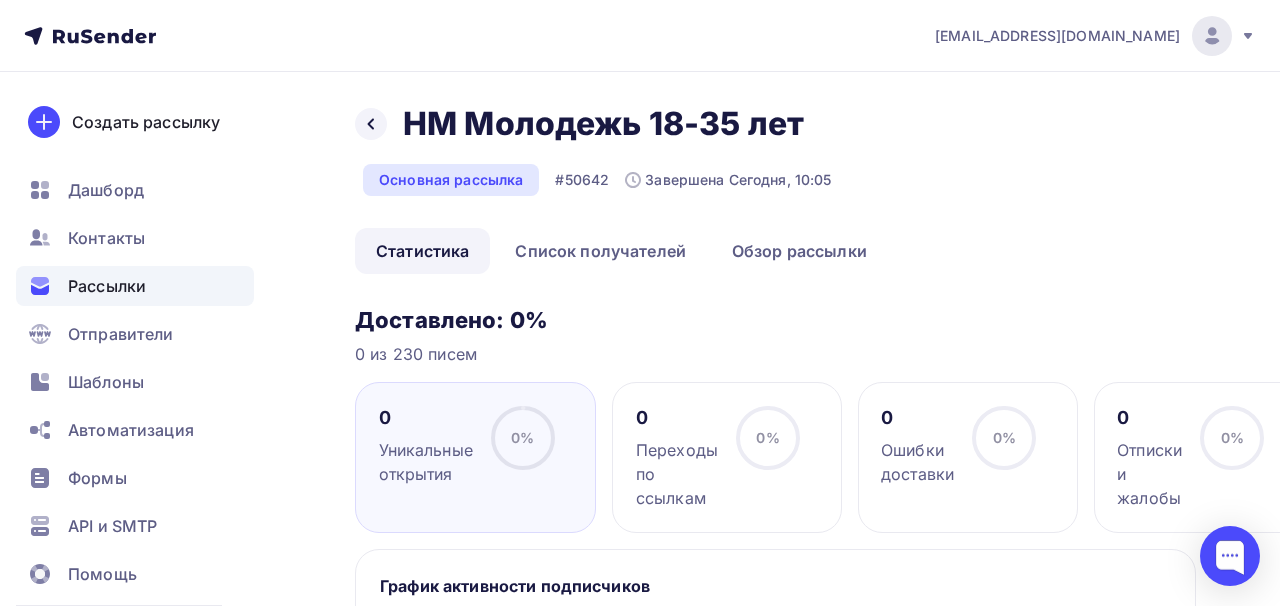 click on "Назад
НМ Молодежь 18-35 лет
НМ Молодежь 18-35 лет" at bounding box center (593, 124) 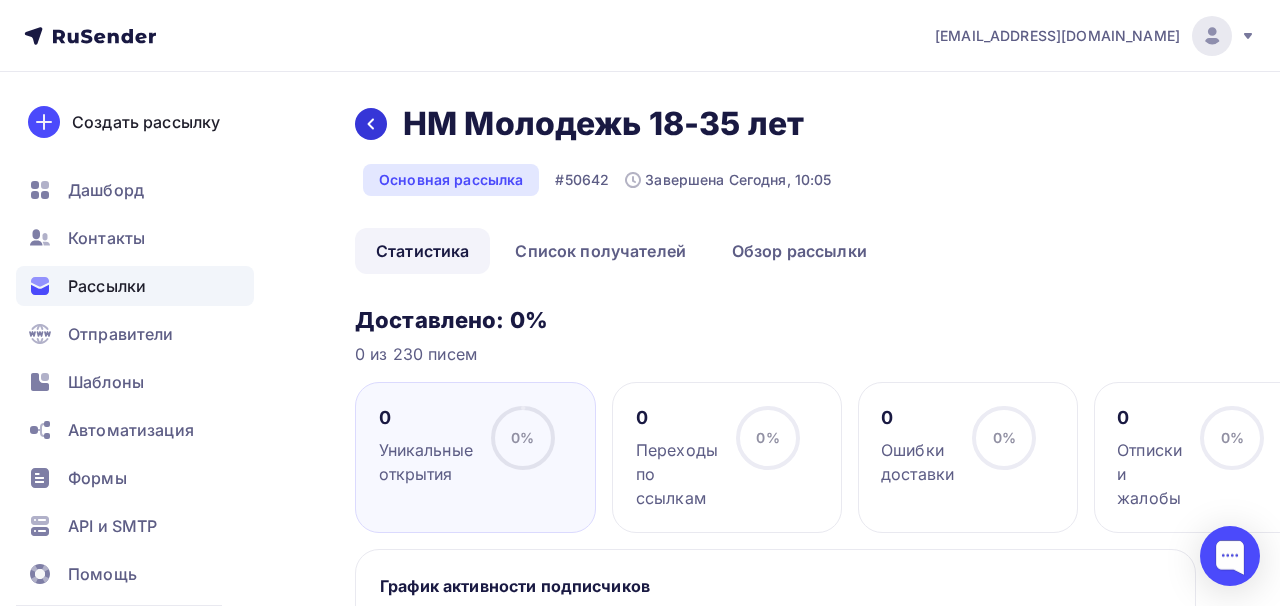 click at bounding box center [371, 124] 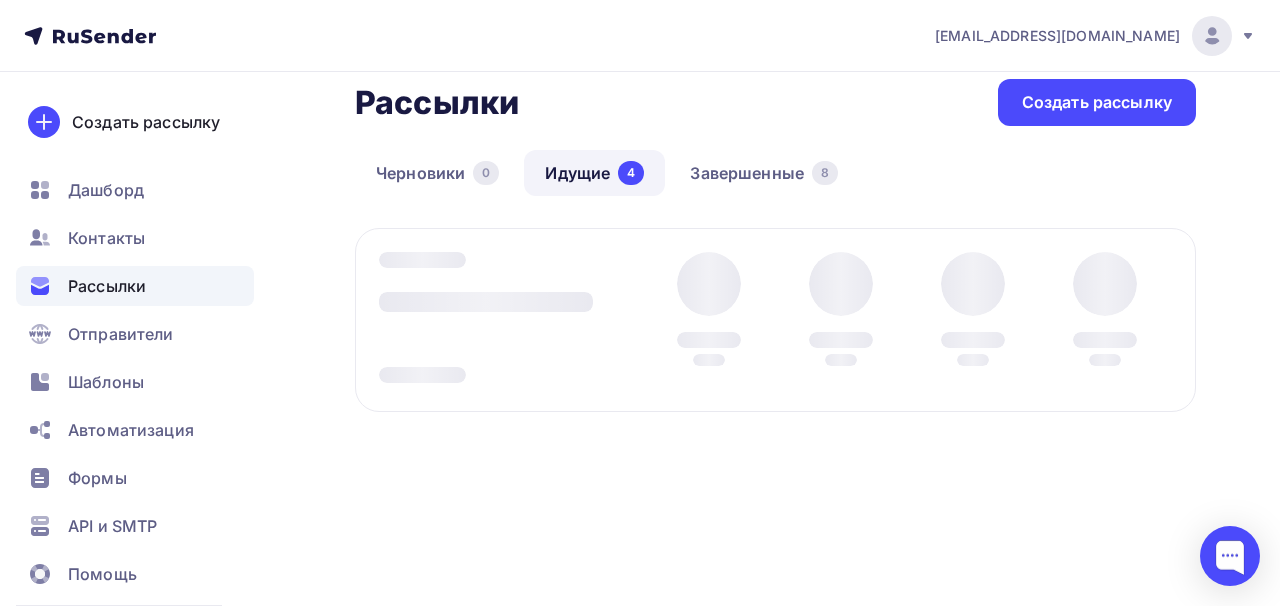 scroll, scrollTop: 233, scrollLeft: 0, axis: vertical 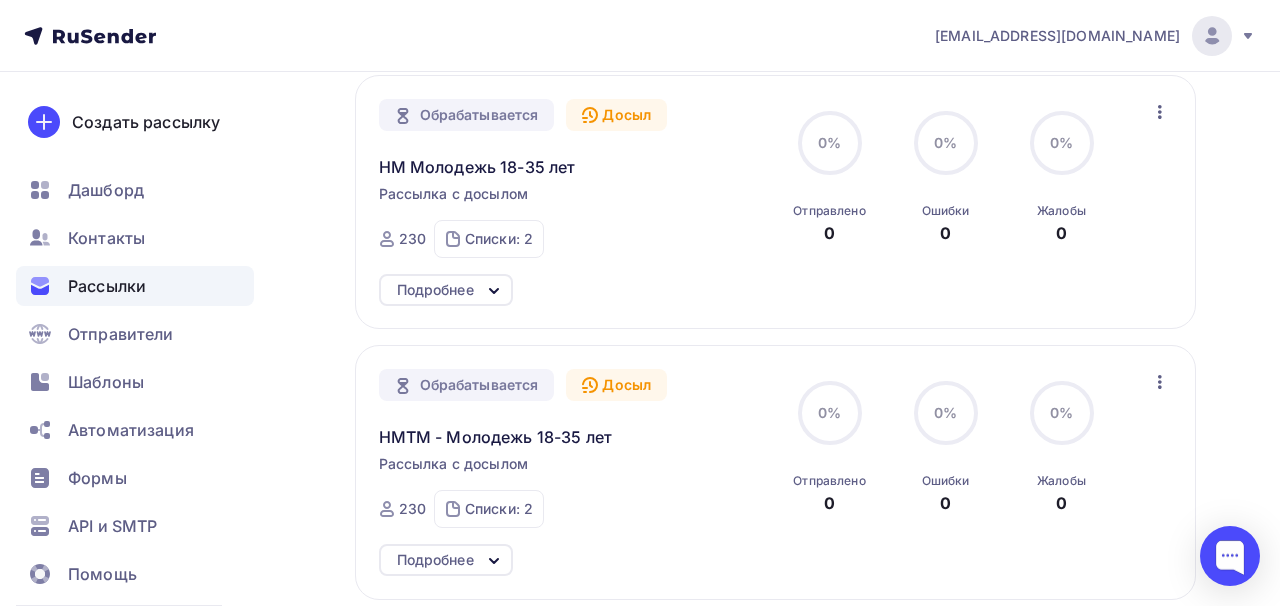 click on "Подробнее" at bounding box center (446, 560) 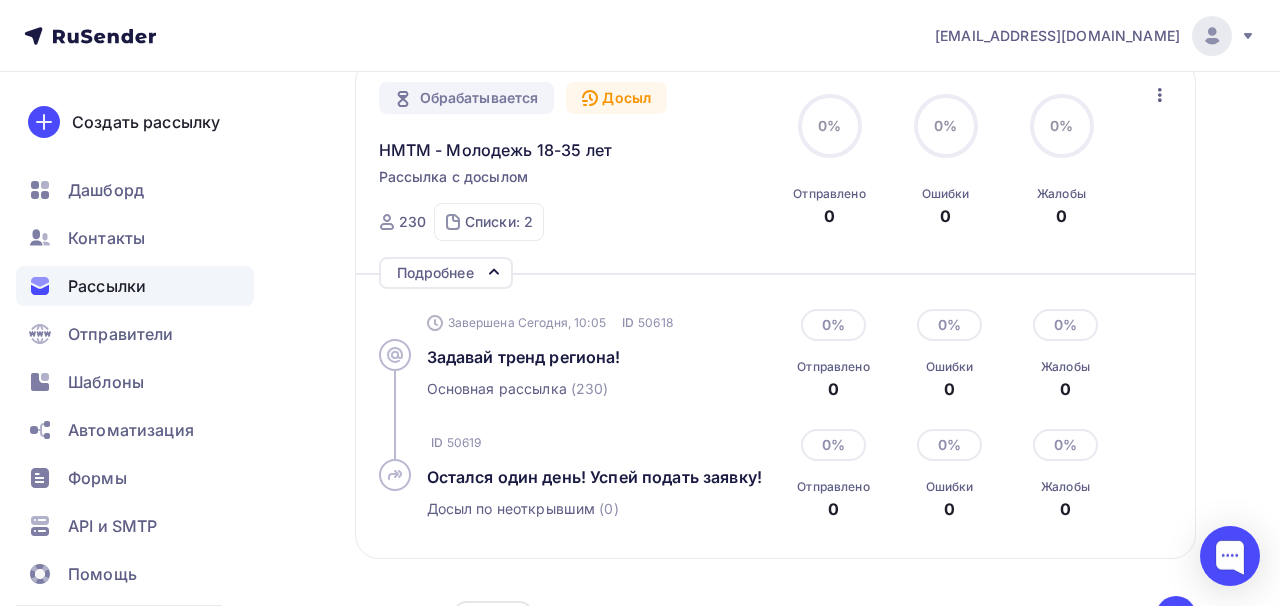 scroll, scrollTop: 573, scrollLeft: 0, axis: vertical 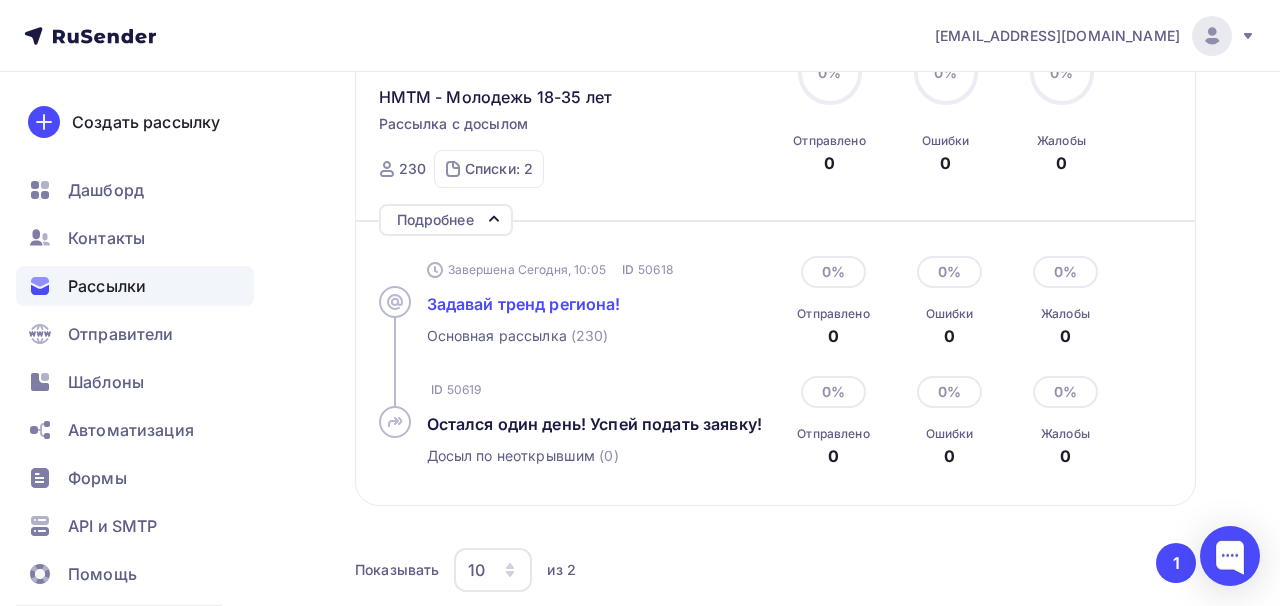 click on "Задавай тренд региона!" at bounding box center (524, 304) 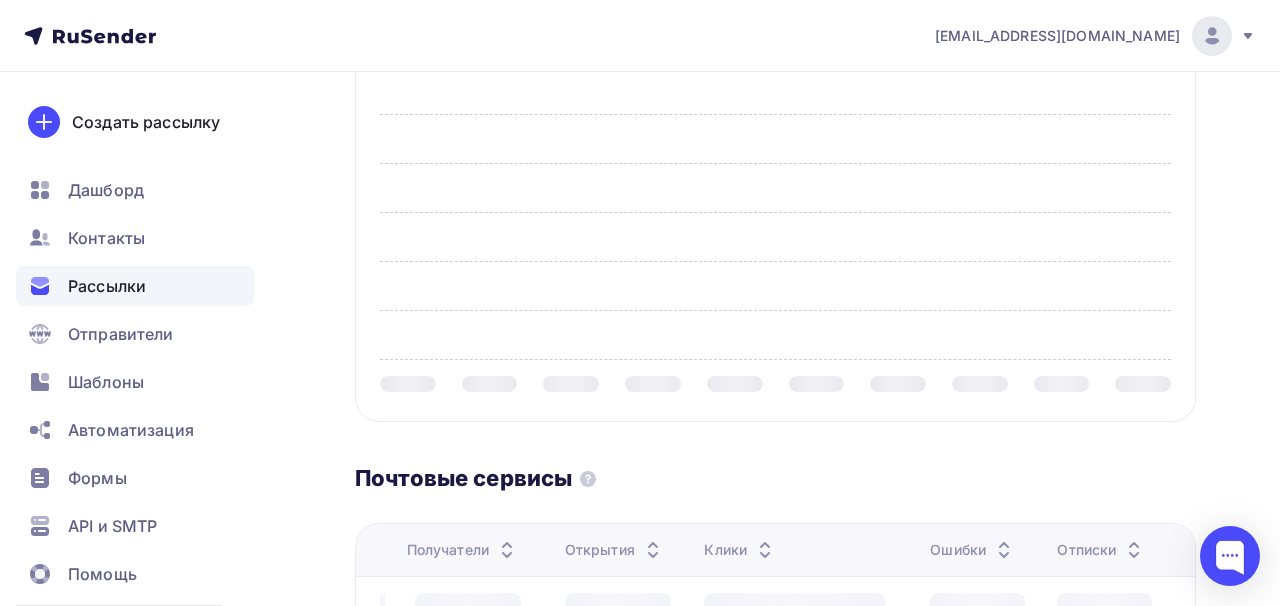 scroll, scrollTop: 0, scrollLeft: 0, axis: both 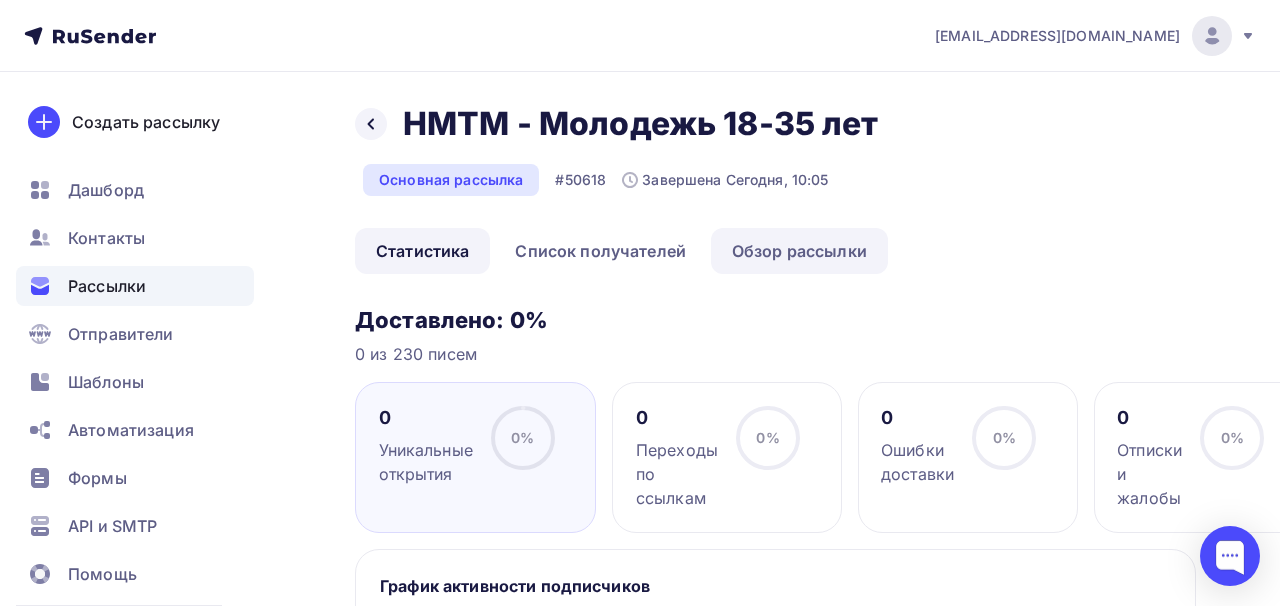 click on "Обзор рассылки" at bounding box center (799, 251) 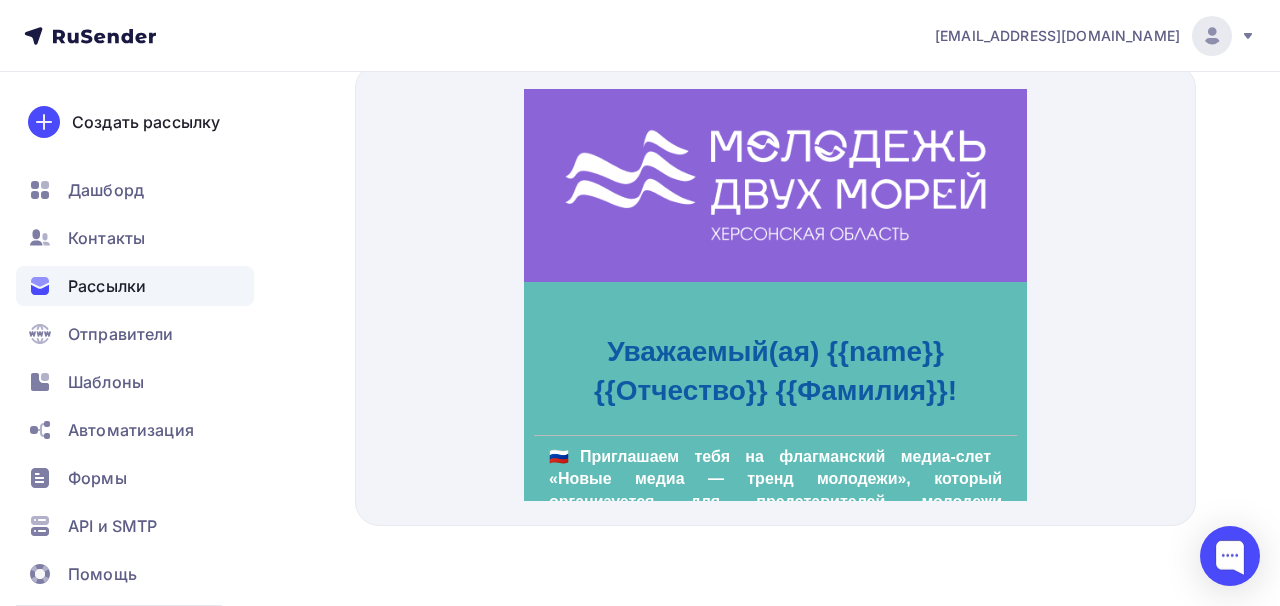 scroll, scrollTop: 0, scrollLeft: 0, axis: both 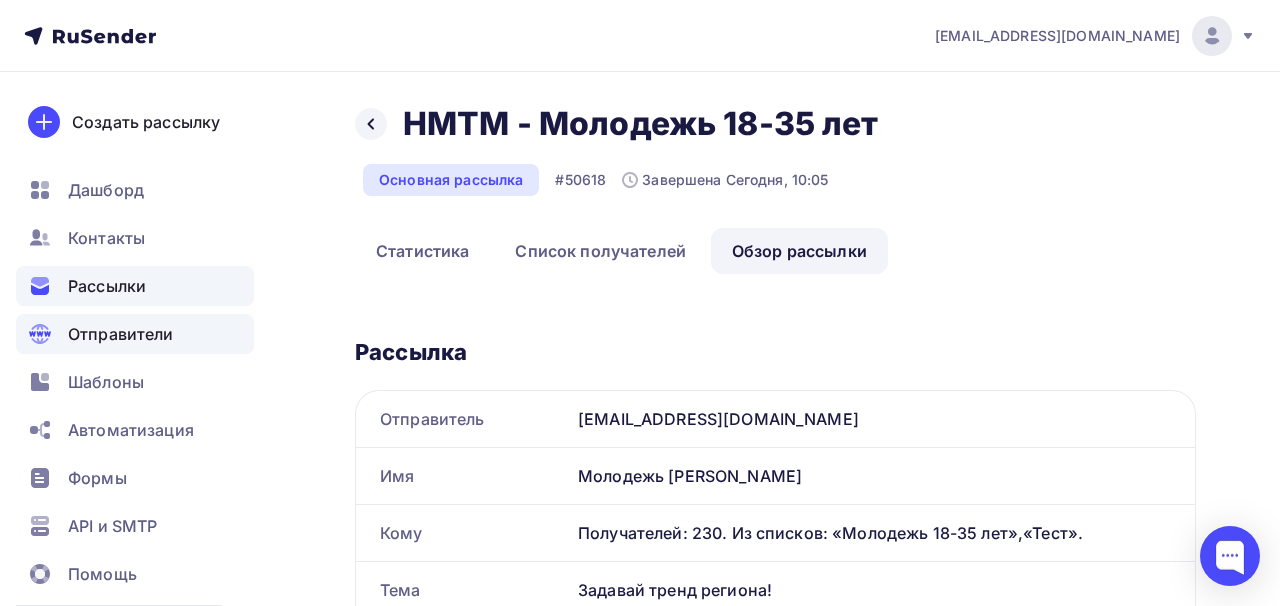 click on "Отправители" at bounding box center [121, 334] 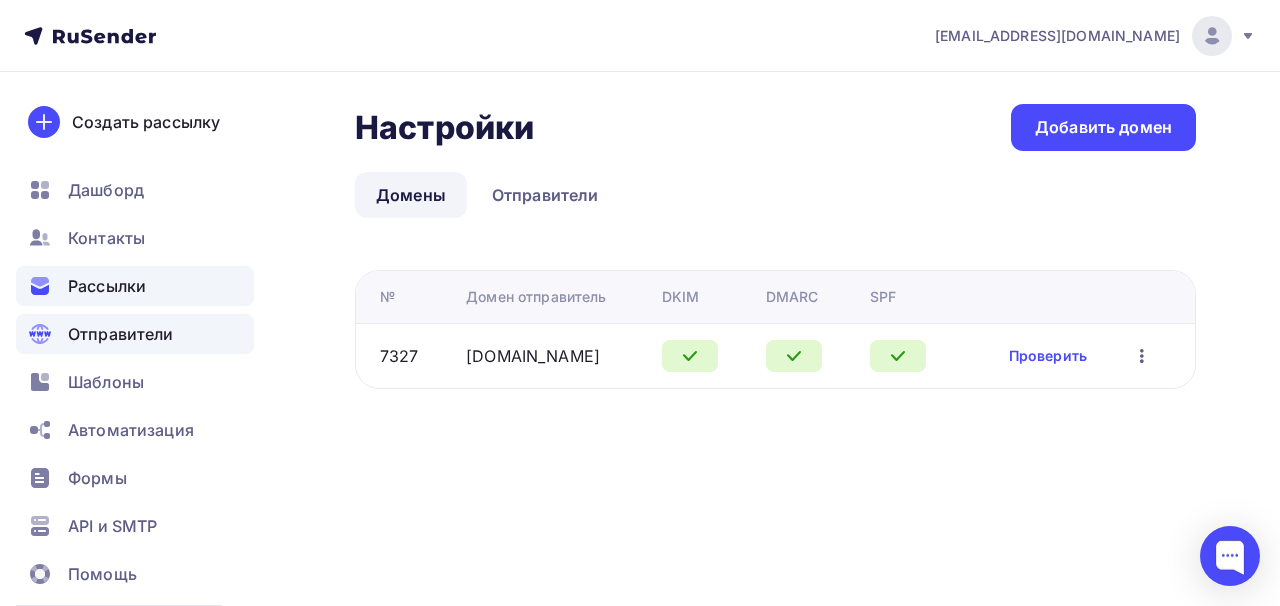 click on "Рассылки" at bounding box center (135, 286) 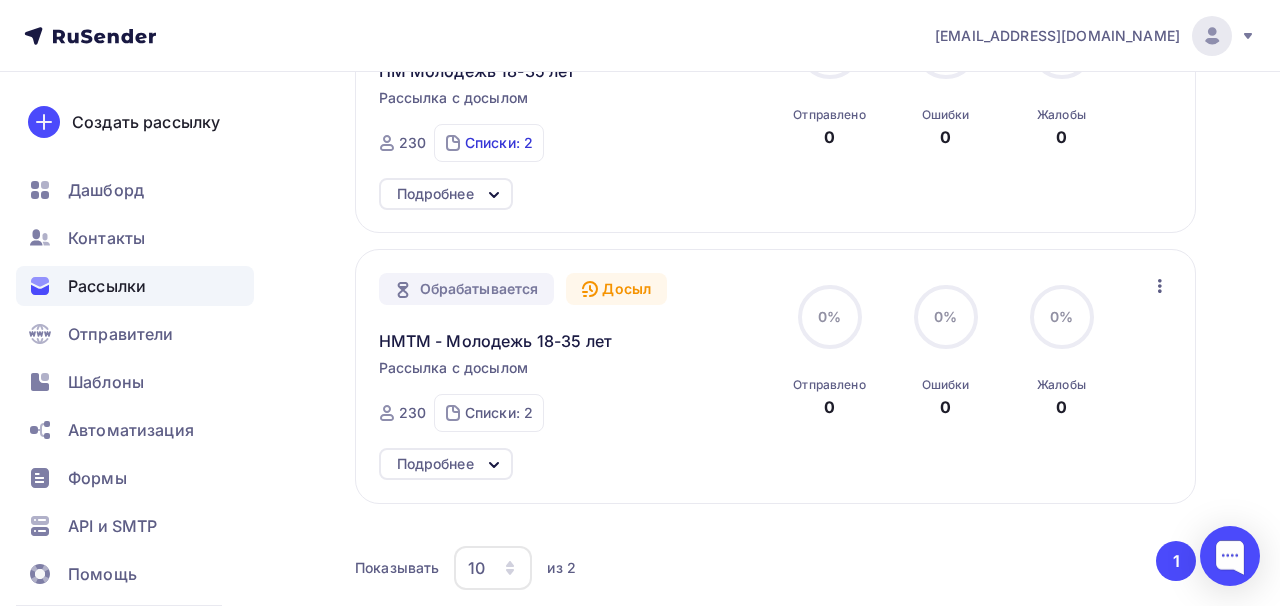 scroll, scrollTop: 323, scrollLeft: 0, axis: vertical 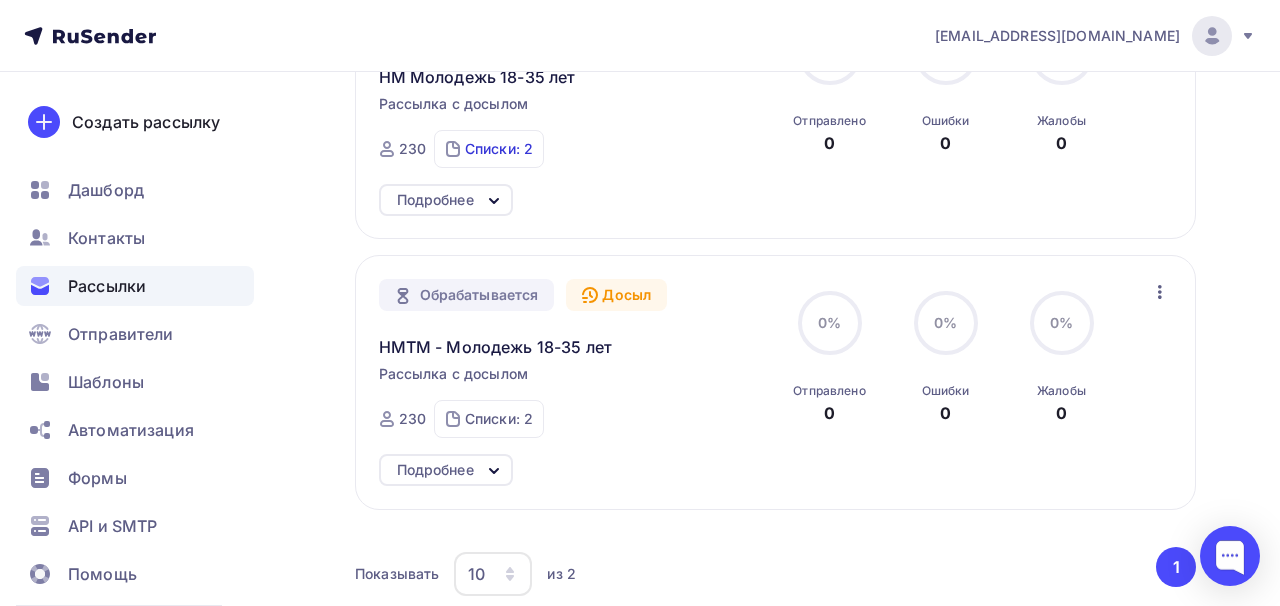 click on "Обрабатывается" at bounding box center [467, 295] 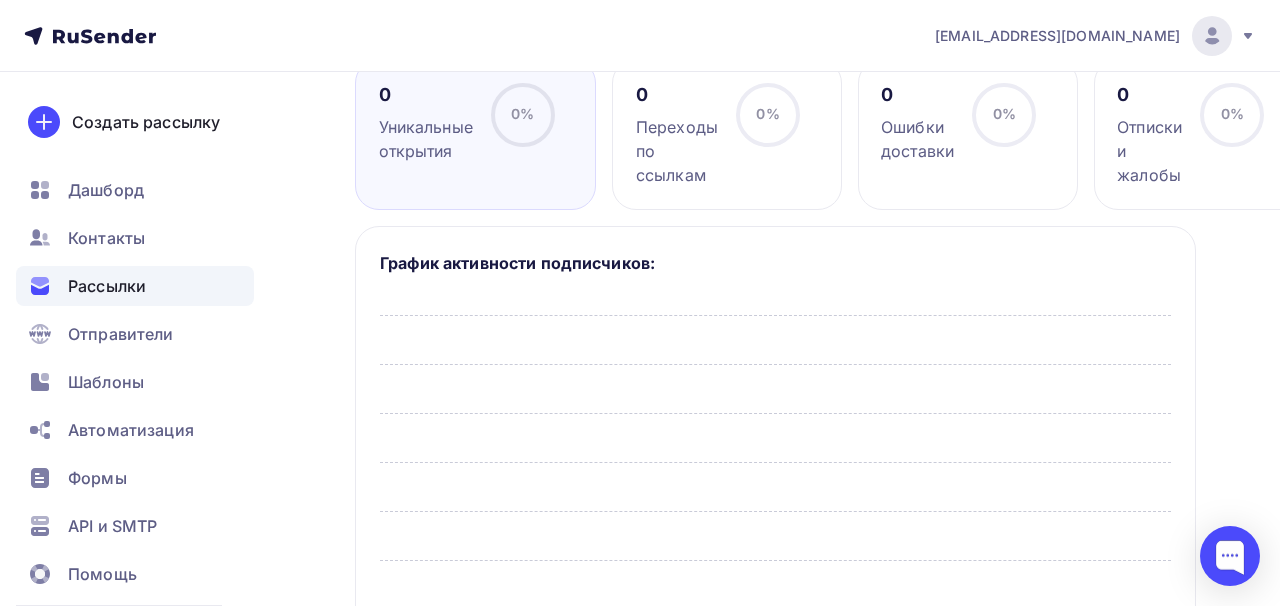 scroll, scrollTop: 0, scrollLeft: 0, axis: both 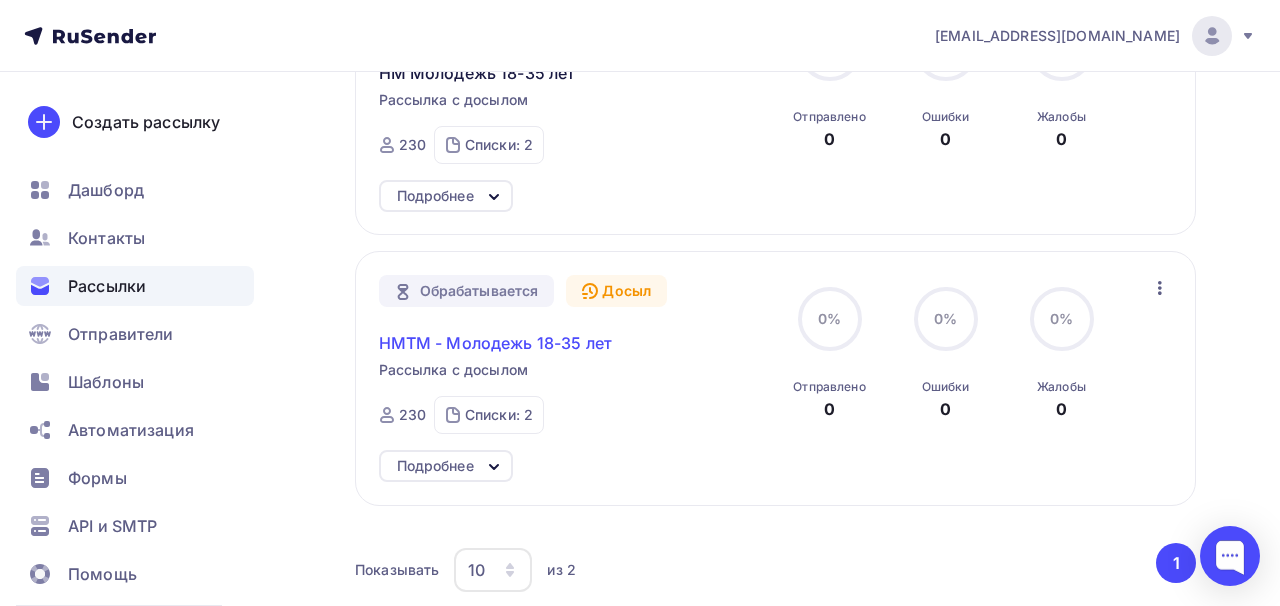 click on "НМТМ - Молодежь 18-35 лет" at bounding box center [496, 343] 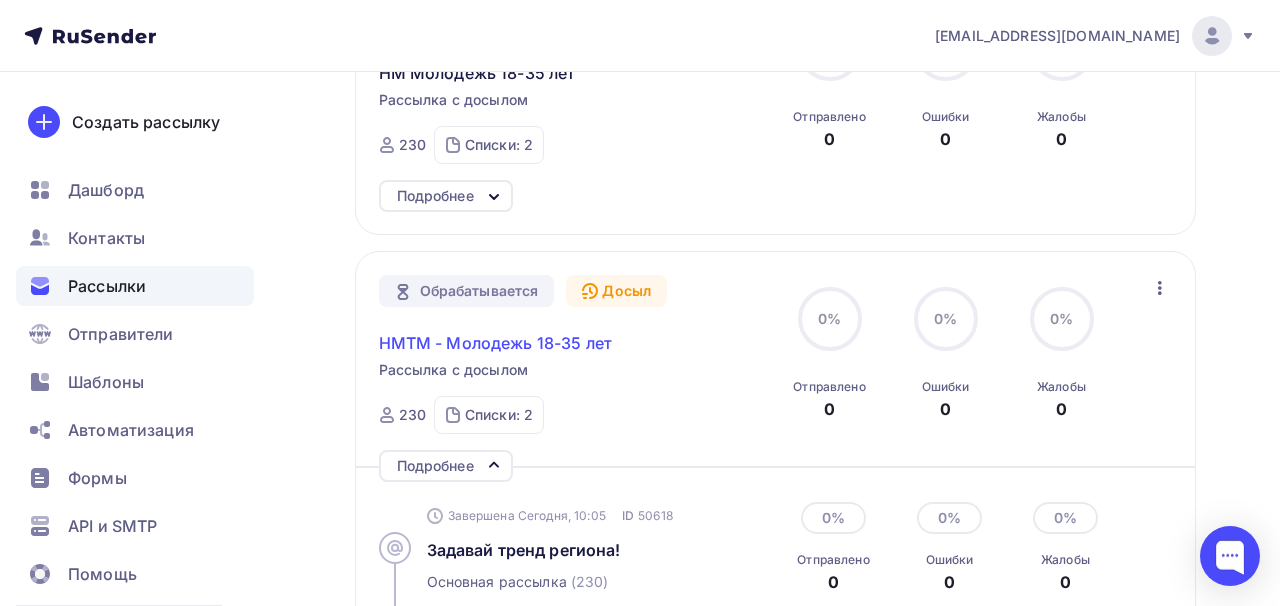 click on "НМТМ - Молодежь 18-35 лет" at bounding box center (496, 343) 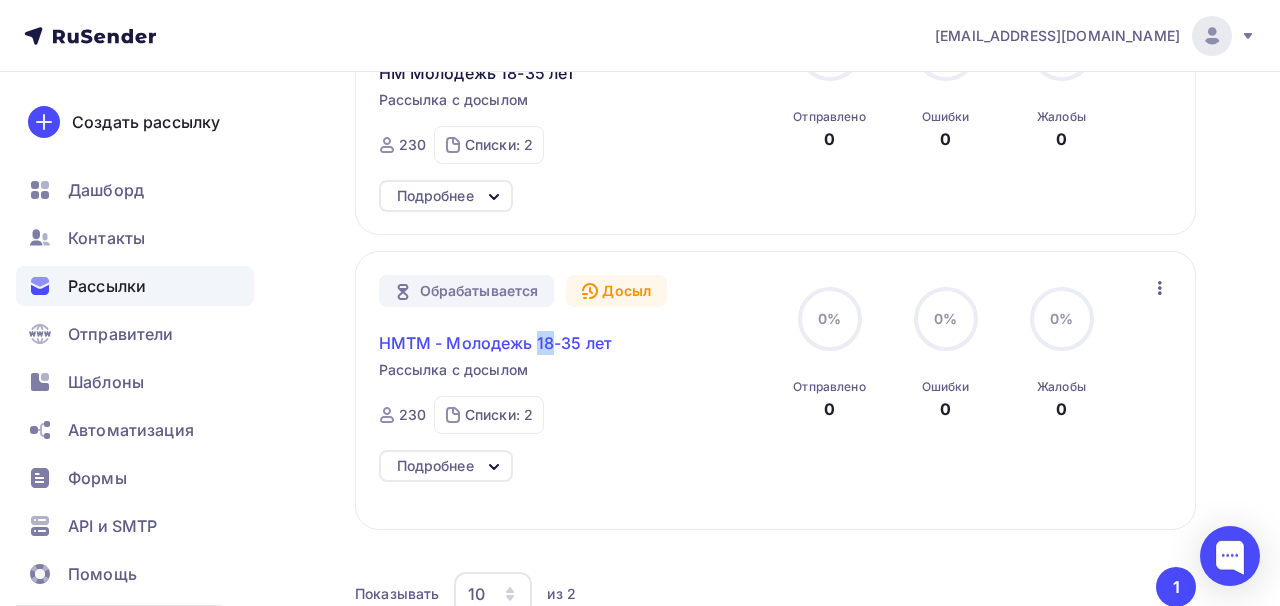 click on "НМТМ - Молодежь 18-35 лет" at bounding box center (496, 343) 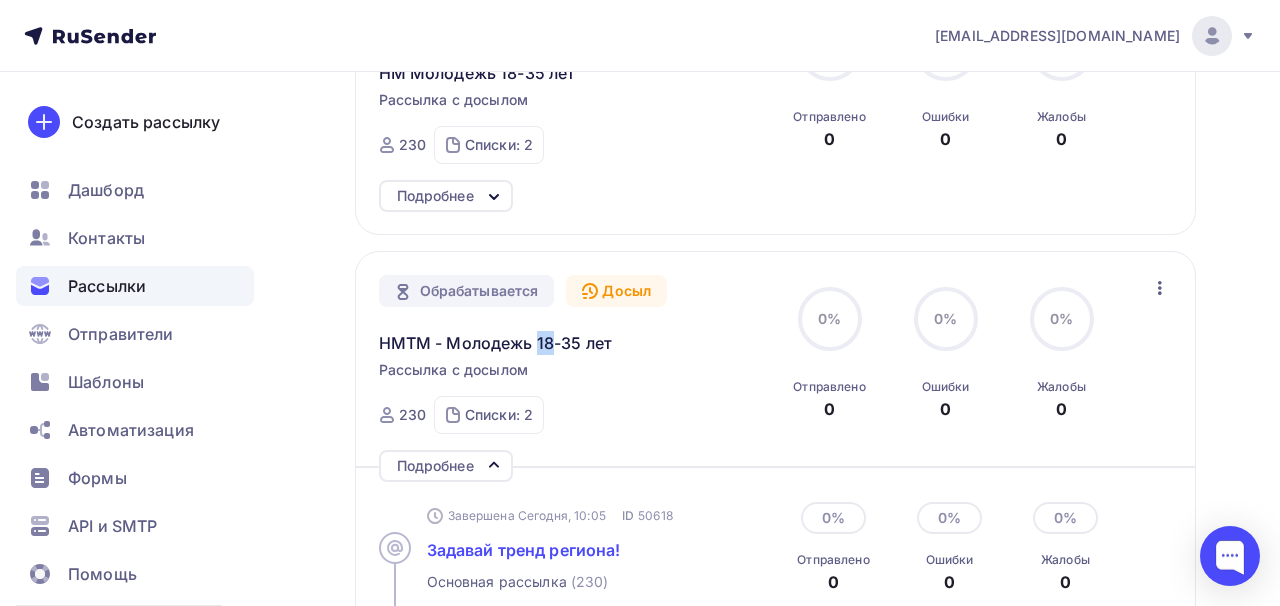 click on "Задавай тренд региона!" at bounding box center [524, 550] 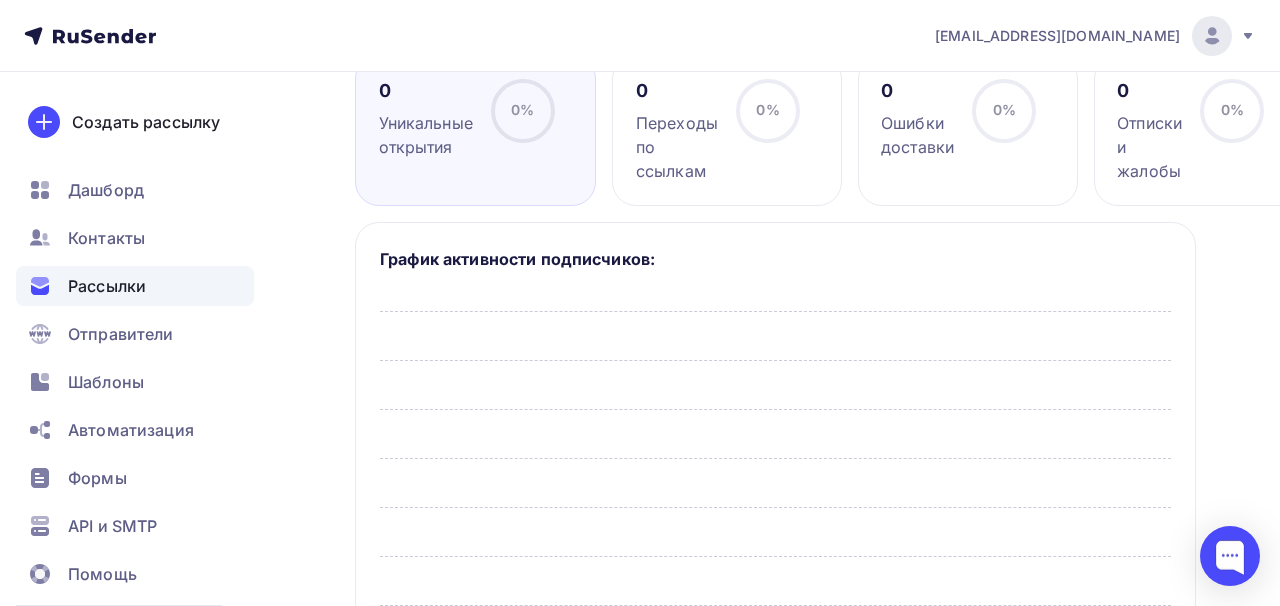 scroll, scrollTop: 0, scrollLeft: 0, axis: both 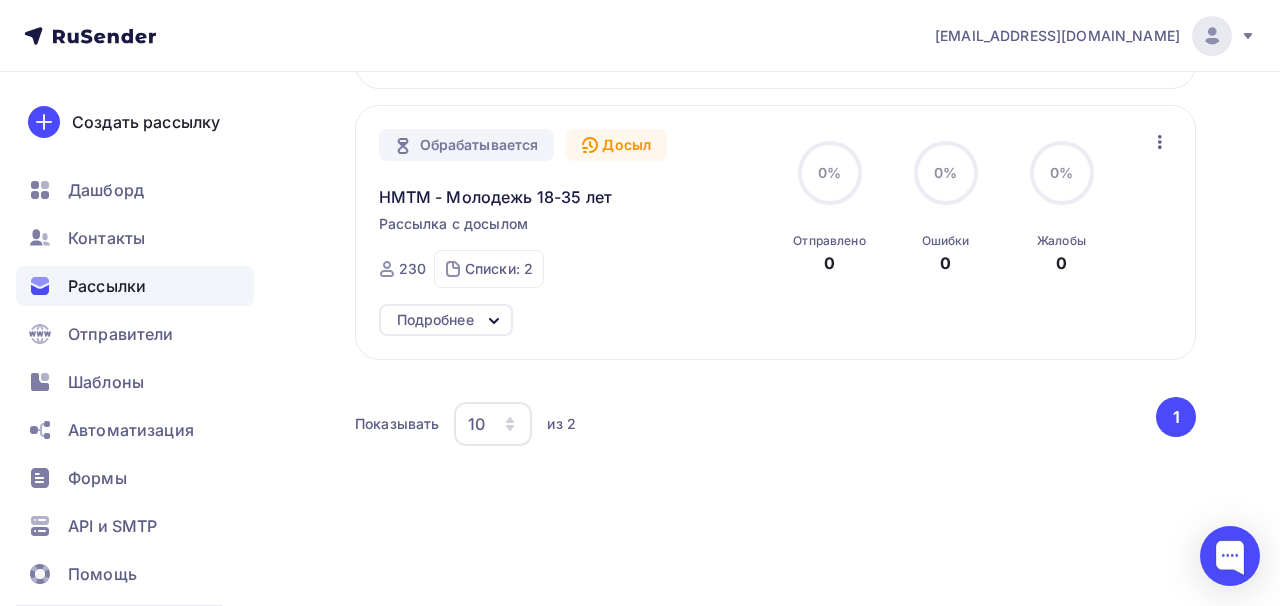 click on "Подробнее" at bounding box center [435, 320] 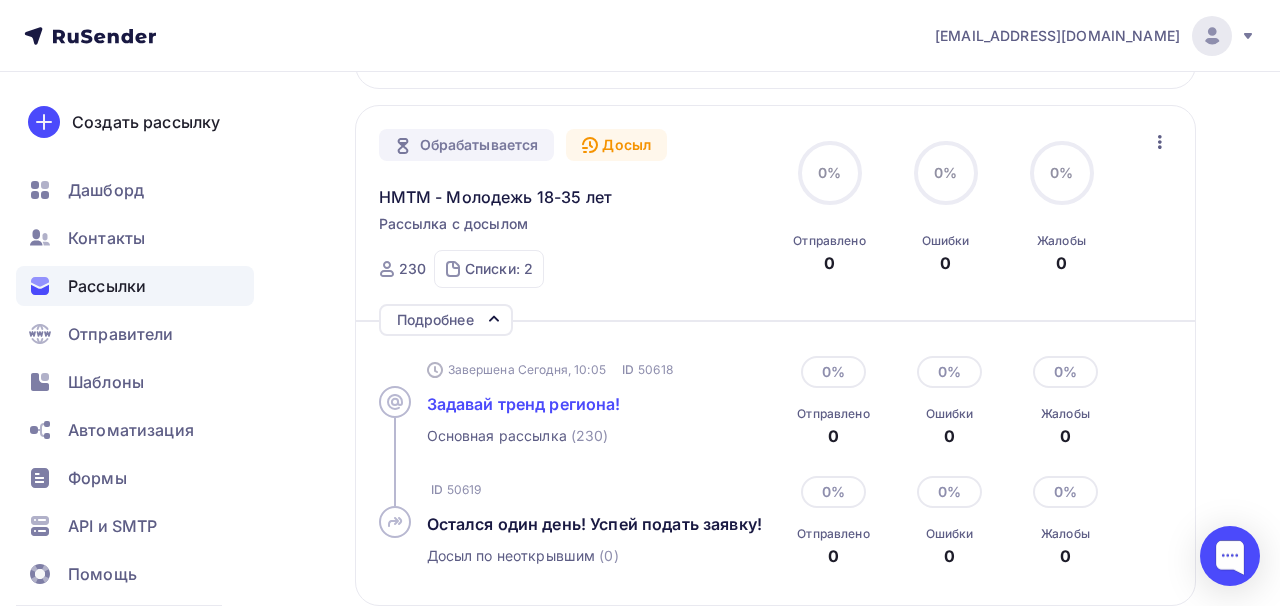 click on "Задавай тренд региона!" at bounding box center [524, 404] 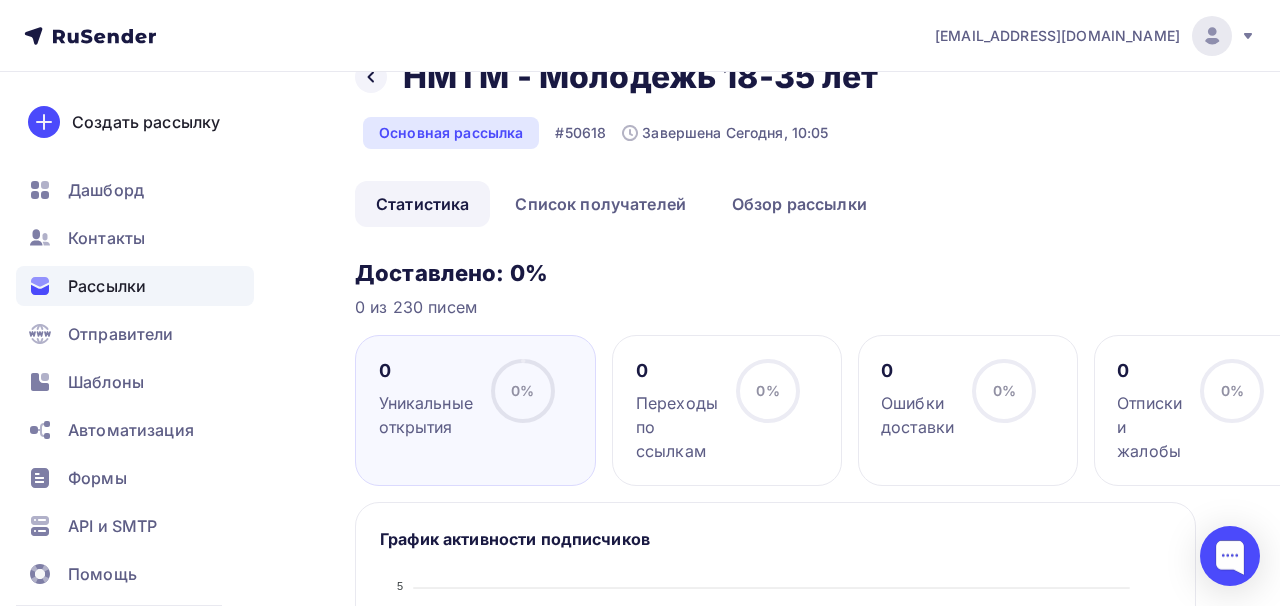 scroll, scrollTop: 26, scrollLeft: 0, axis: vertical 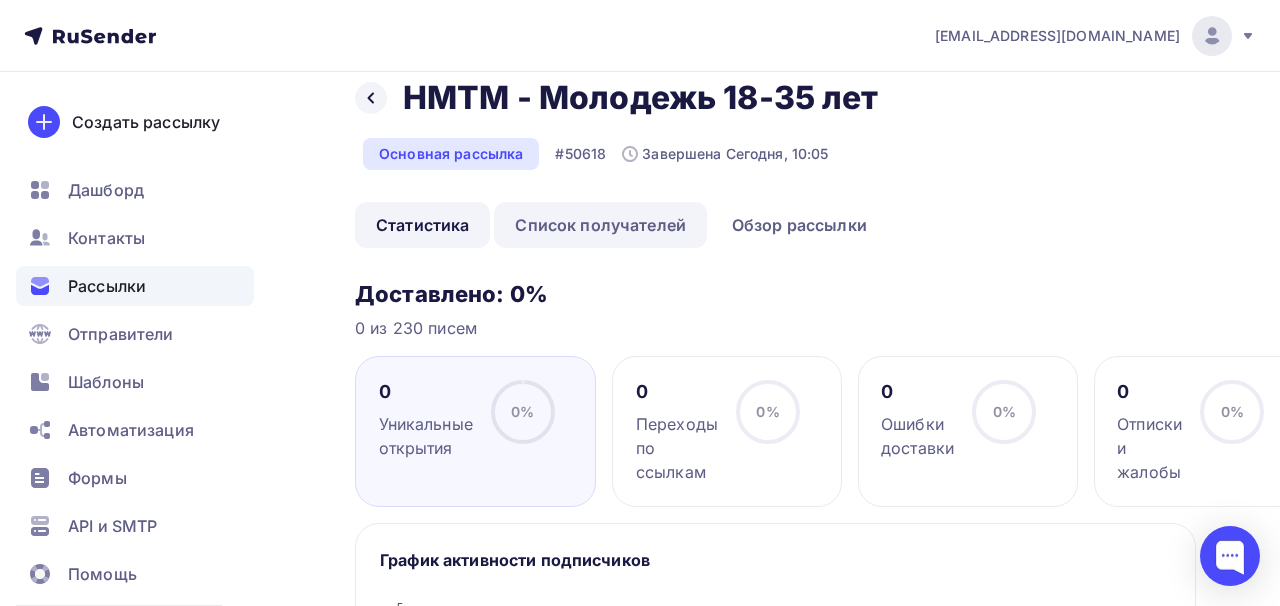 click on "Список получателей" at bounding box center [600, 225] 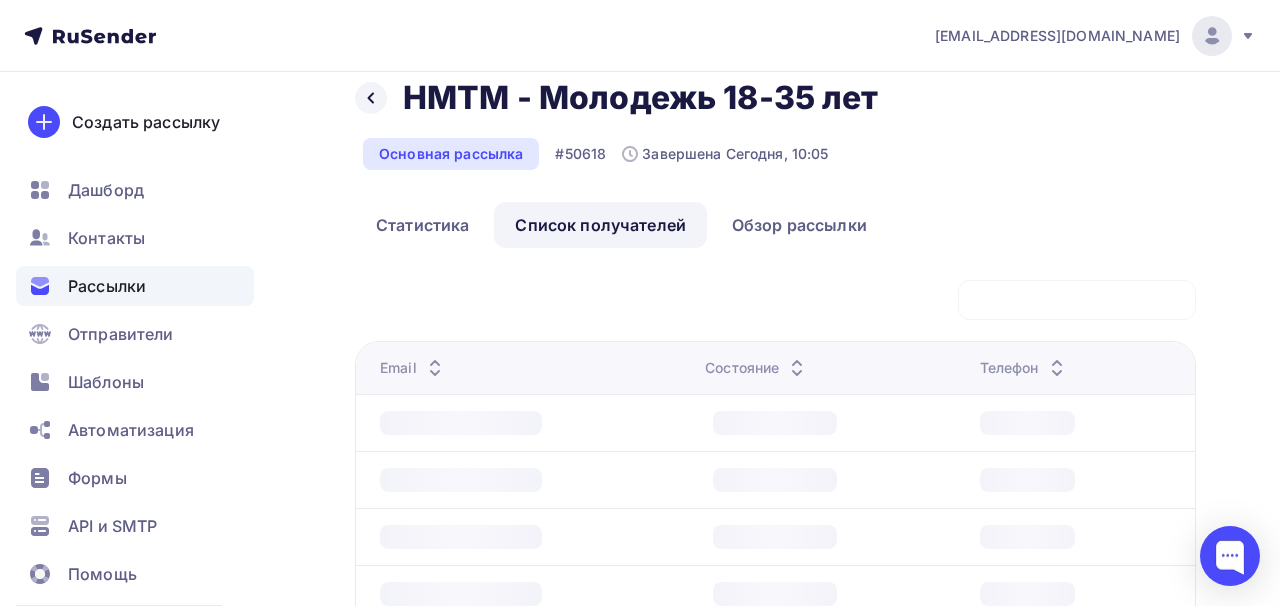 scroll, scrollTop: 0, scrollLeft: 0, axis: both 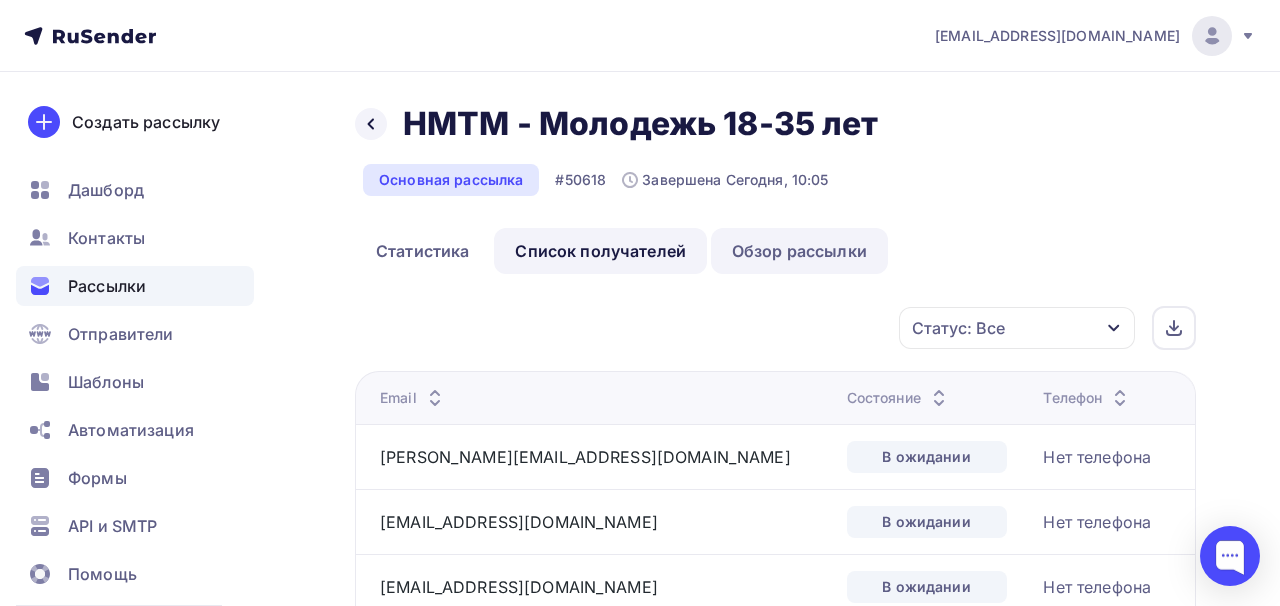 click on "Обзор рассылки" at bounding box center (799, 251) 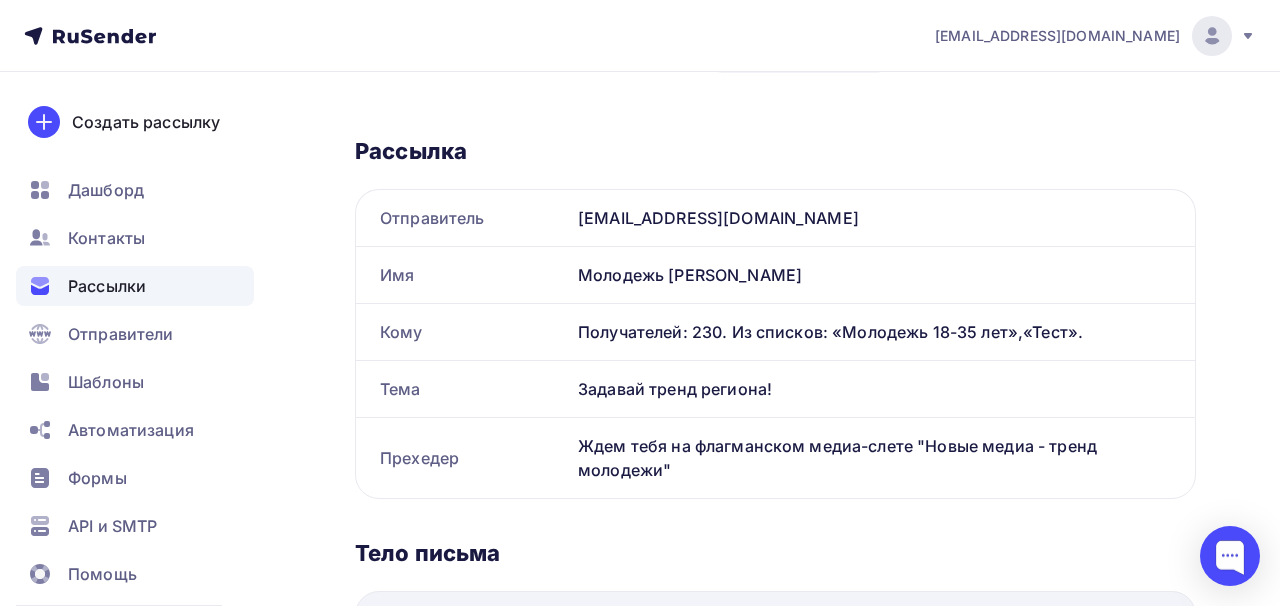 scroll, scrollTop: 0, scrollLeft: 0, axis: both 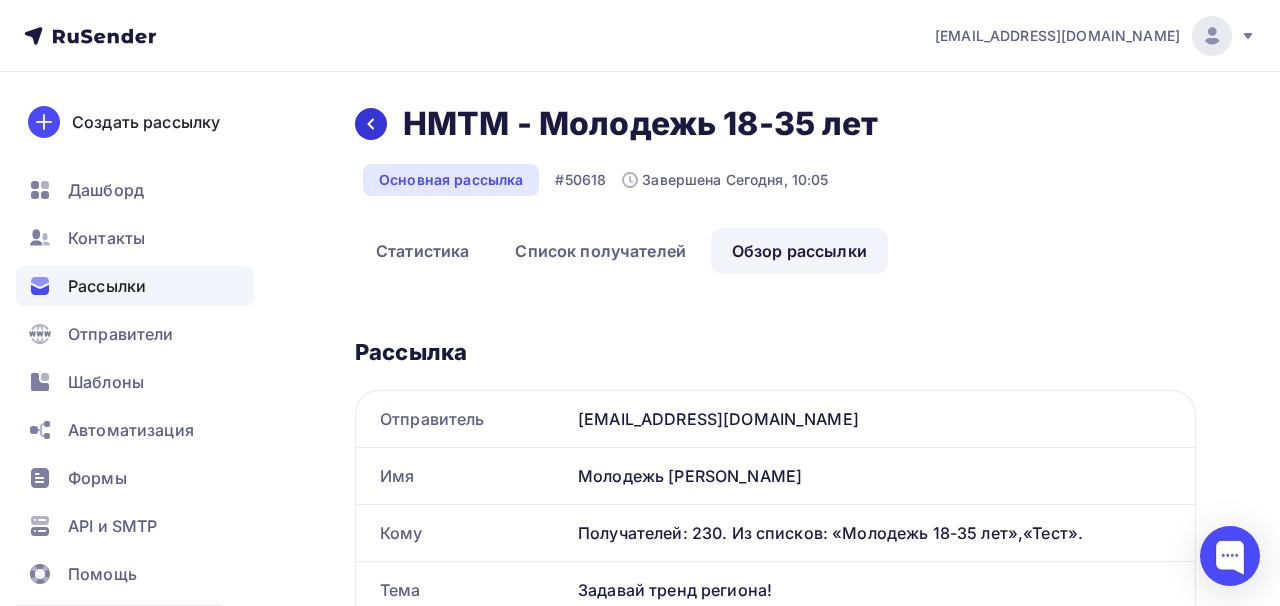 click at bounding box center [371, 124] 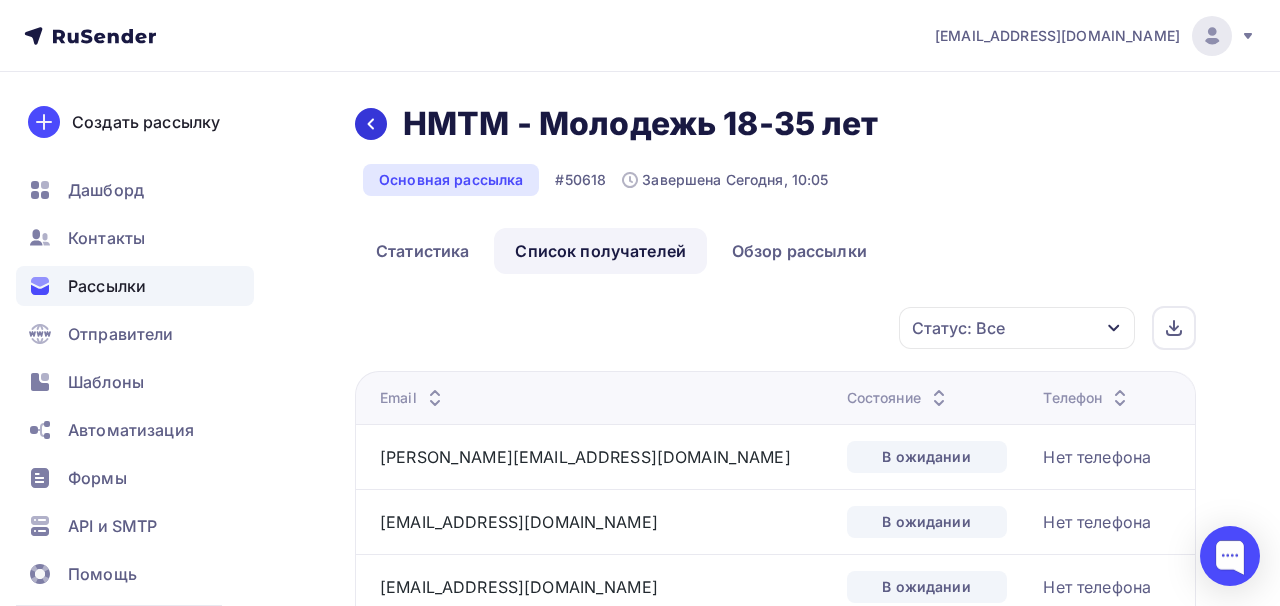 click at bounding box center (371, 124) 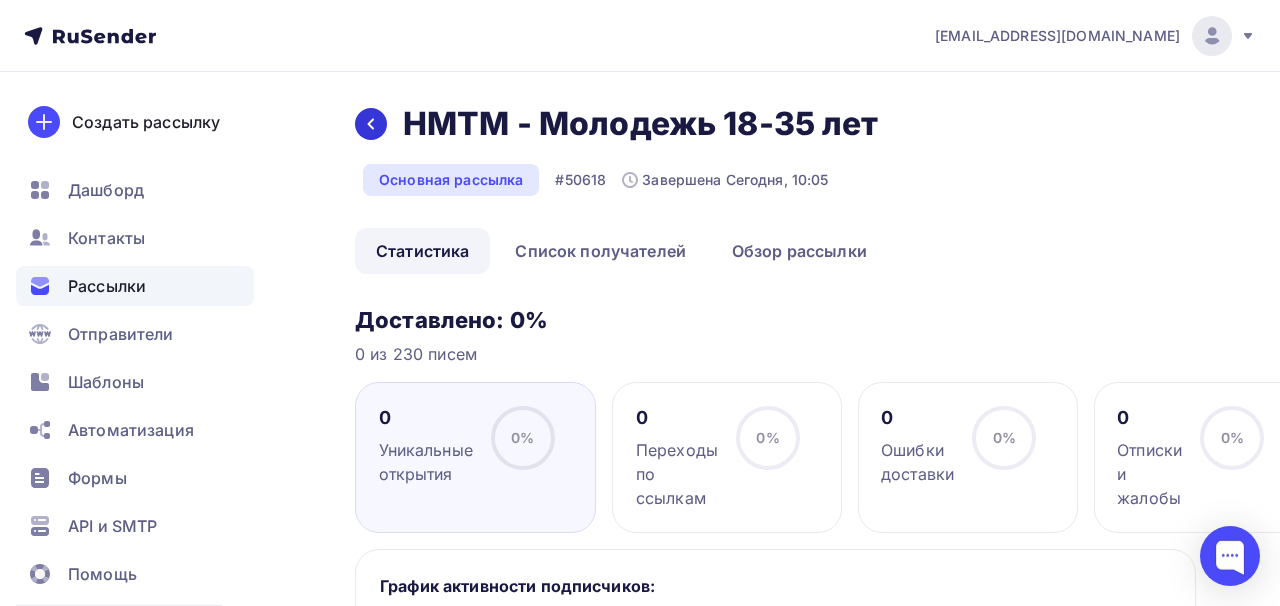 scroll, scrollTop: 26, scrollLeft: 0, axis: vertical 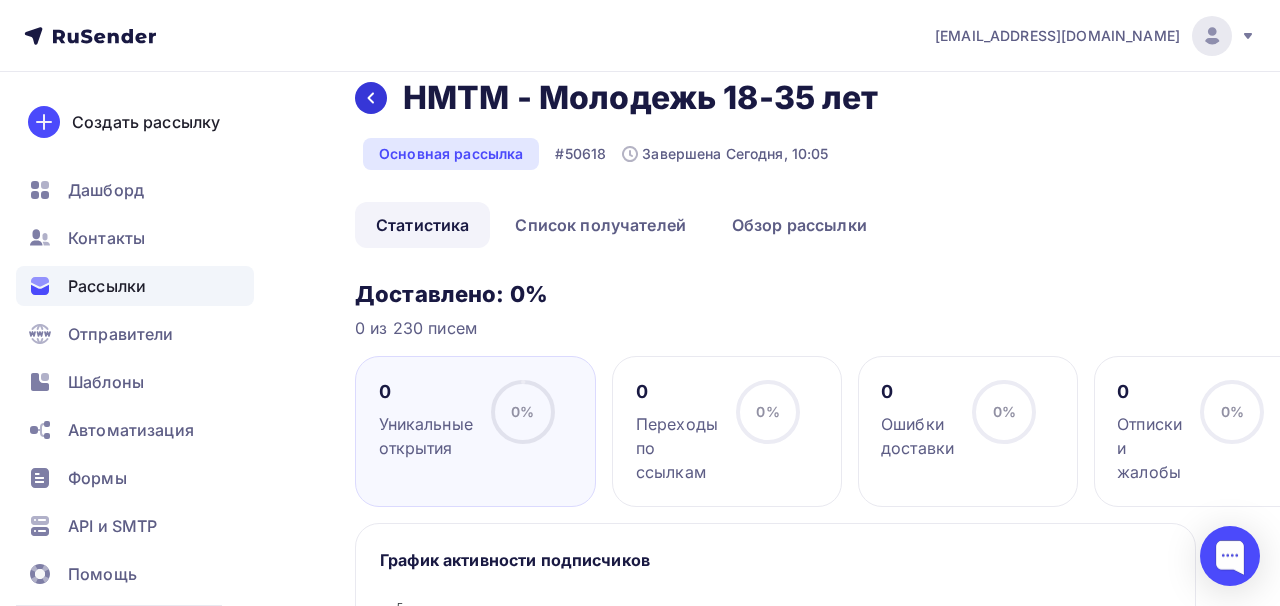 click 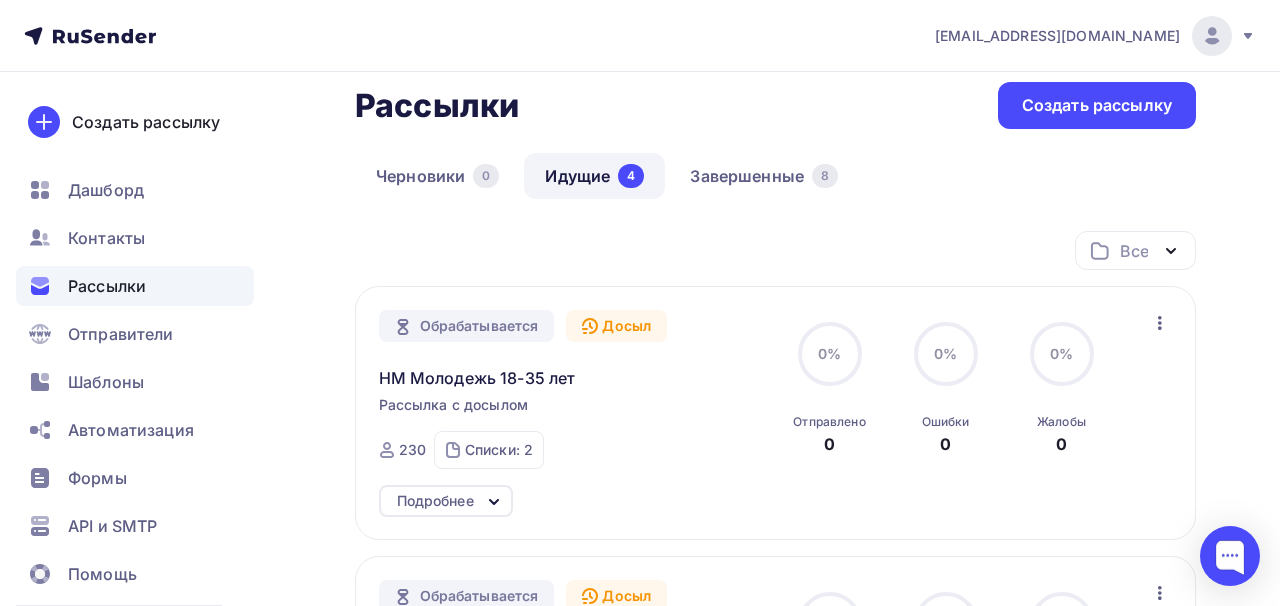 scroll, scrollTop: 0, scrollLeft: 0, axis: both 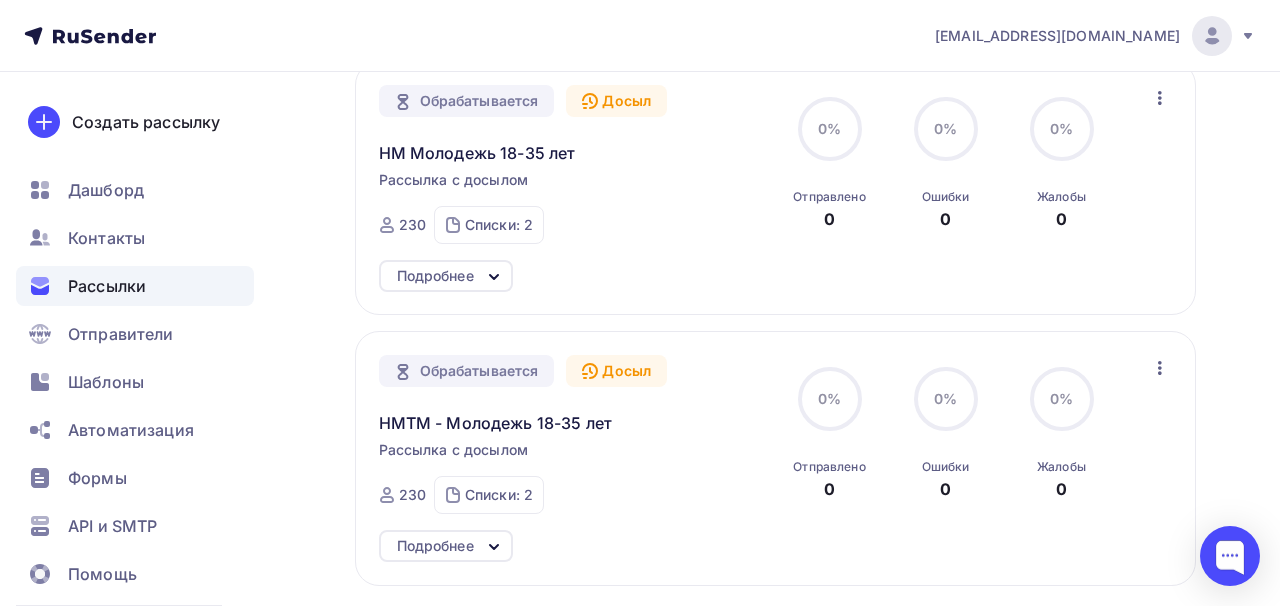 click on "Подробнее" at bounding box center [446, 546] 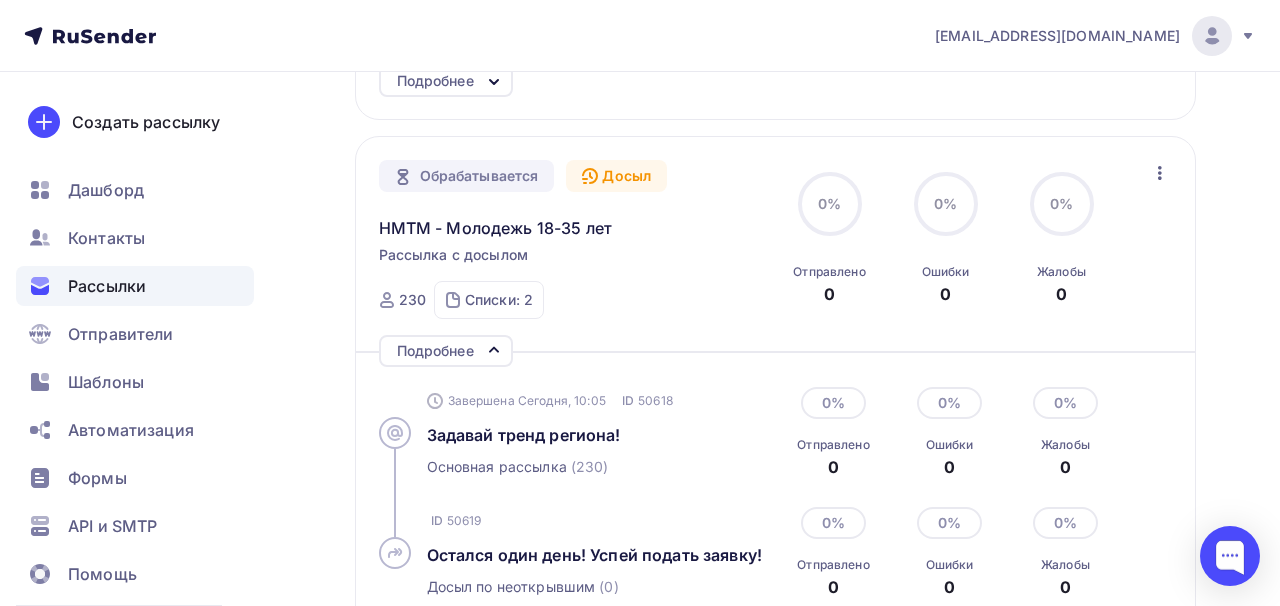 scroll, scrollTop: 484, scrollLeft: 0, axis: vertical 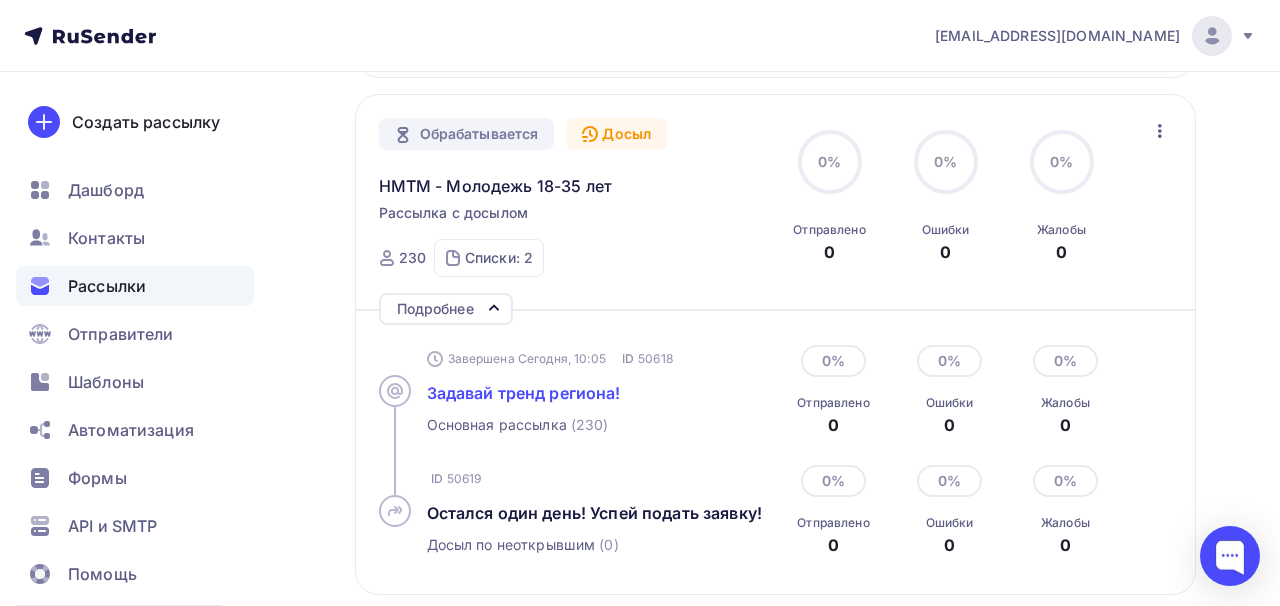 click on "Задавай тренд региона!" at bounding box center [524, 393] 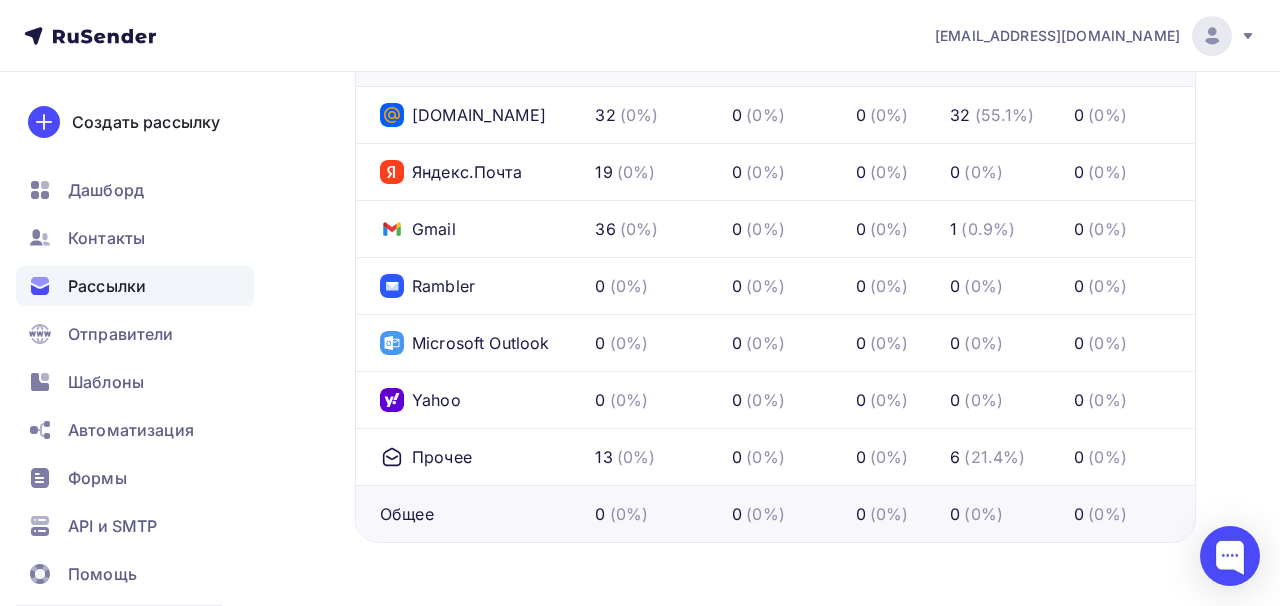 scroll, scrollTop: 1081, scrollLeft: 0, axis: vertical 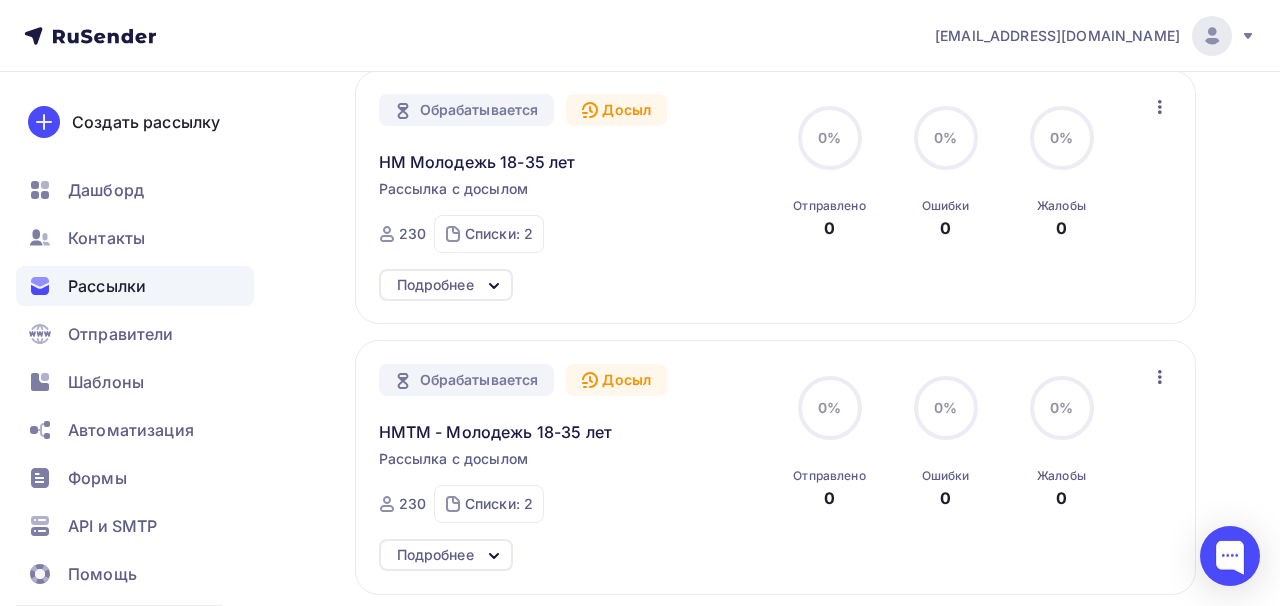 click on "Подробнее" at bounding box center [435, 555] 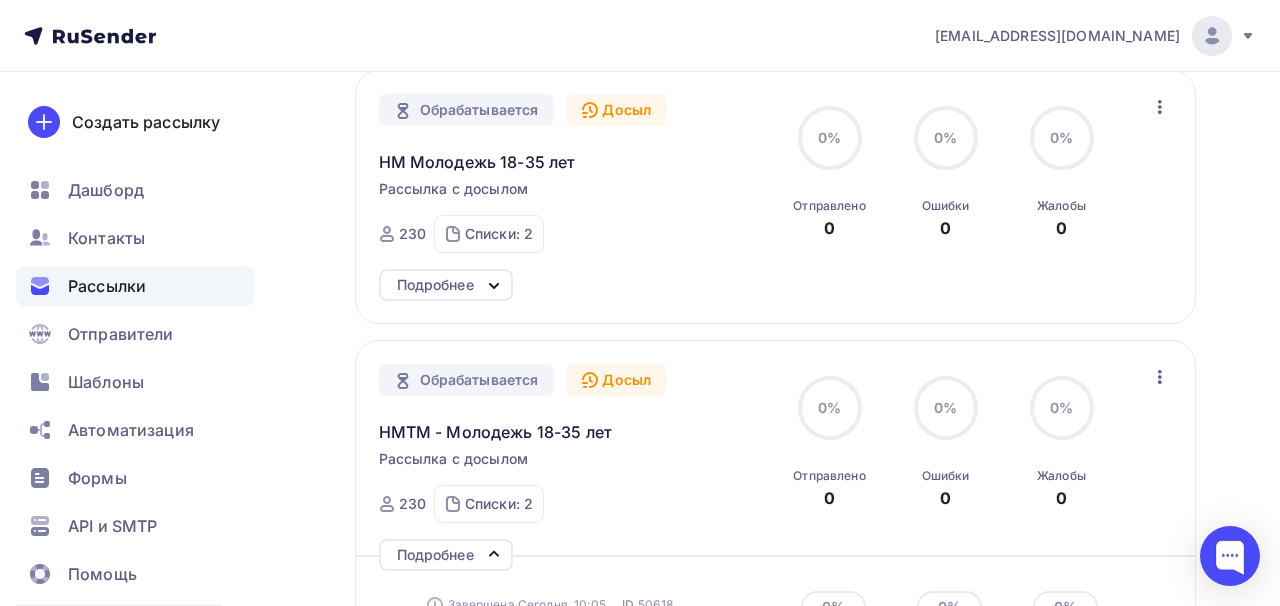 click on "Подробнее" at bounding box center [435, 555] 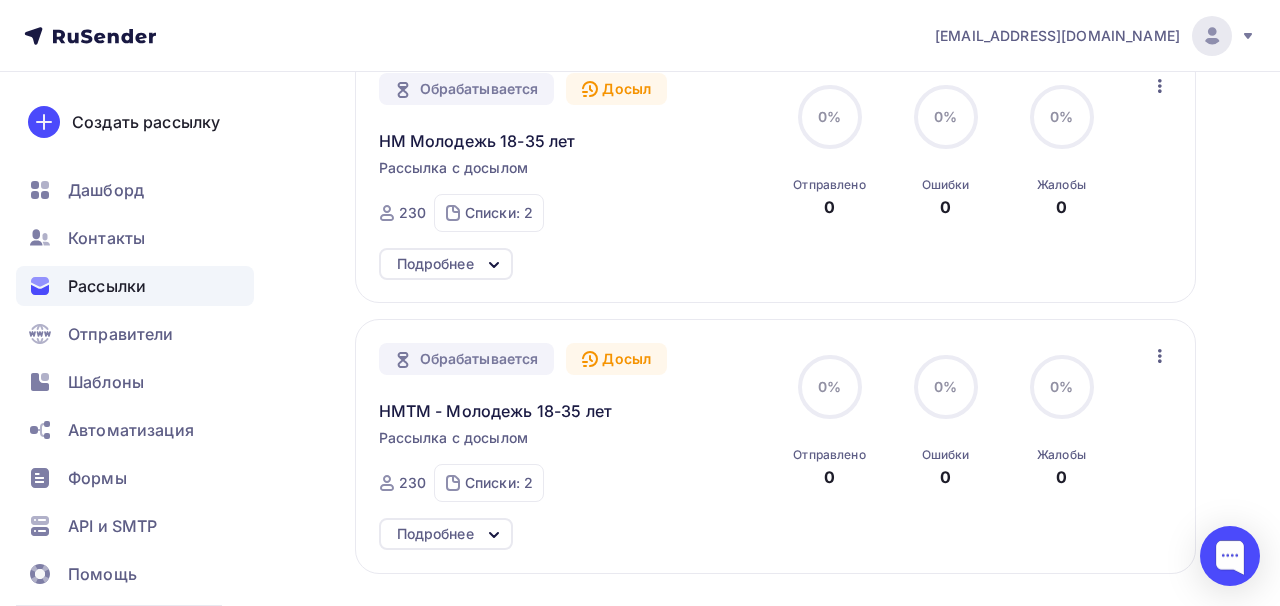 scroll, scrollTop: 266, scrollLeft: 0, axis: vertical 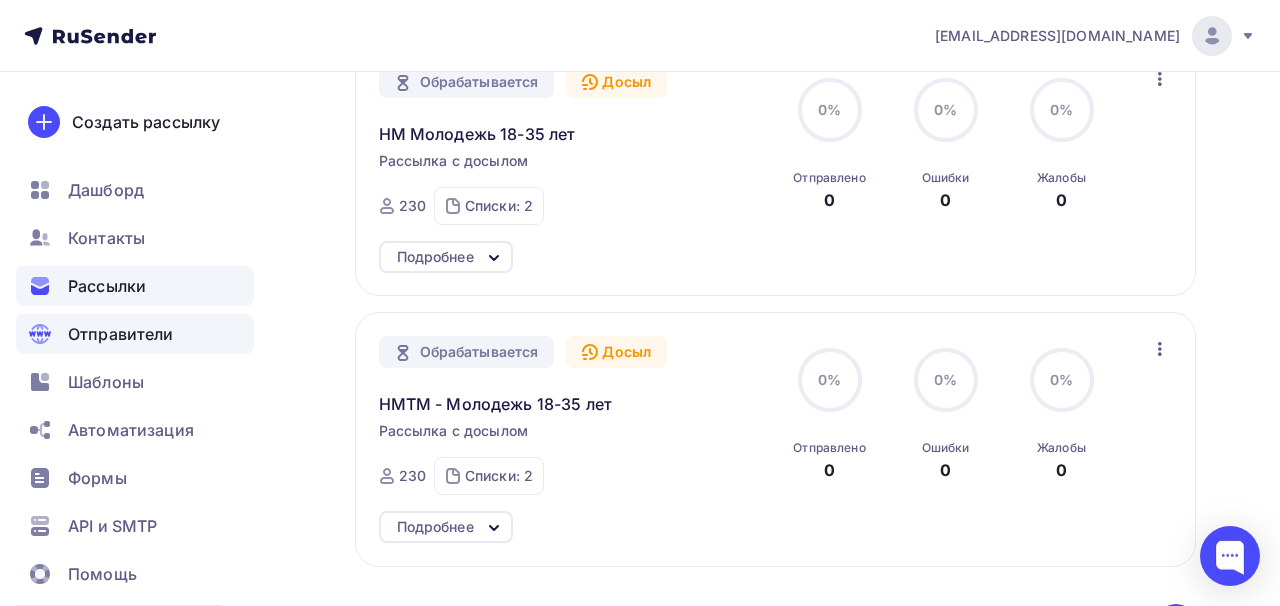 click on "Отправители" at bounding box center [121, 334] 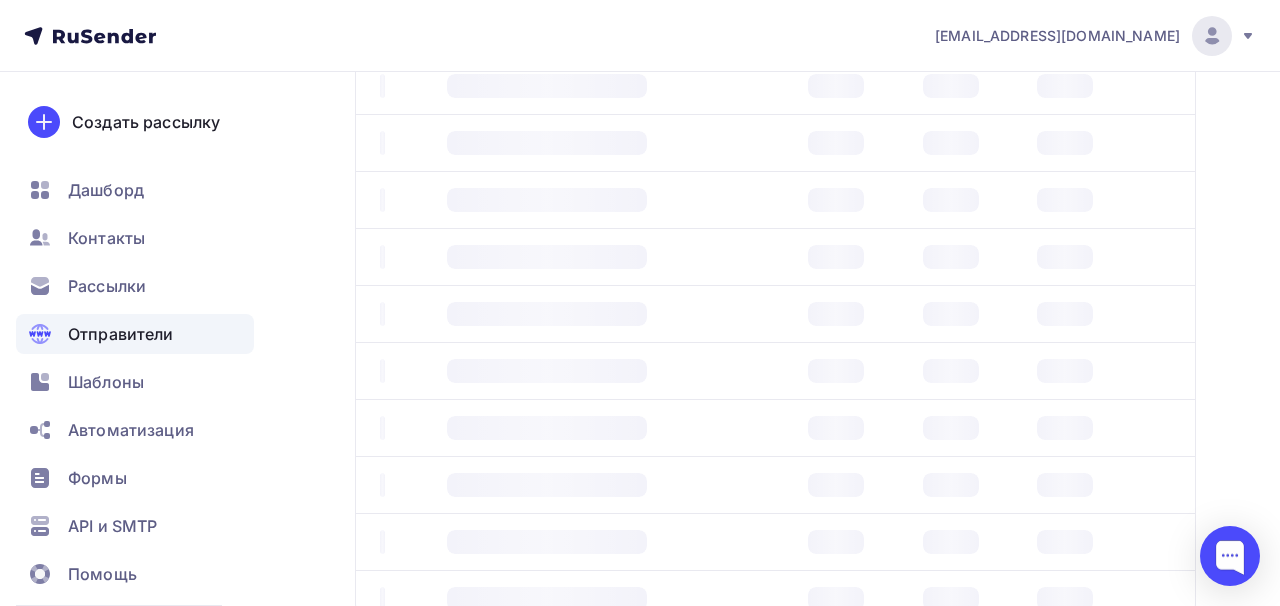 scroll, scrollTop: 0, scrollLeft: 0, axis: both 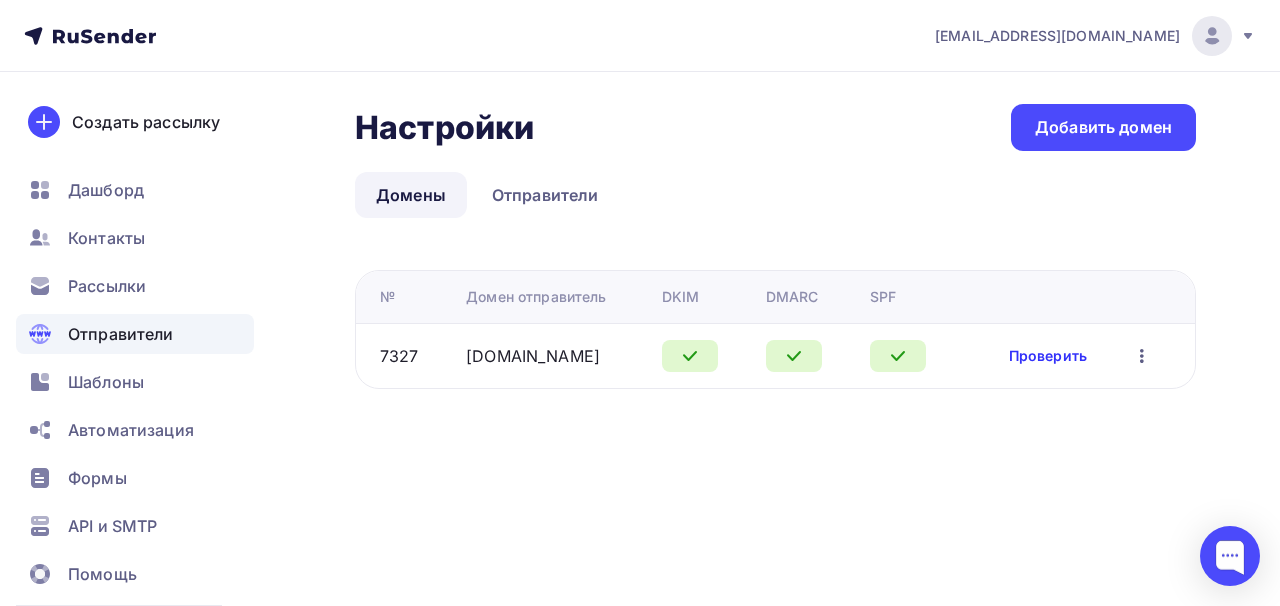 click on "Проверить" at bounding box center (1048, 356) 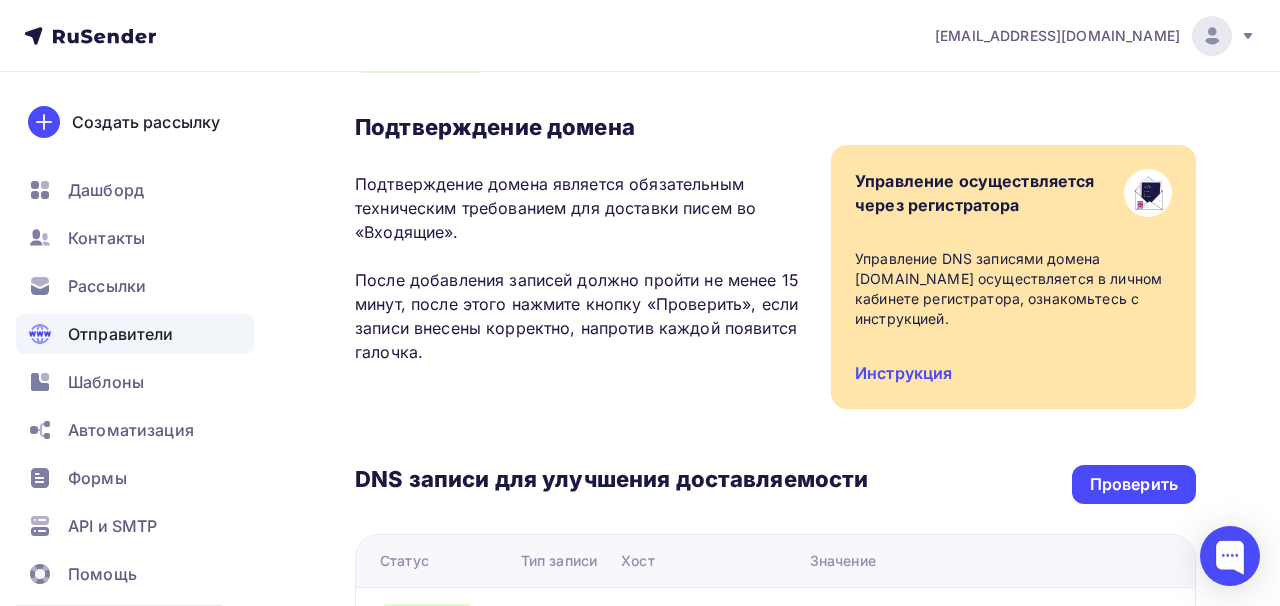 scroll, scrollTop: 128, scrollLeft: 0, axis: vertical 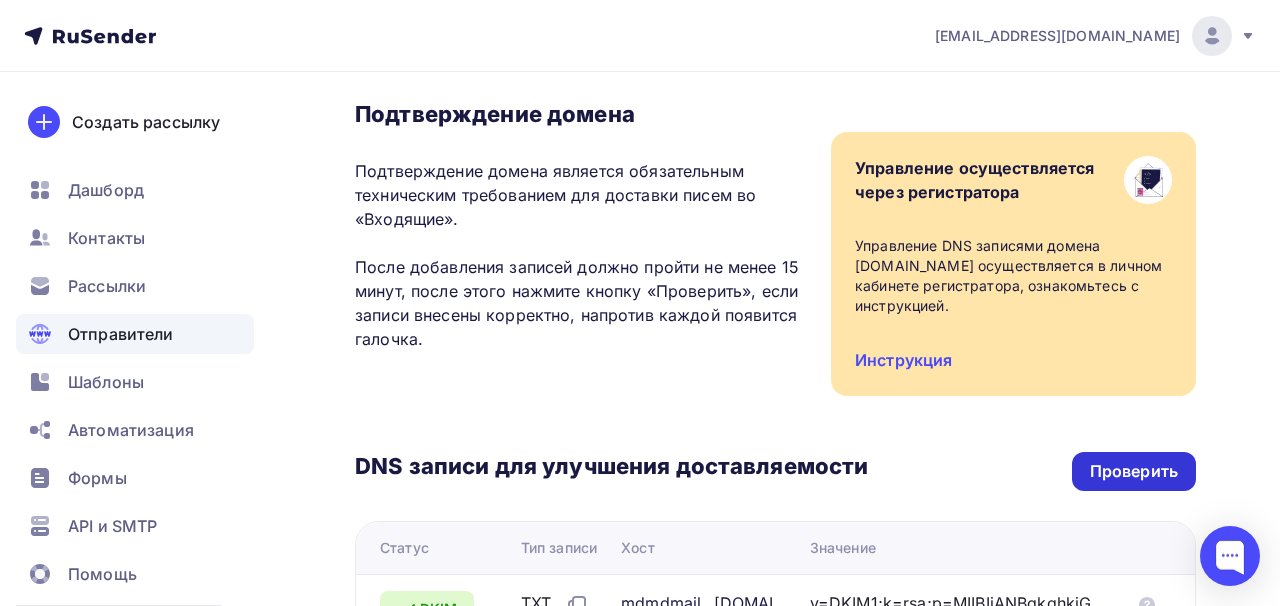 click on "Проверить" at bounding box center (1134, 471) 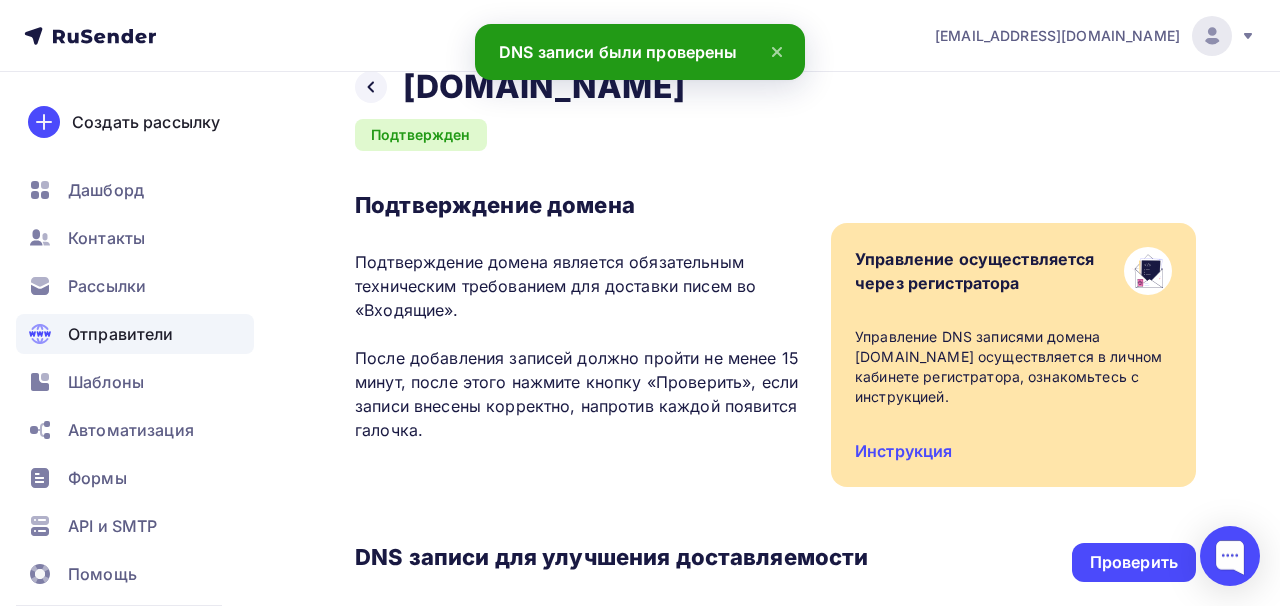 scroll, scrollTop: 0, scrollLeft: 0, axis: both 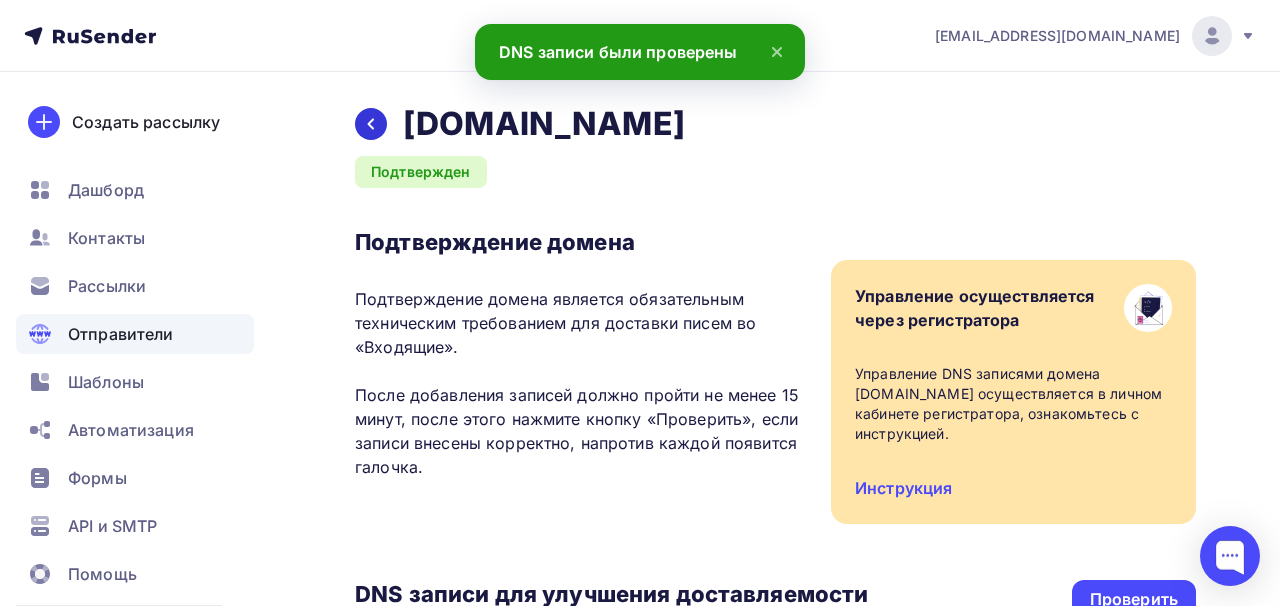 click 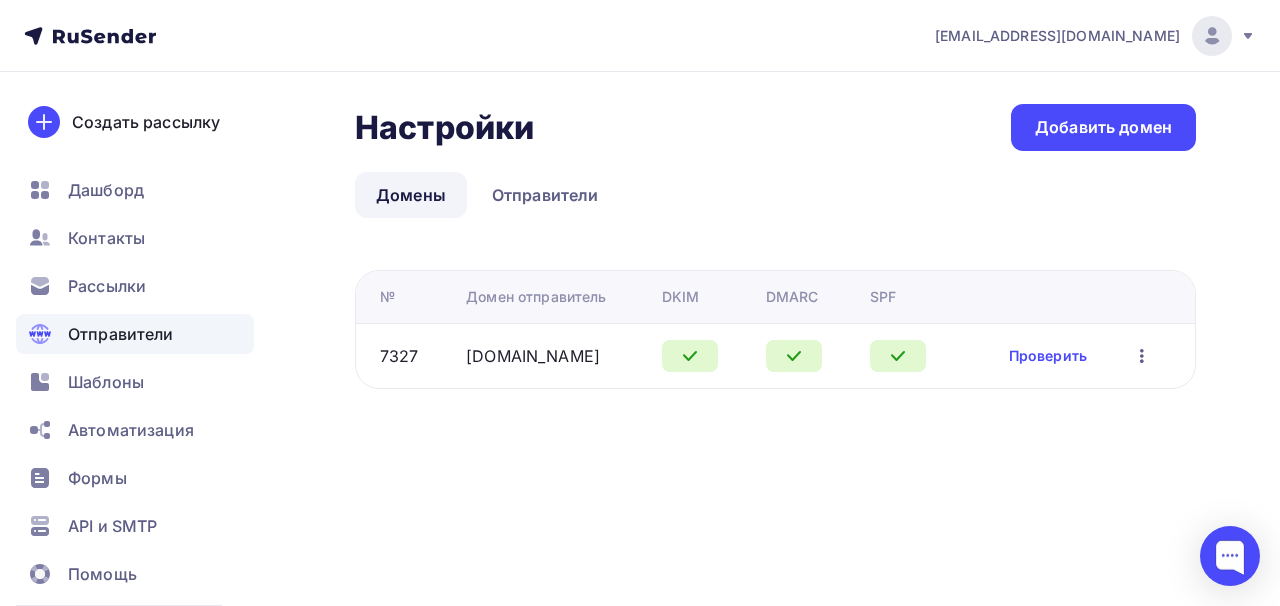 click 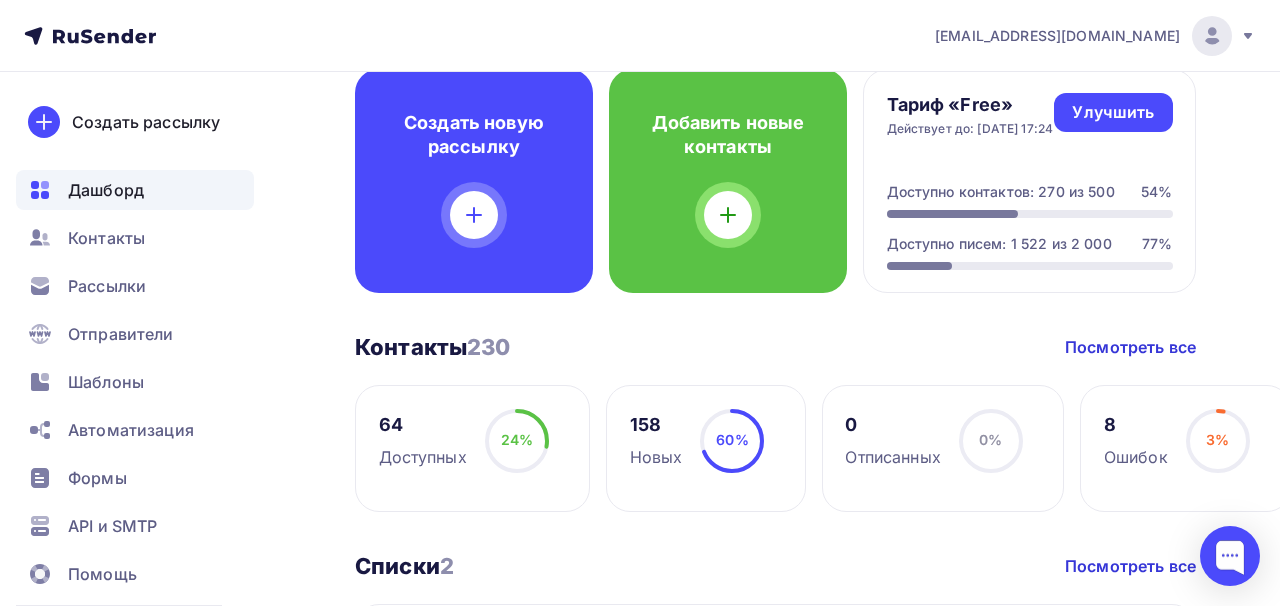 scroll, scrollTop: 120, scrollLeft: 0, axis: vertical 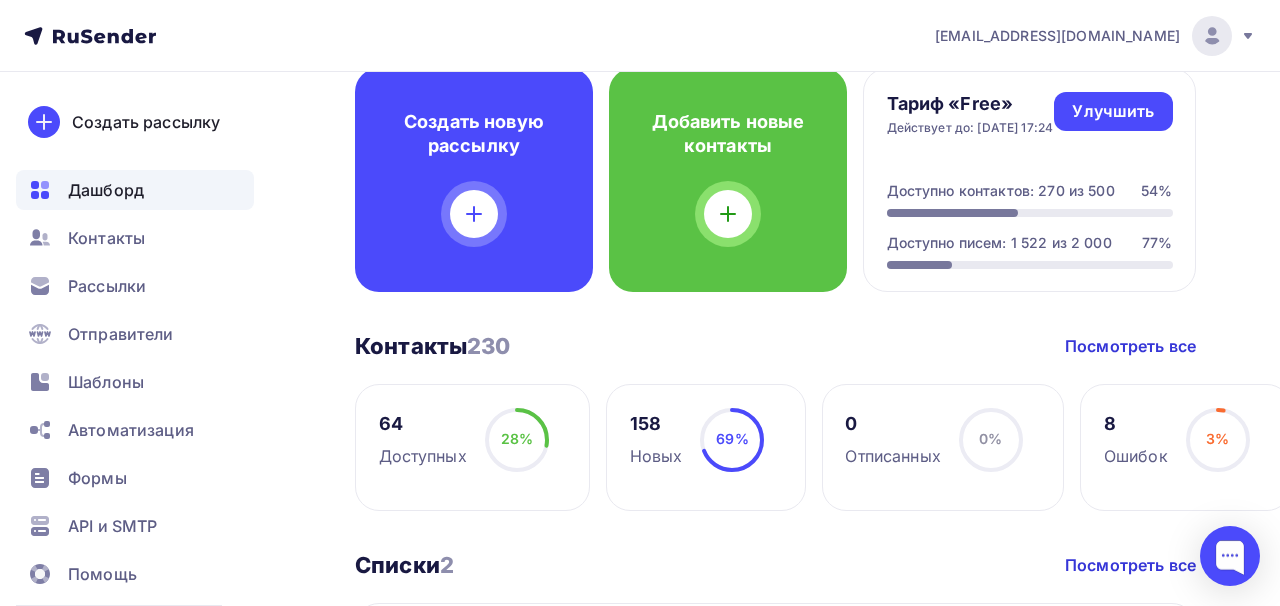 click on "3%" at bounding box center (1217, 438) 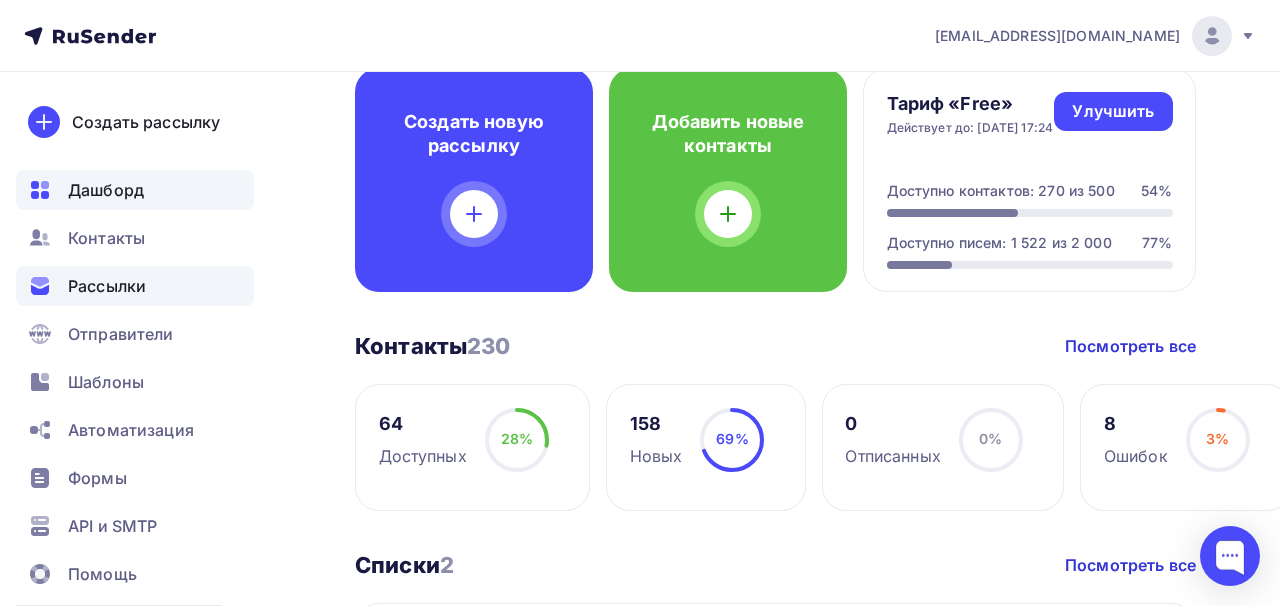 click on "Рассылки" at bounding box center [107, 286] 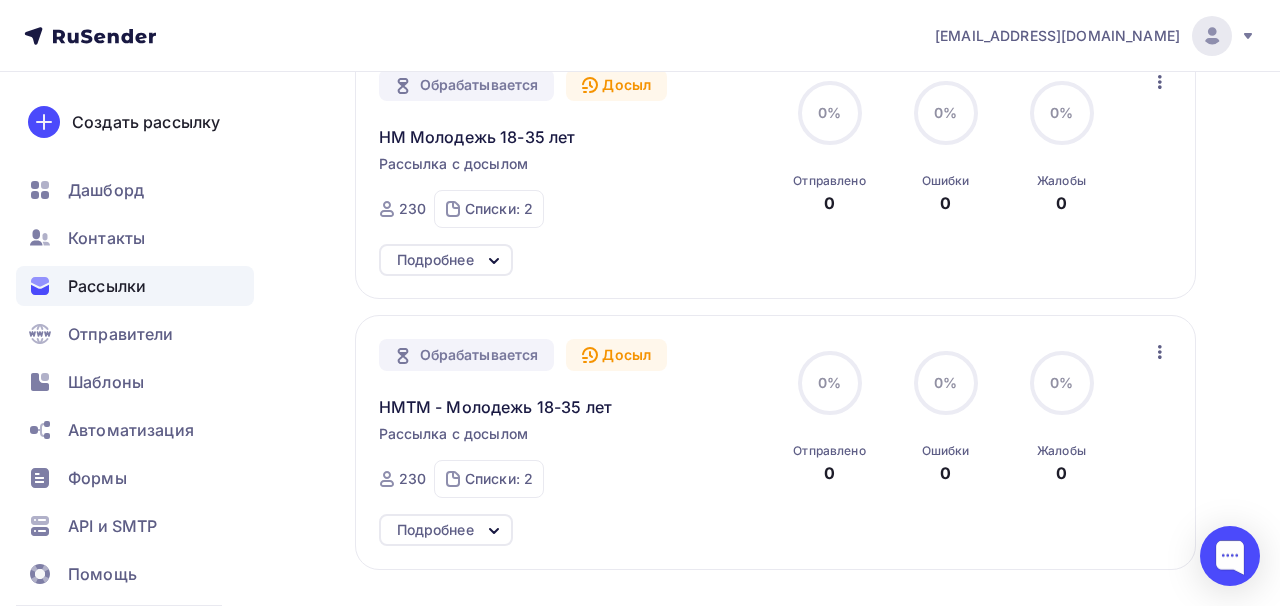 scroll, scrollTop: 272, scrollLeft: 0, axis: vertical 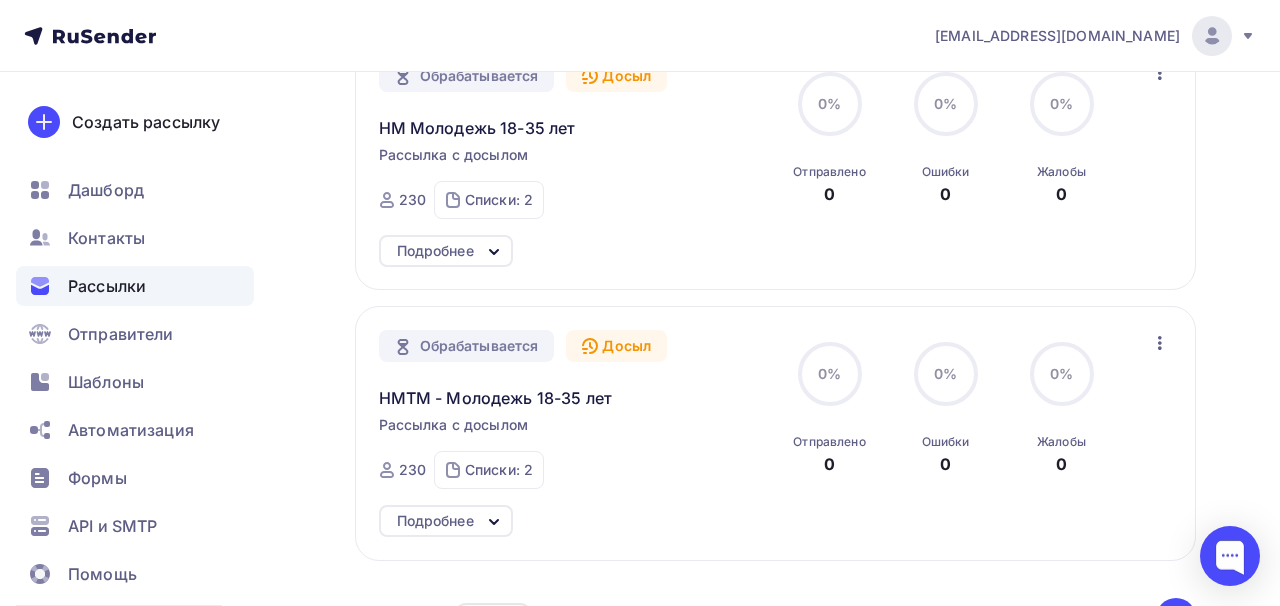 click on "Подробнее" at bounding box center (435, 521) 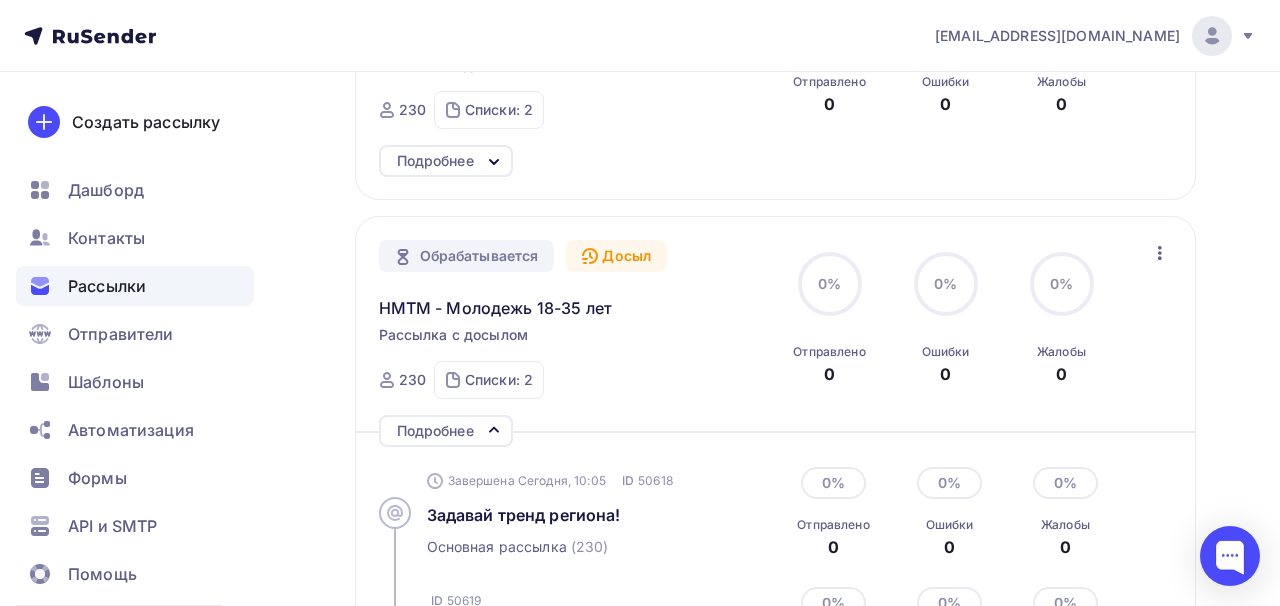 scroll, scrollTop: 390, scrollLeft: 0, axis: vertical 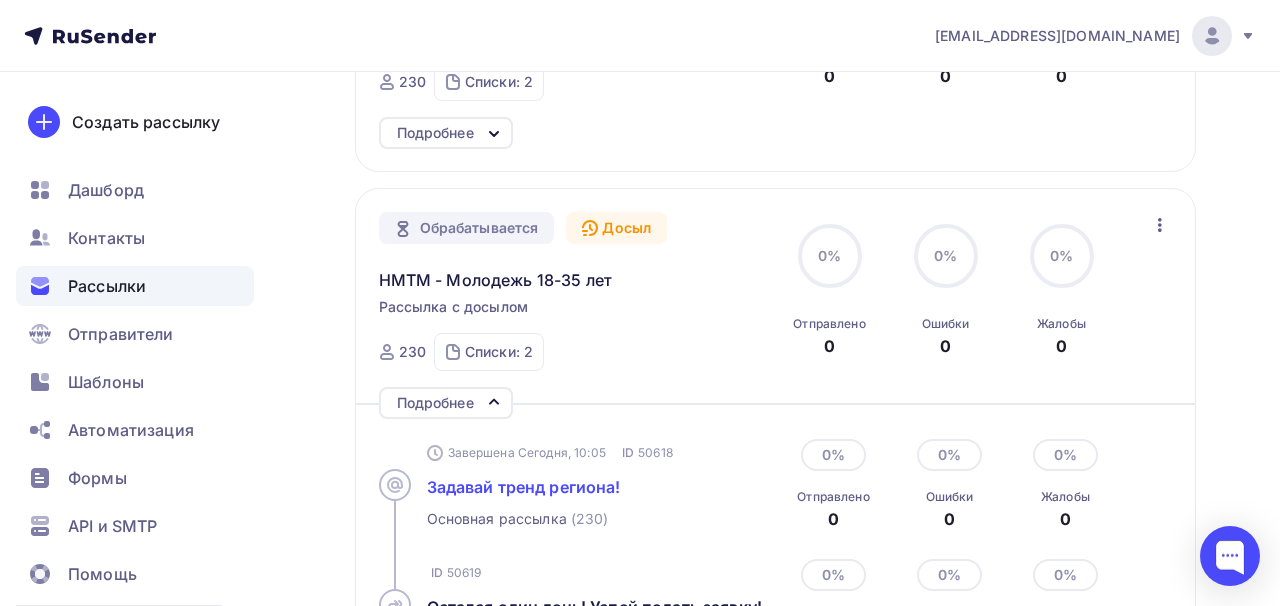 click on "Задавай тренд региона!" at bounding box center (524, 487) 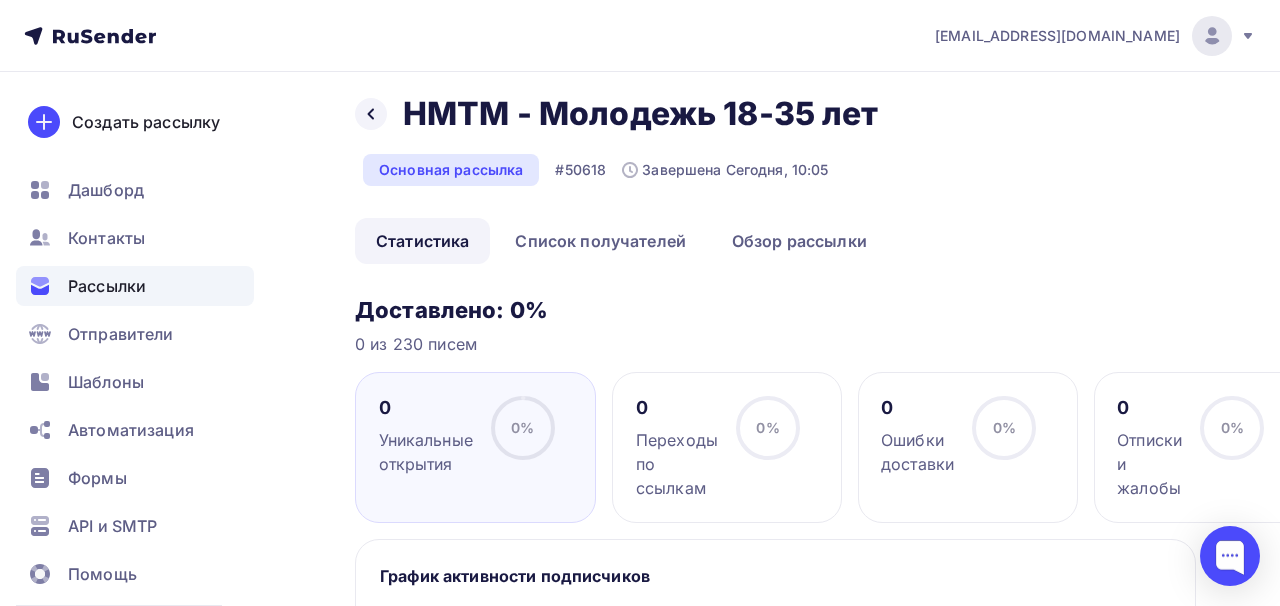 scroll, scrollTop: 0, scrollLeft: 0, axis: both 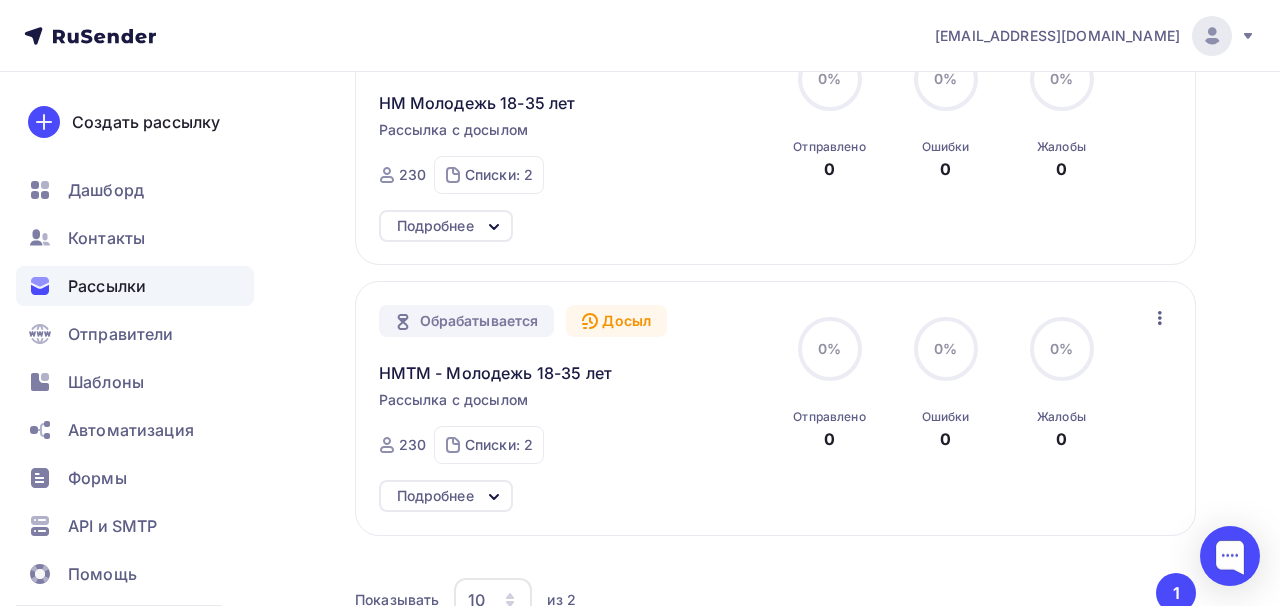 click 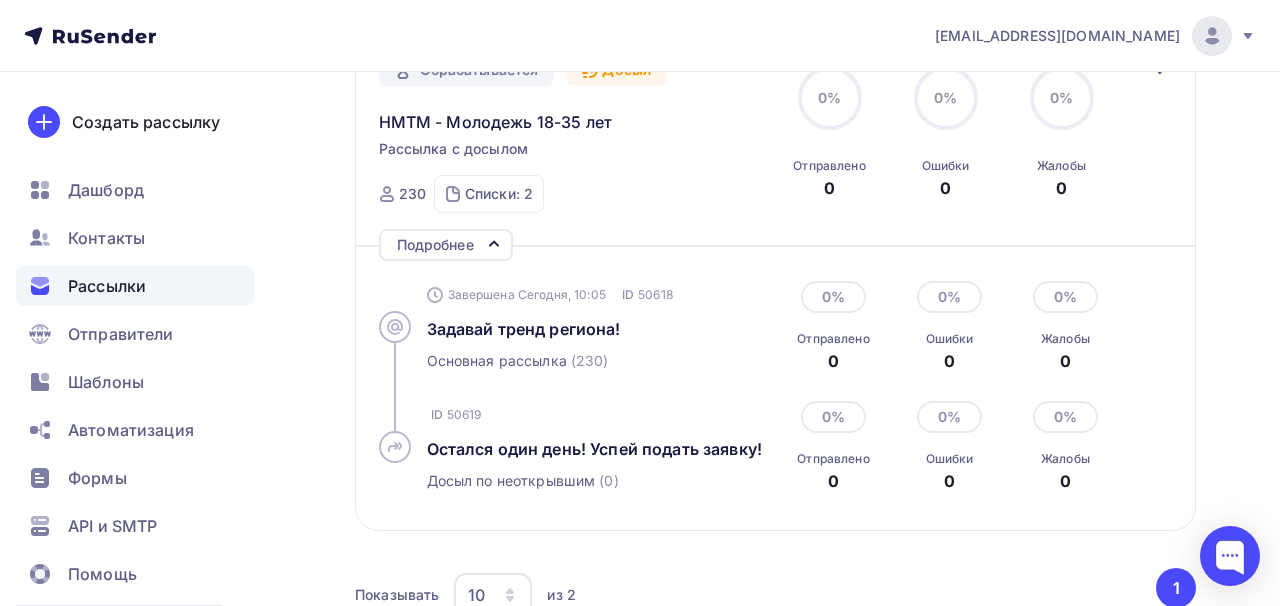 scroll, scrollTop: 569, scrollLeft: 0, axis: vertical 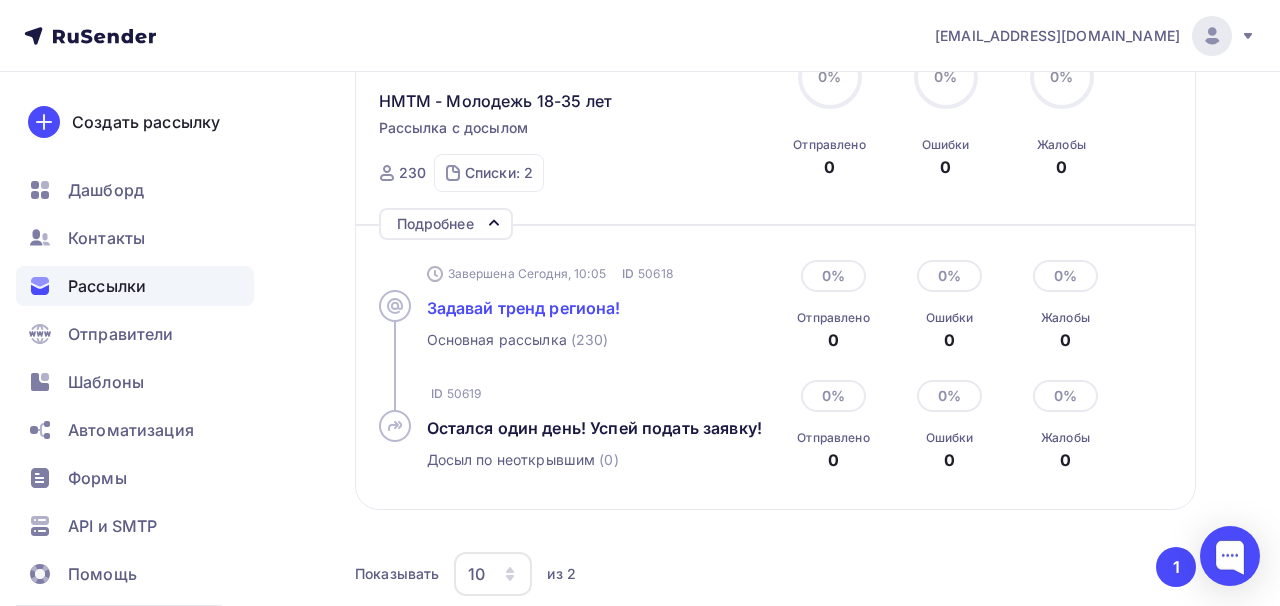 click on "Задавай тренд региона!" at bounding box center (524, 308) 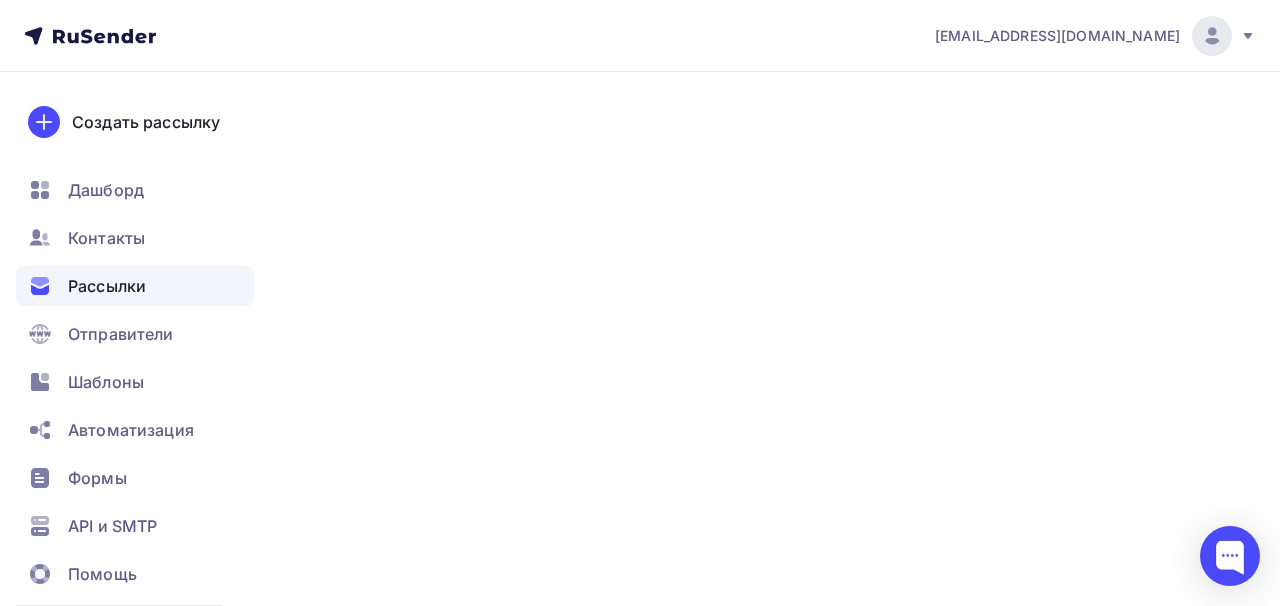 scroll, scrollTop: 0, scrollLeft: 0, axis: both 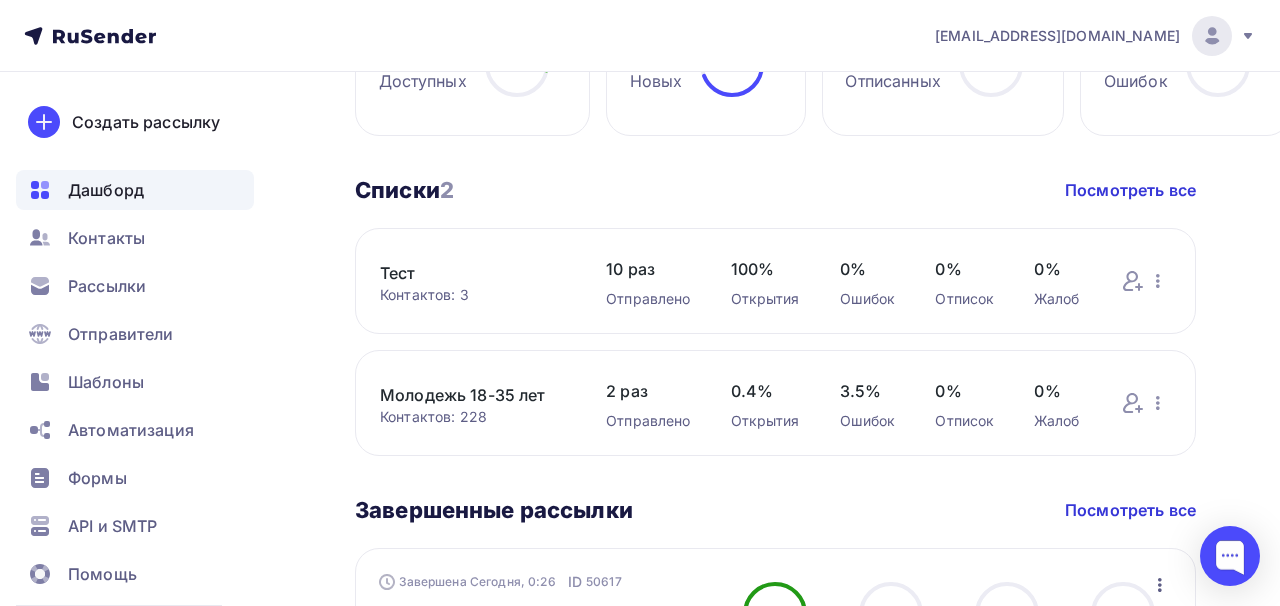 click on "Молодежь 18-35 лет" at bounding box center (473, 395) 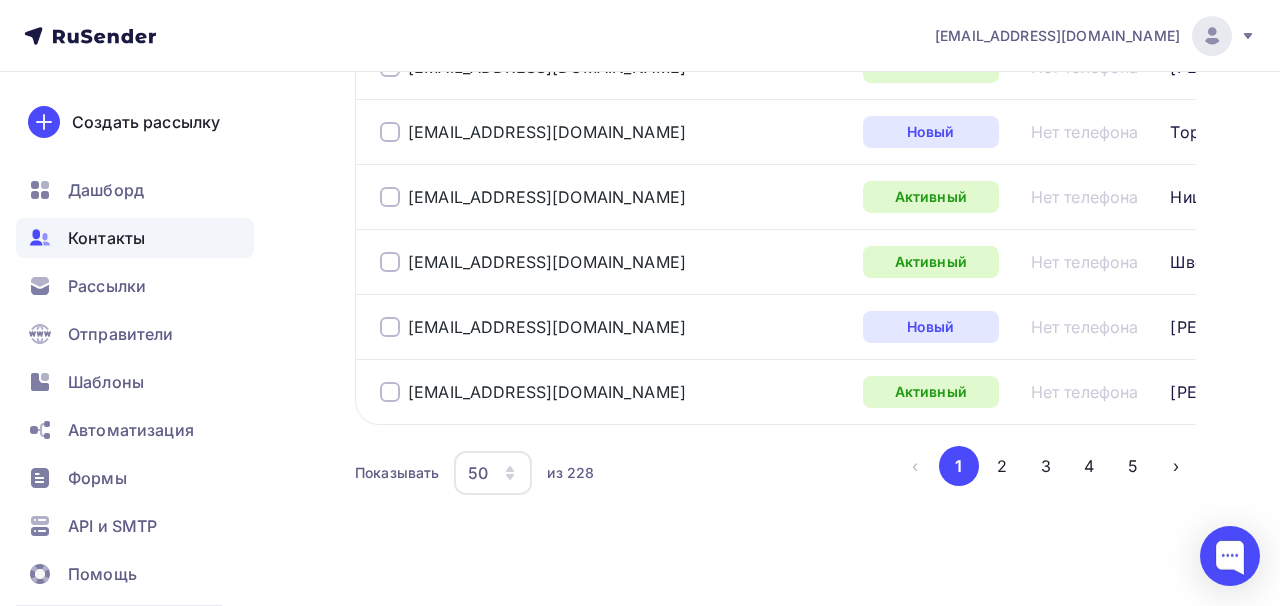 scroll, scrollTop: 3555, scrollLeft: 0, axis: vertical 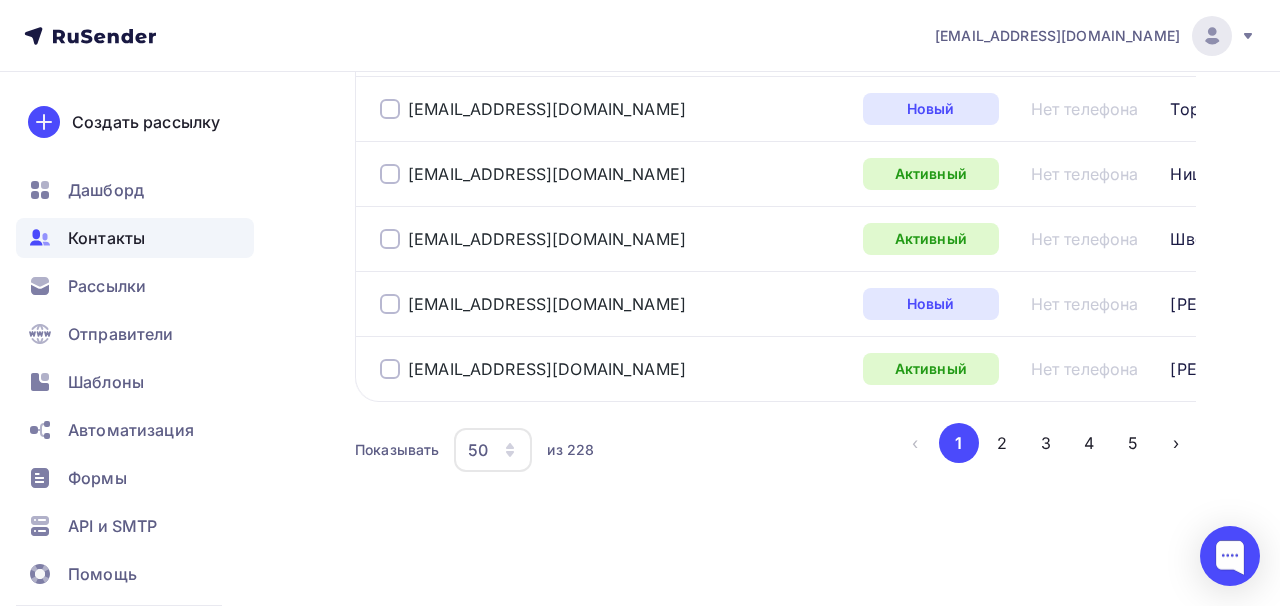 click on "ano_patriot@khogov.ru             Аккаунт         Тарифы       Выйти
Создать рассылку
Дашборд
Контакты
Рассылки
Отправители
Шаблоны
Автоматизация
Формы
API и SMTP
Помощь
Telegram
Аккаунт         Тарифы                   Помощь       Выйти" at bounding box center [640, 36] 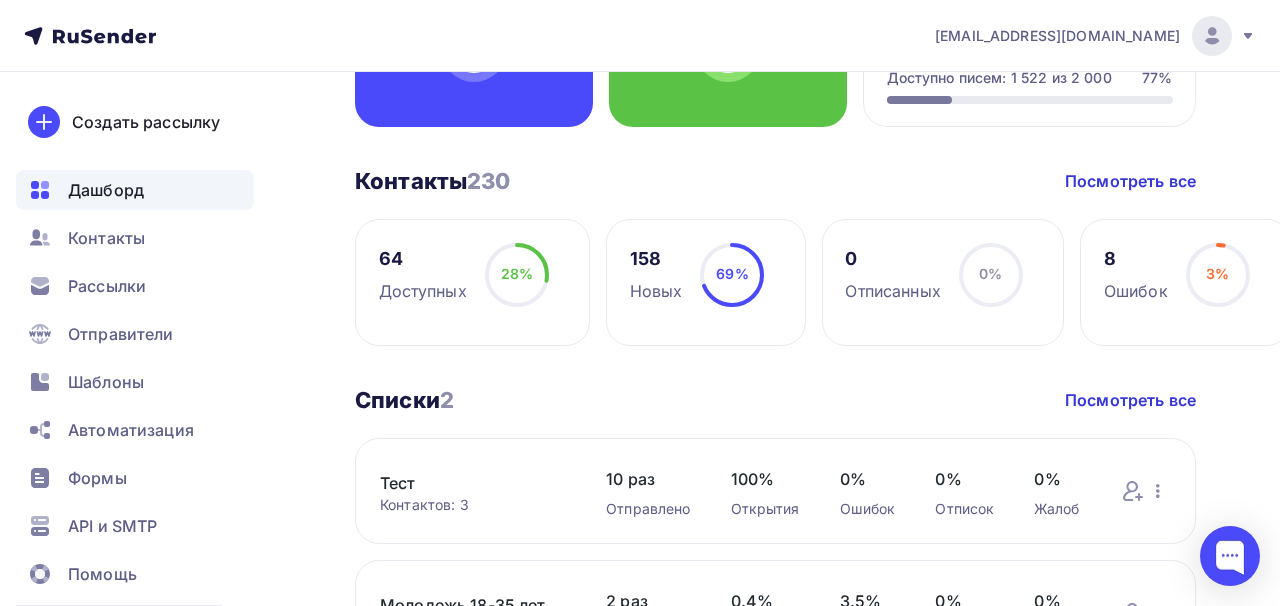 scroll, scrollTop: 288, scrollLeft: 0, axis: vertical 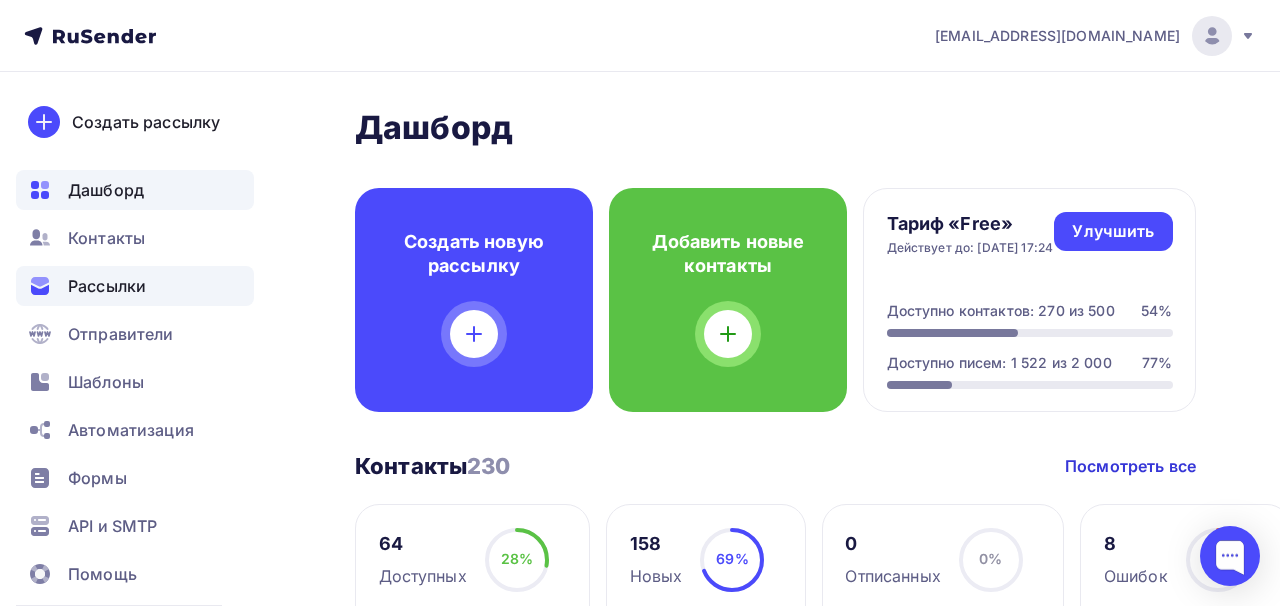 click on "Рассылки" at bounding box center [135, 286] 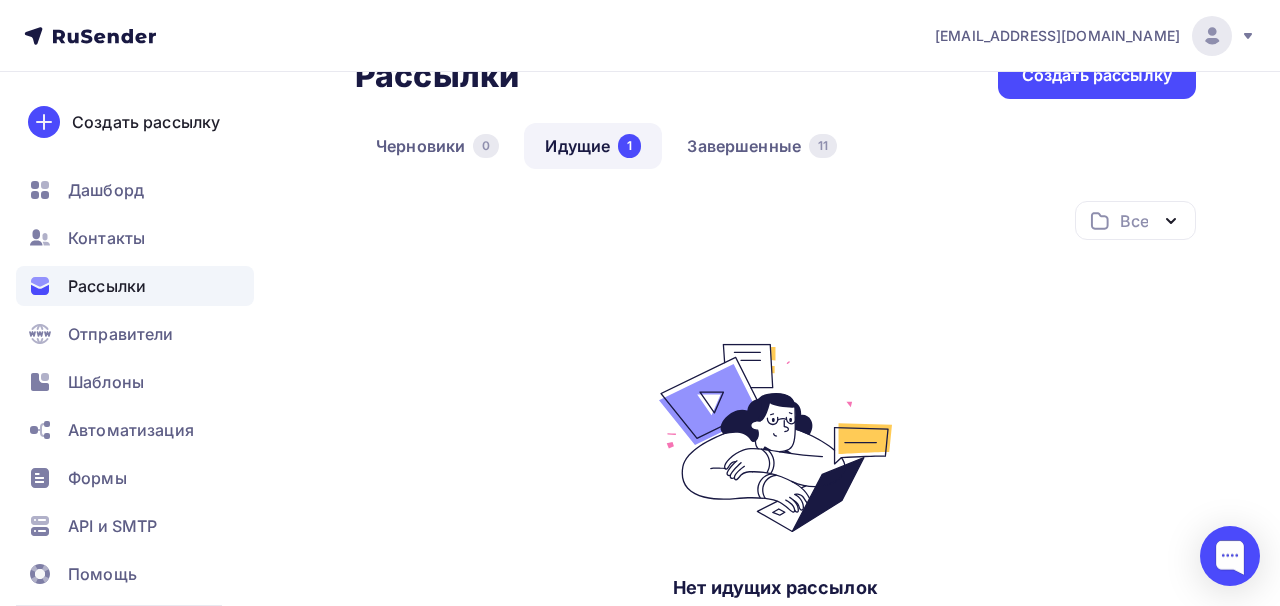 scroll, scrollTop: 69, scrollLeft: 0, axis: vertical 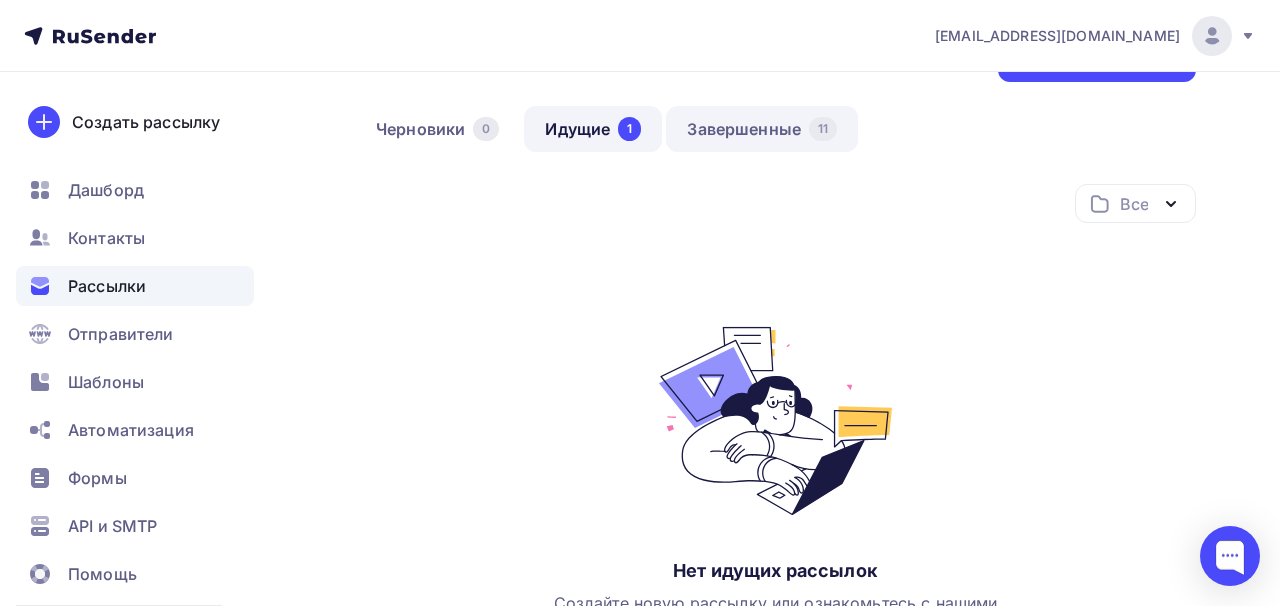 click on "Завершенные
11" at bounding box center [762, 129] 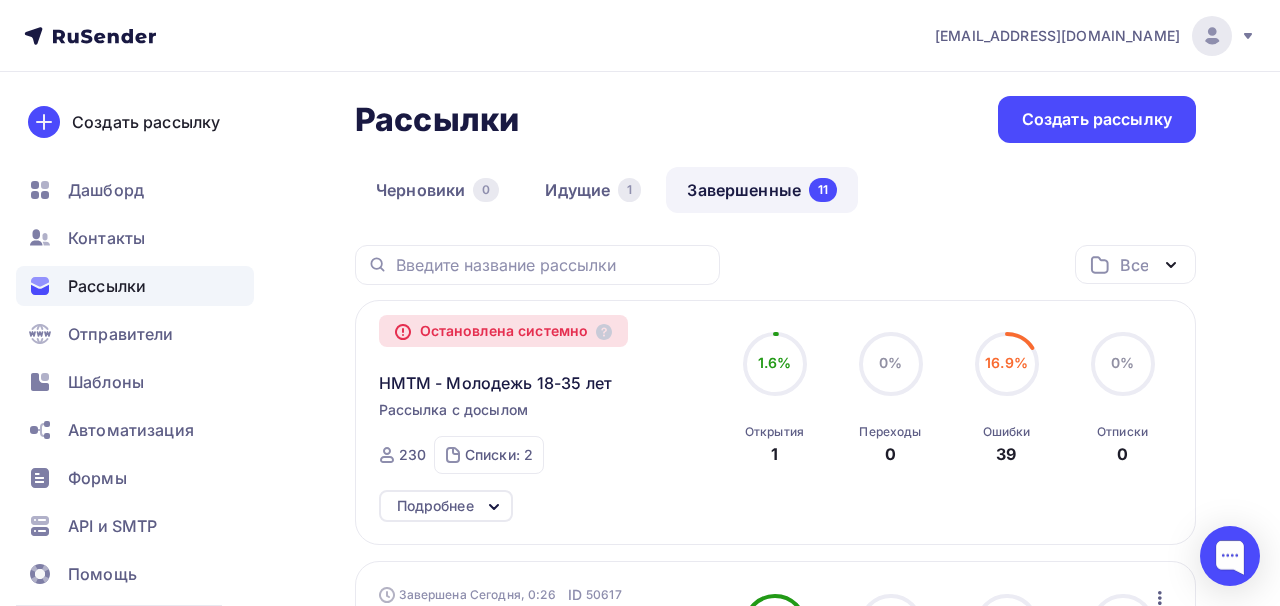scroll, scrollTop: 0, scrollLeft: 0, axis: both 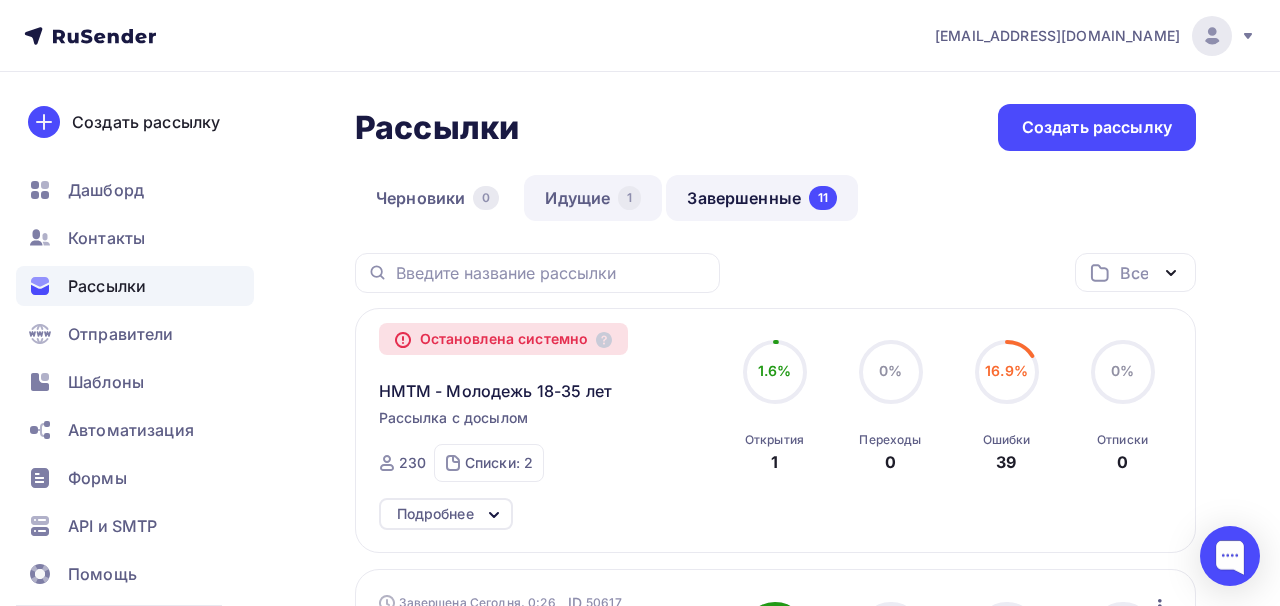 click on "Идущие
1" at bounding box center (593, 198) 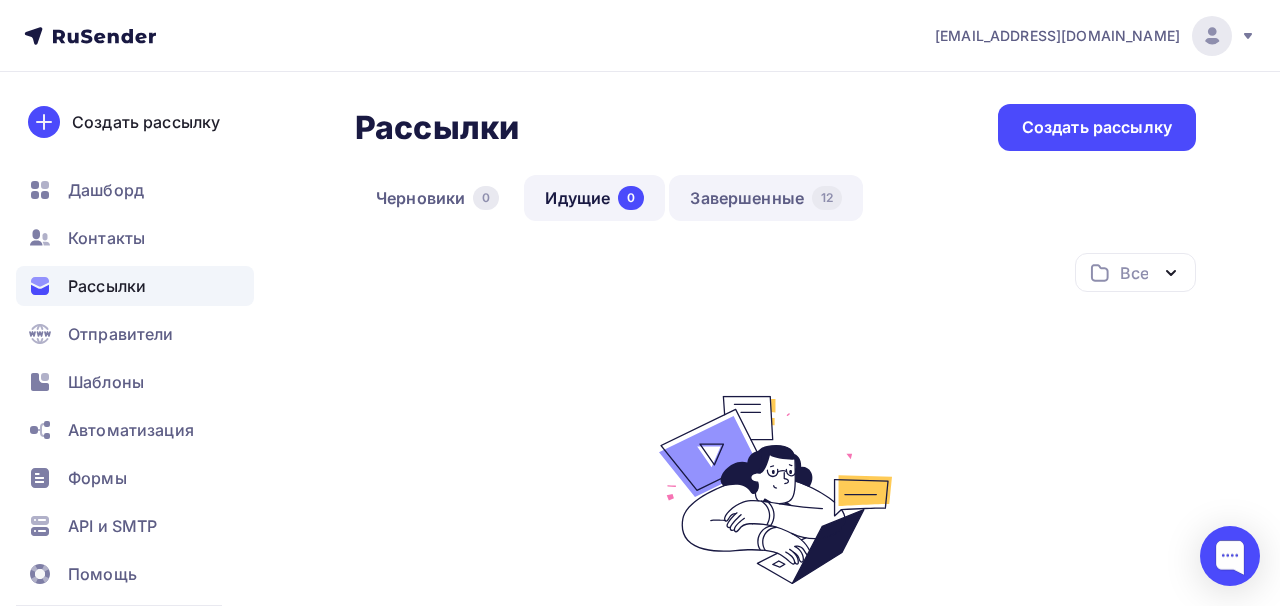 click on "Завершенные
12" at bounding box center (766, 198) 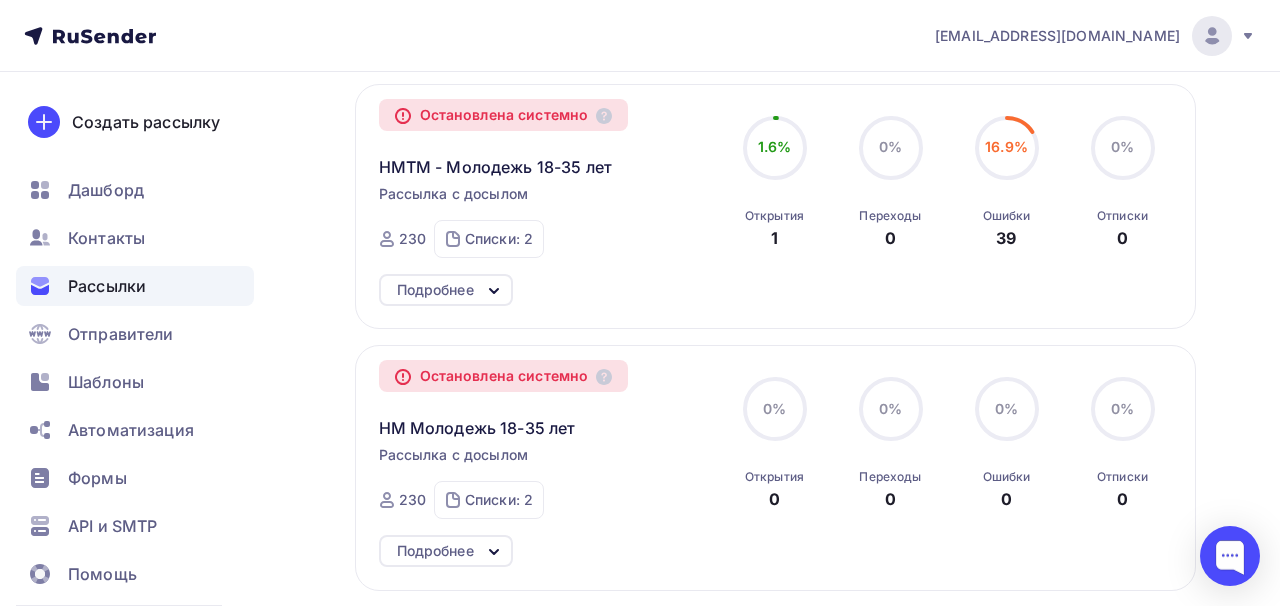scroll, scrollTop: 235, scrollLeft: 0, axis: vertical 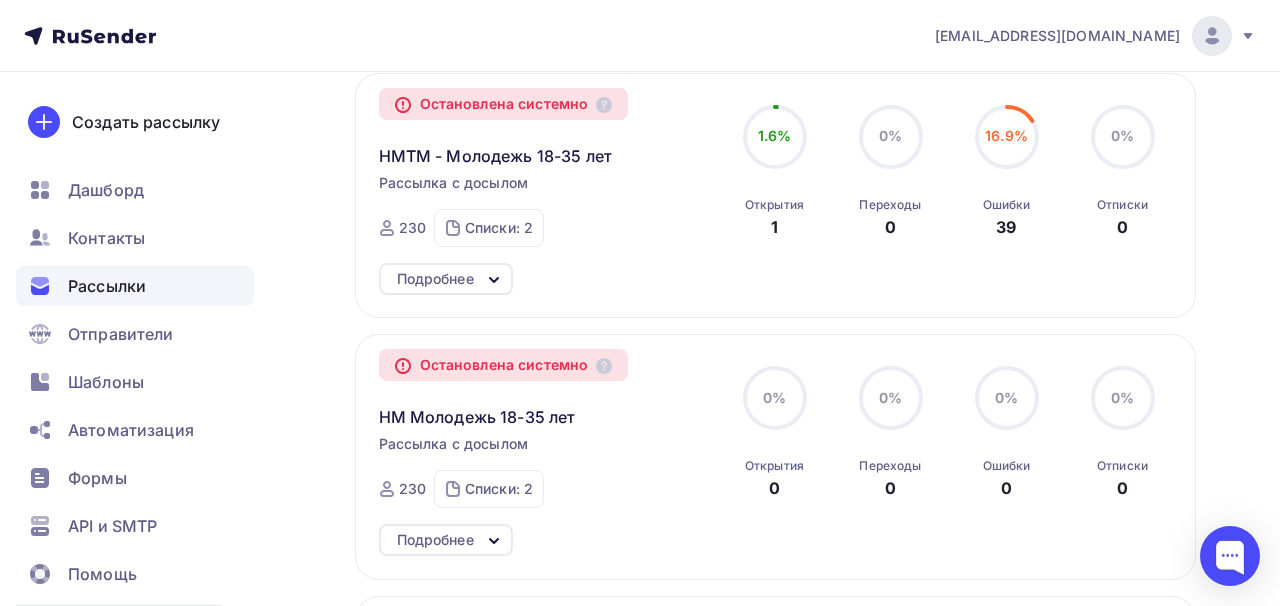 click on "Подробнее" at bounding box center [435, 279] 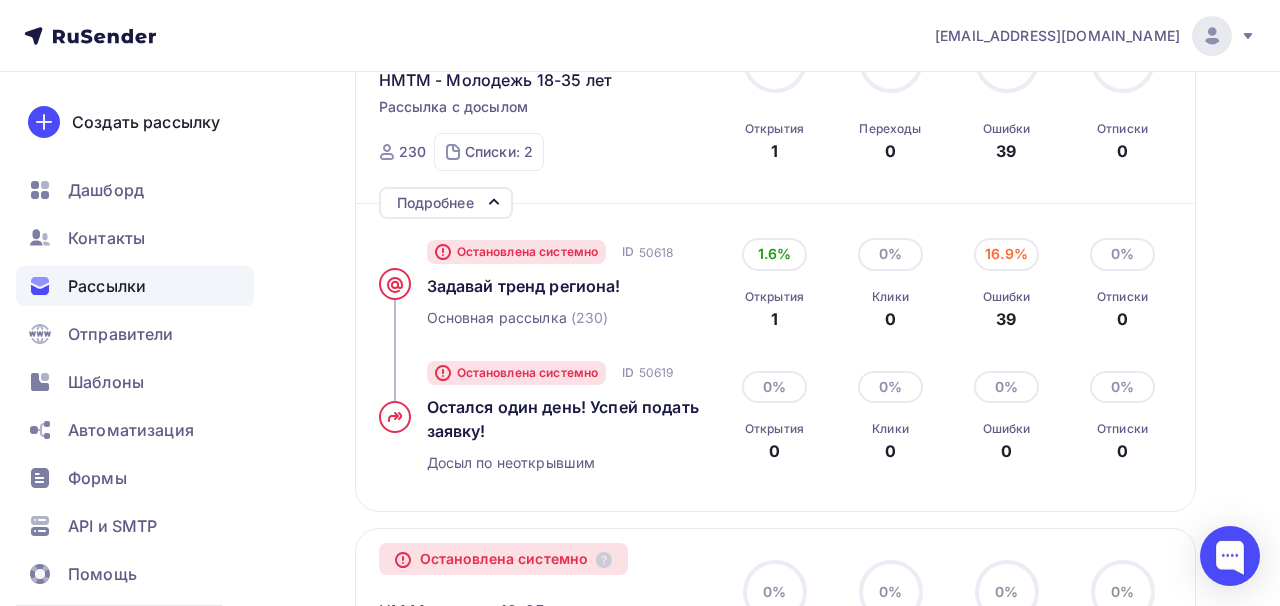 scroll, scrollTop: 312, scrollLeft: 0, axis: vertical 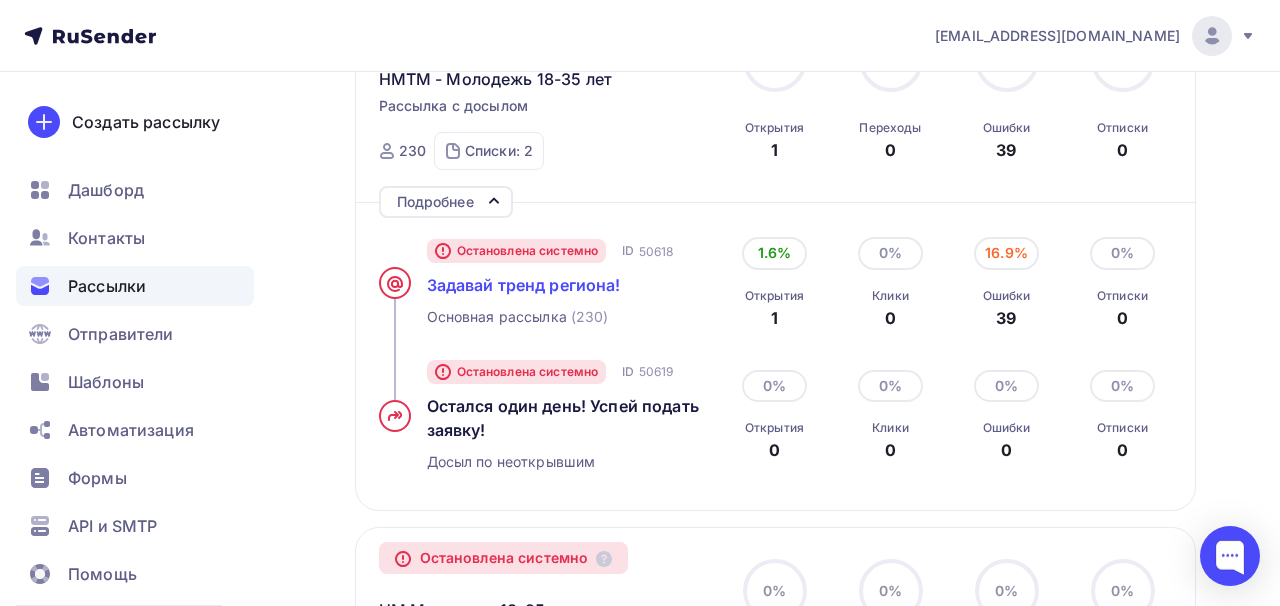 click on "Задавай тренд региона!" at bounding box center [524, 285] 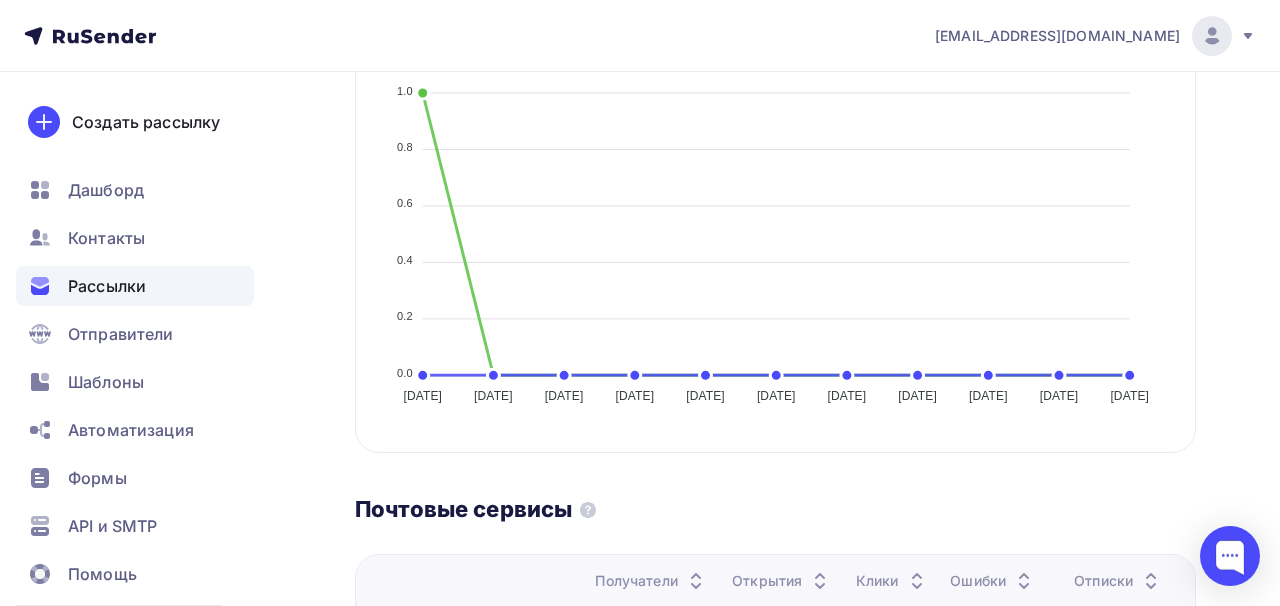 scroll, scrollTop: 0, scrollLeft: 0, axis: both 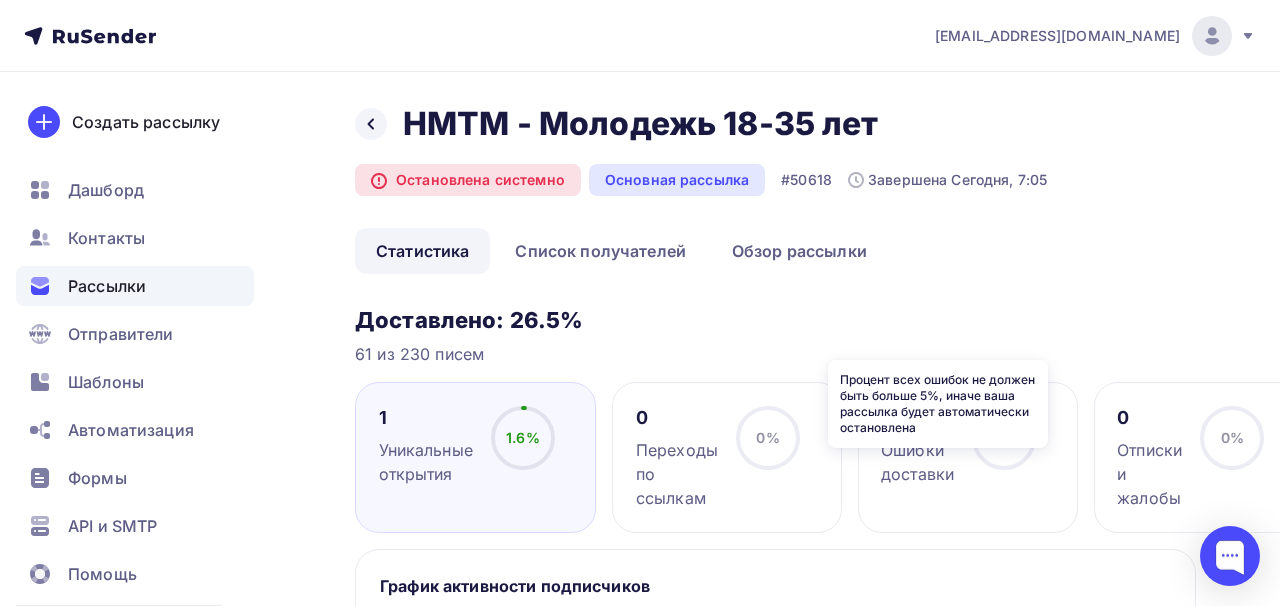 click 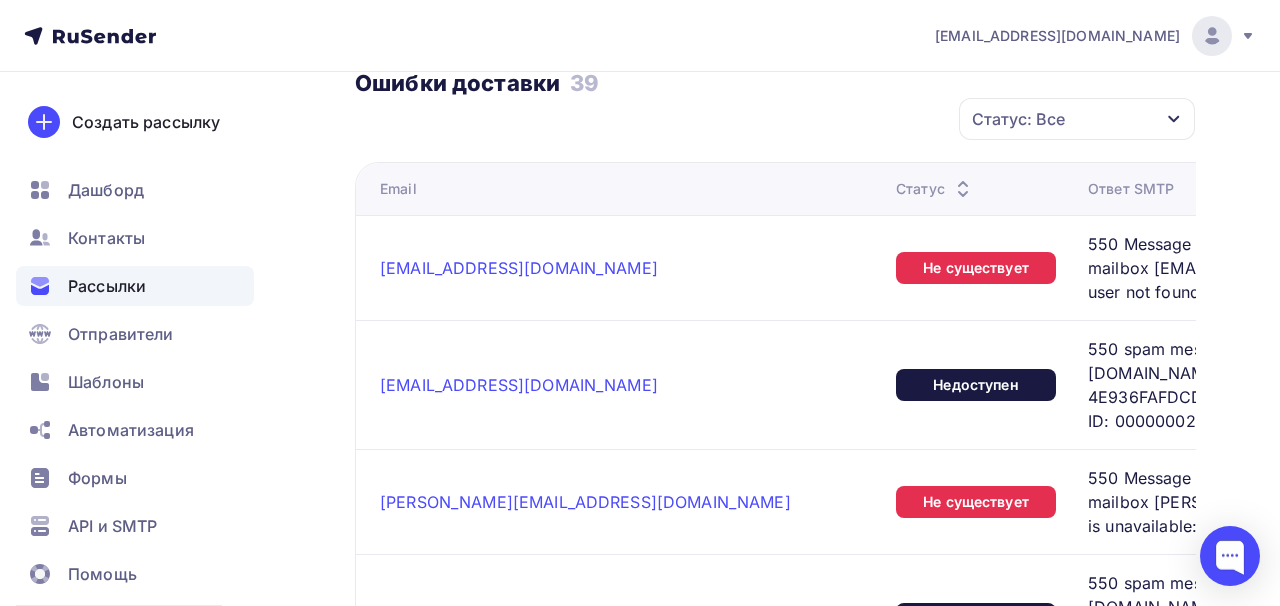scroll, scrollTop: 915, scrollLeft: 0, axis: vertical 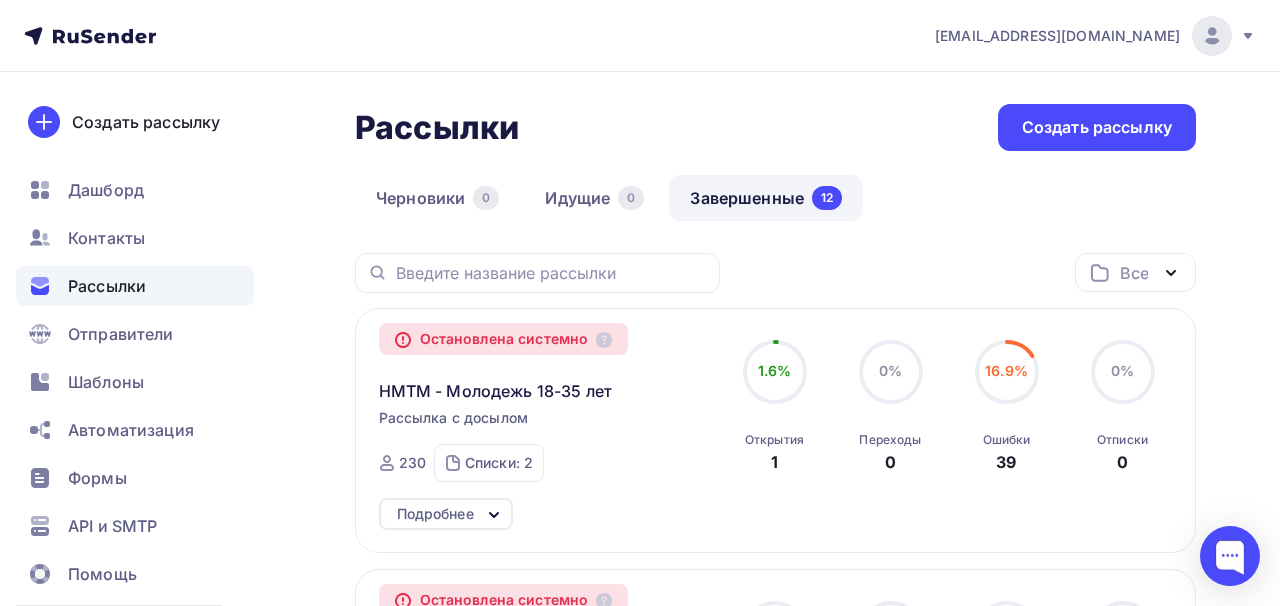 click 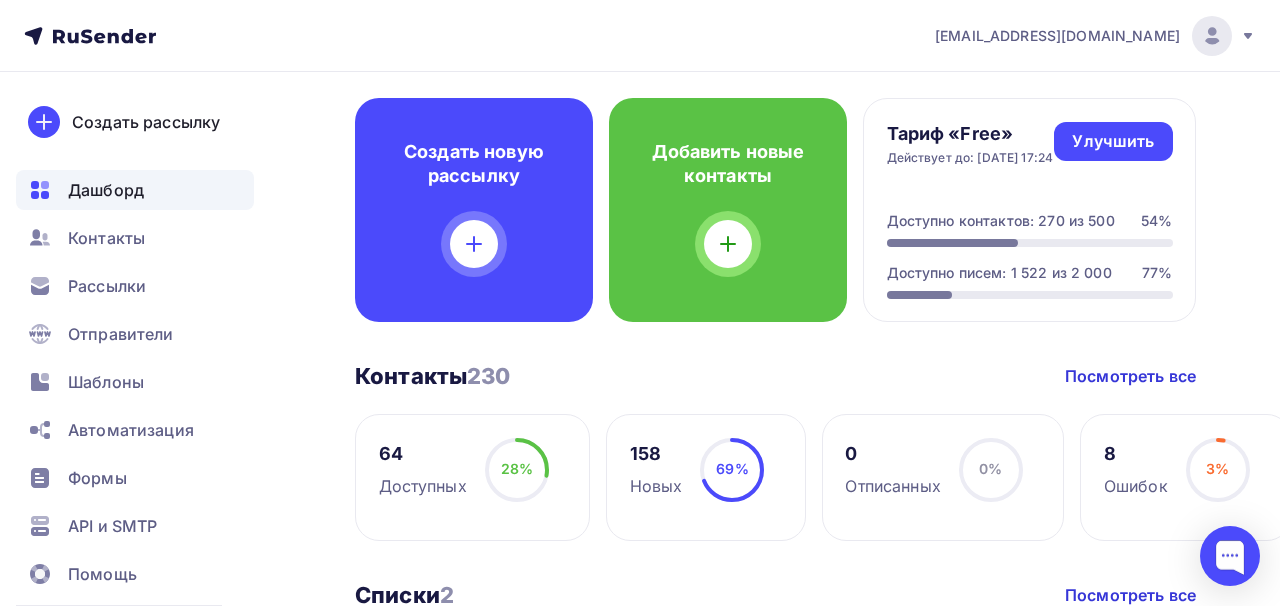 scroll, scrollTop: 0, scrollLeft: 0, axis: both 